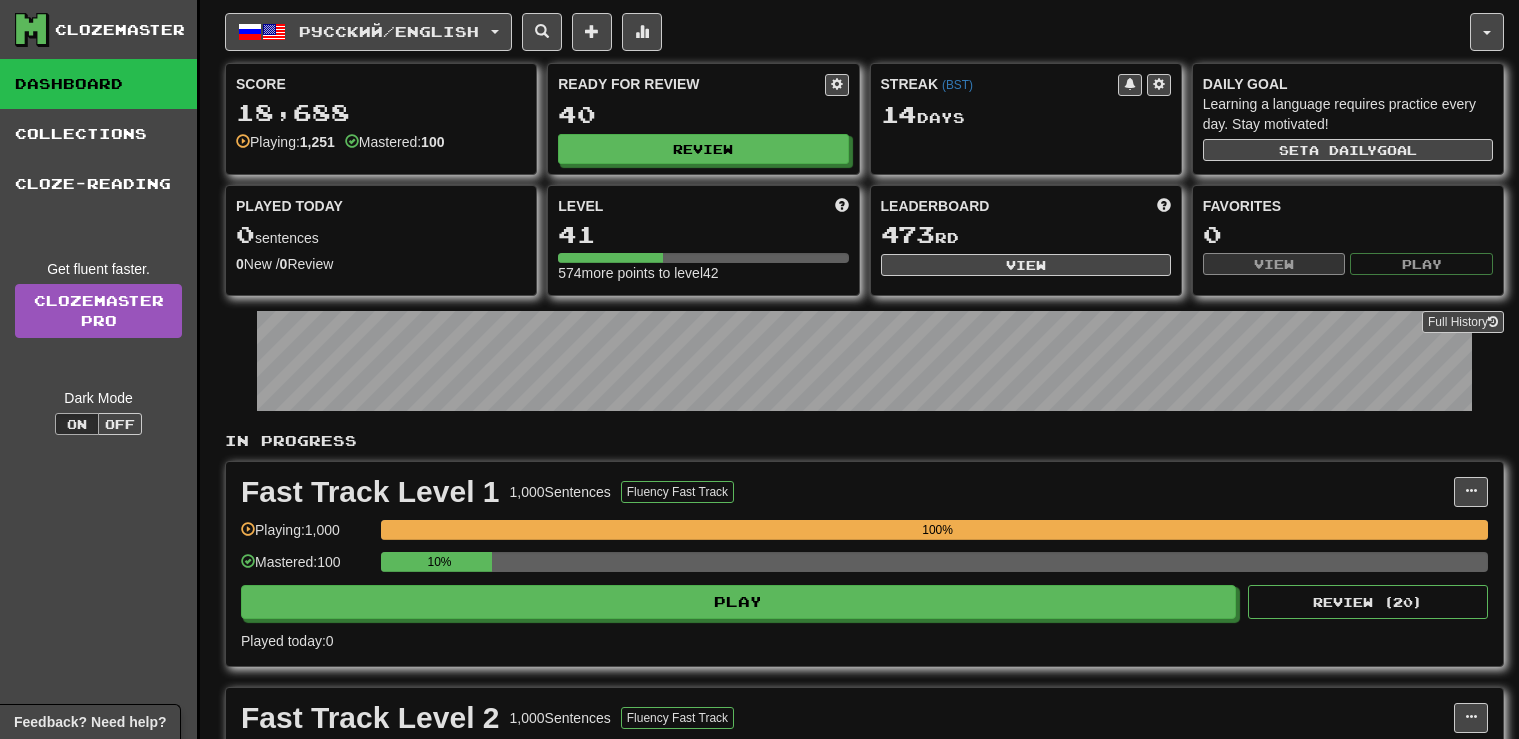 scroll, scrollTop: 0, scrollLeft: 0, axis: both 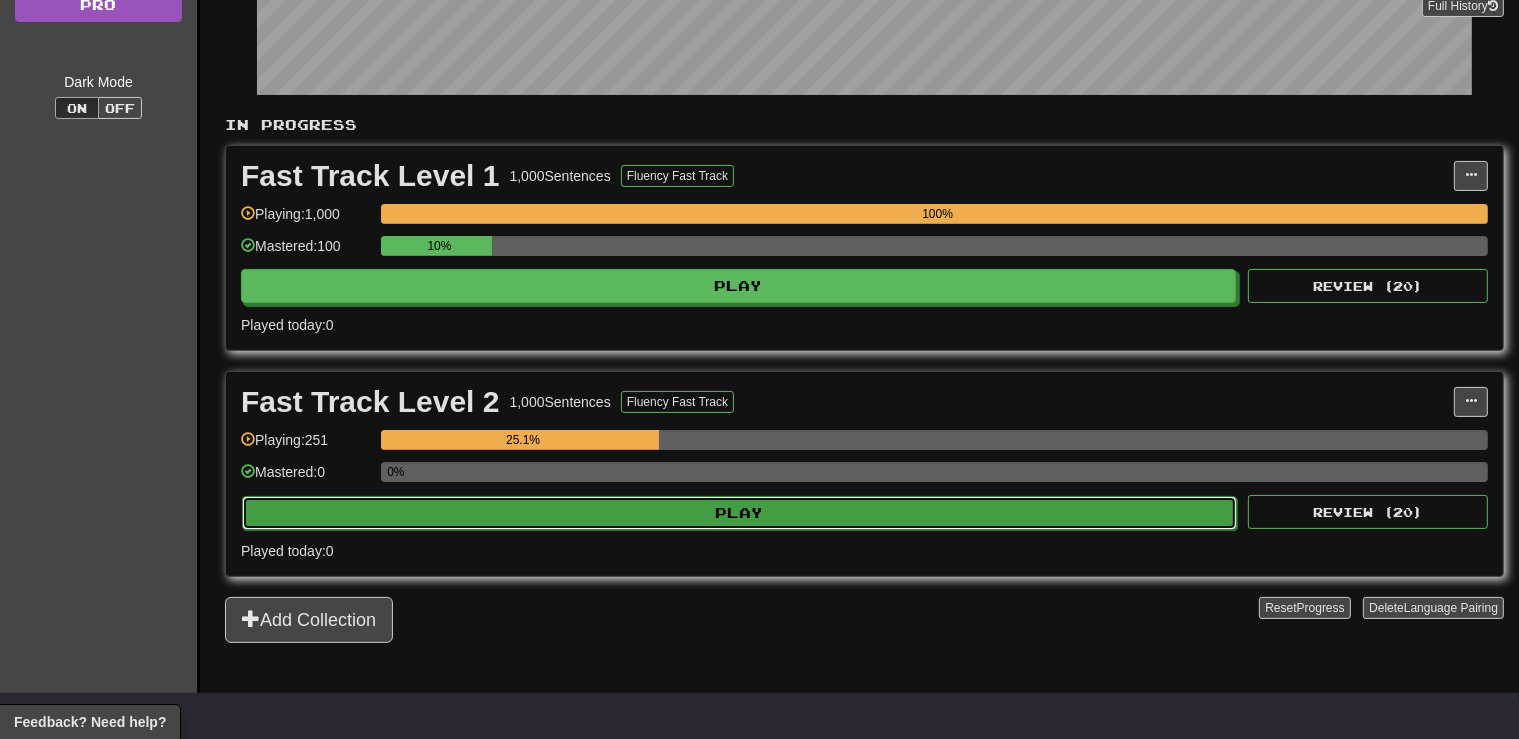 click on "Play" 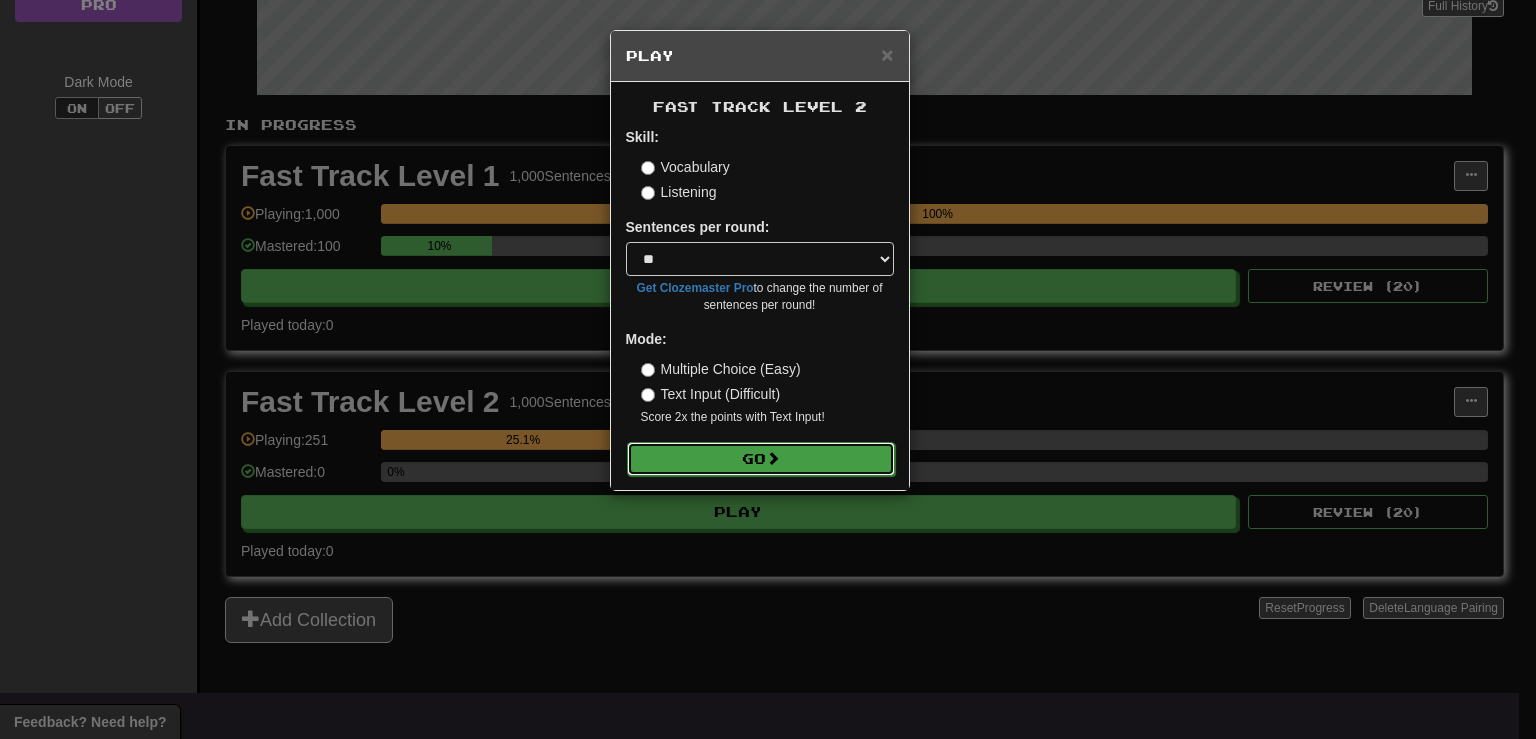 click on "Go" at bounding box center (761, 459) 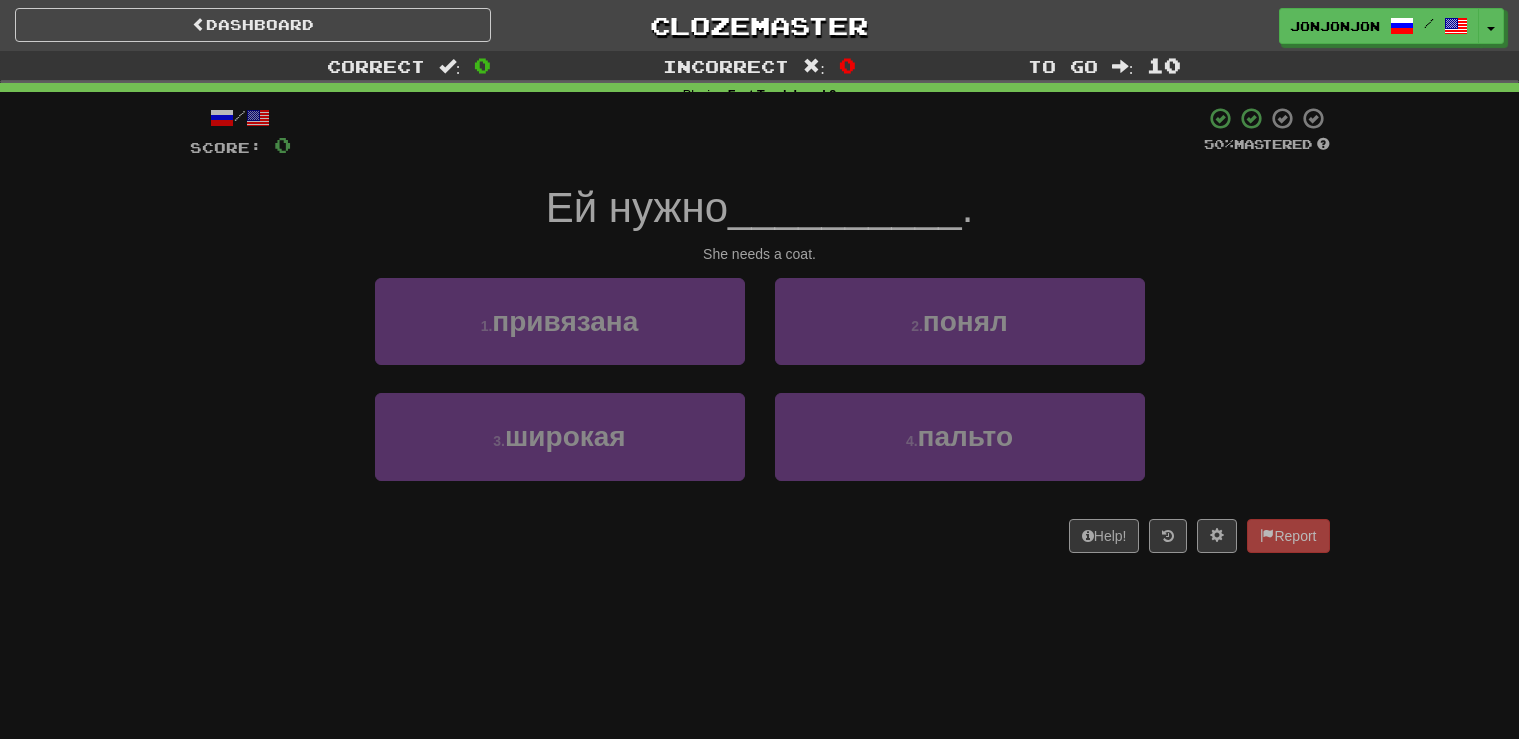scroll, scrollTop: 0, scrollLeft: 0, axis: both 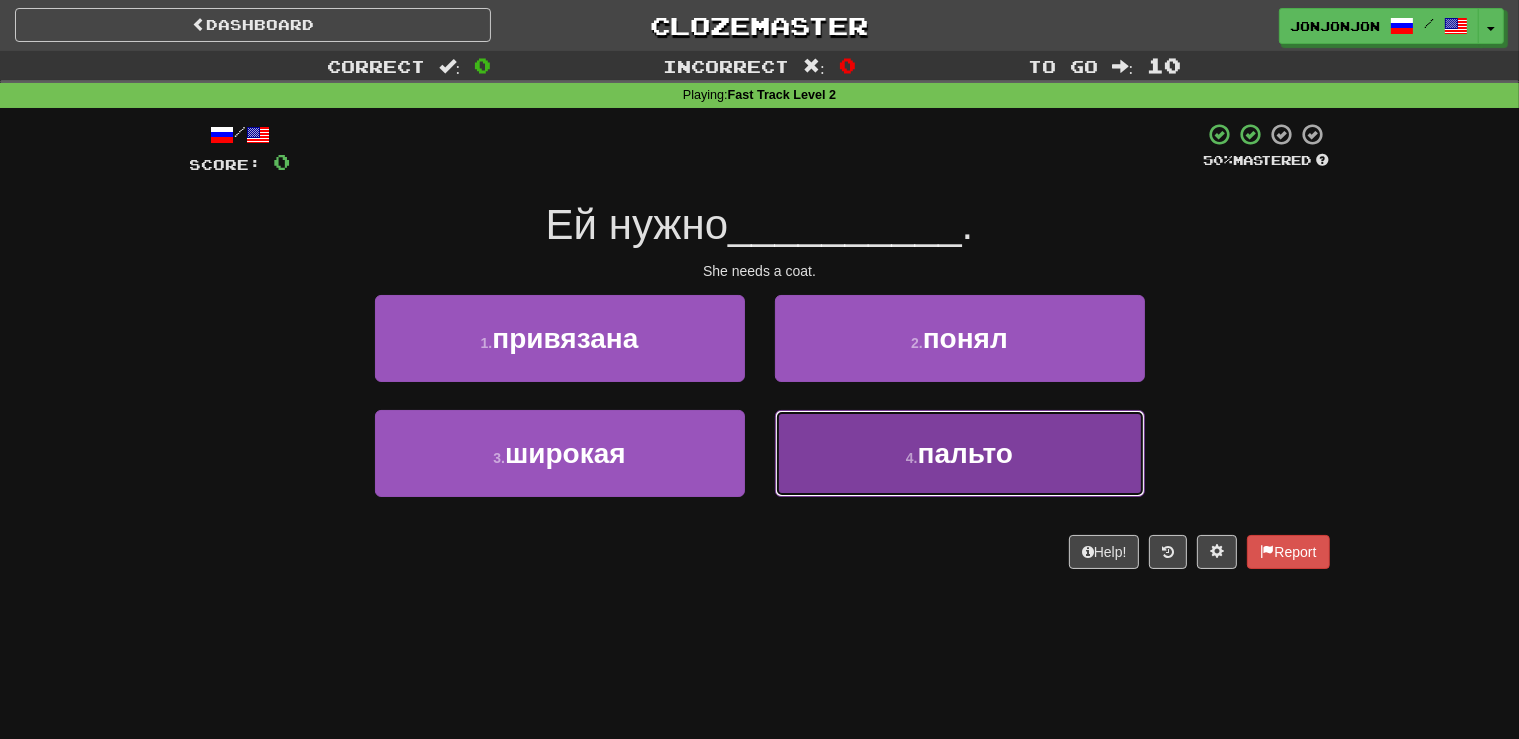 click on "4 ." at bounding box center [912, 458] 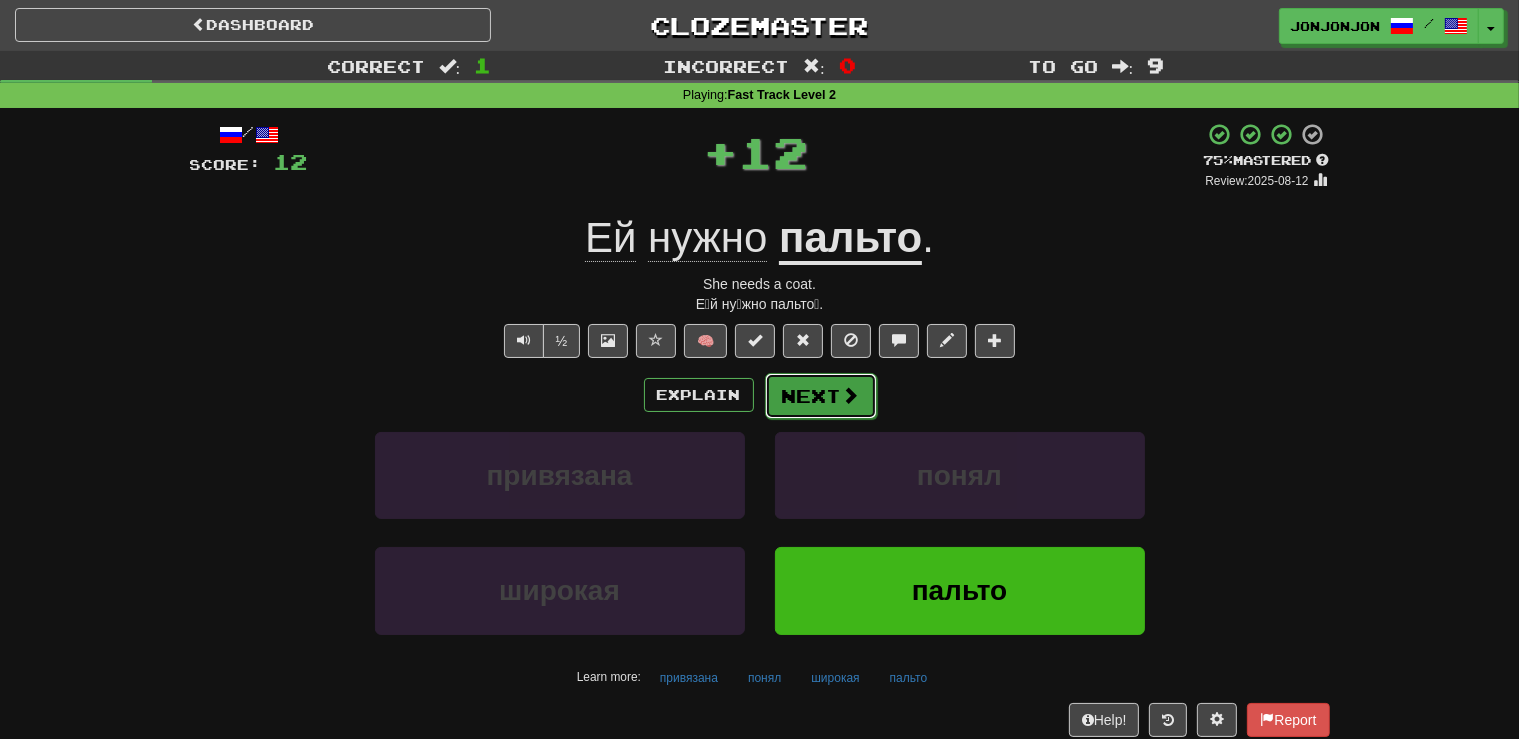 click on "Next" at bounding box center [821, 396] 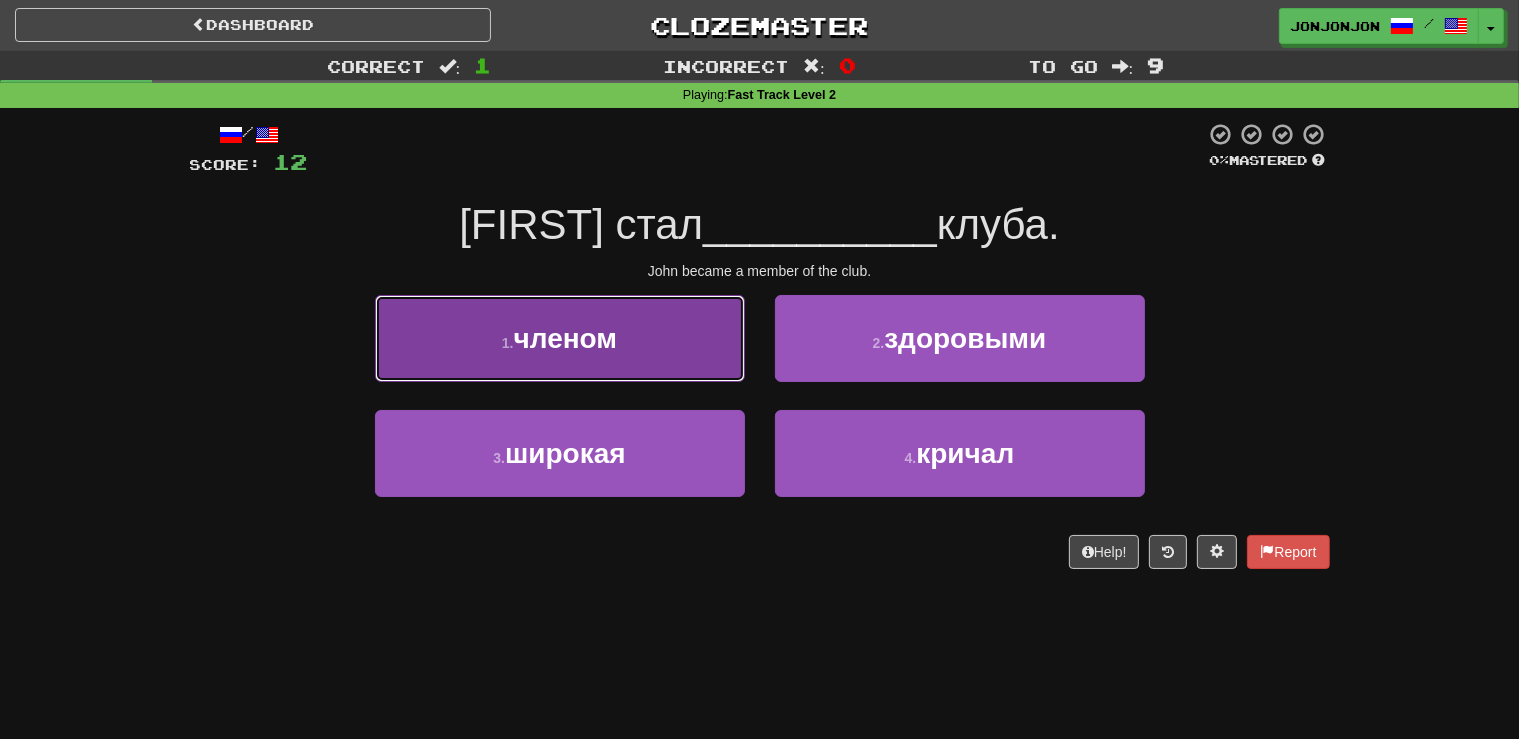 click on "1 .  членом" at bounding box center [560, 338] 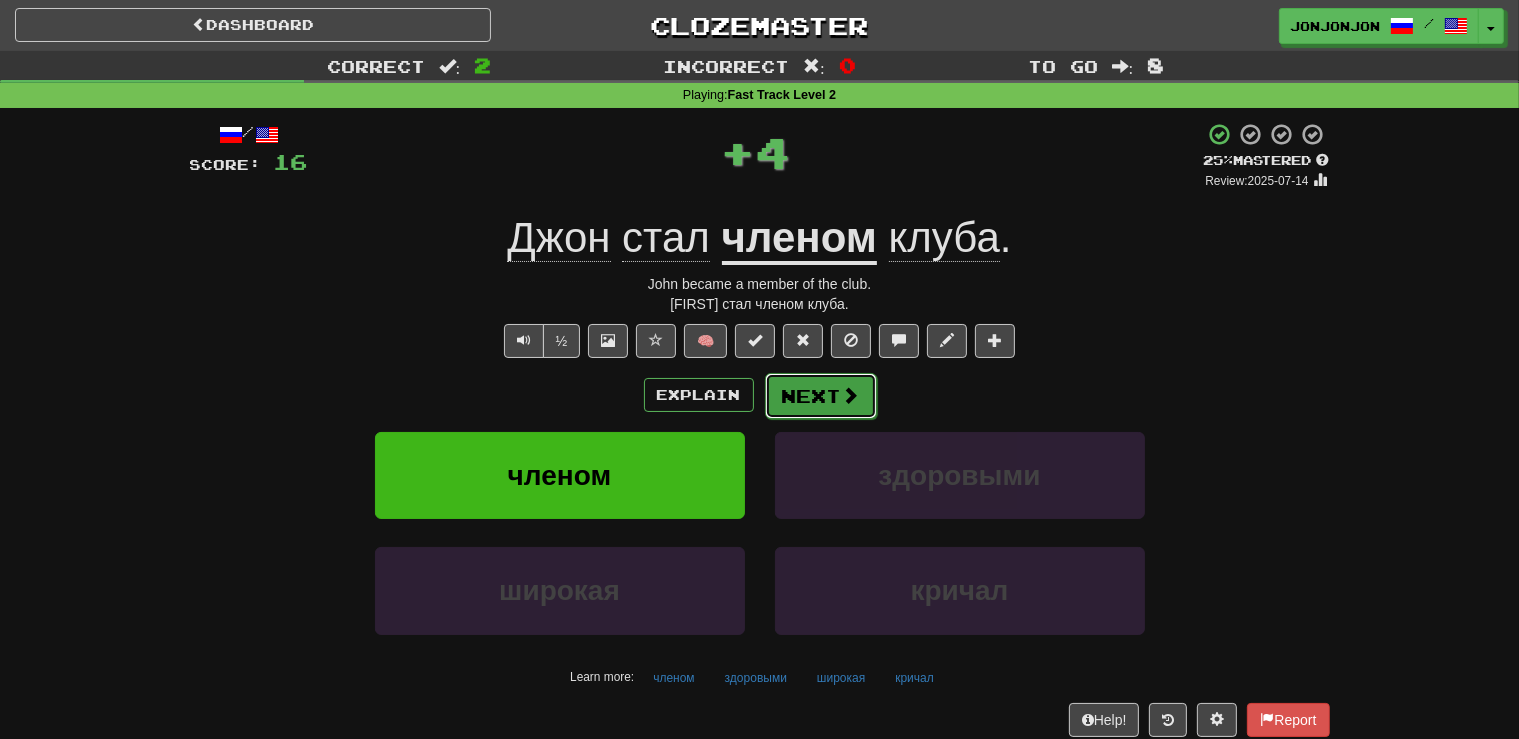 click on "Next" at bounding box center (821, 396) 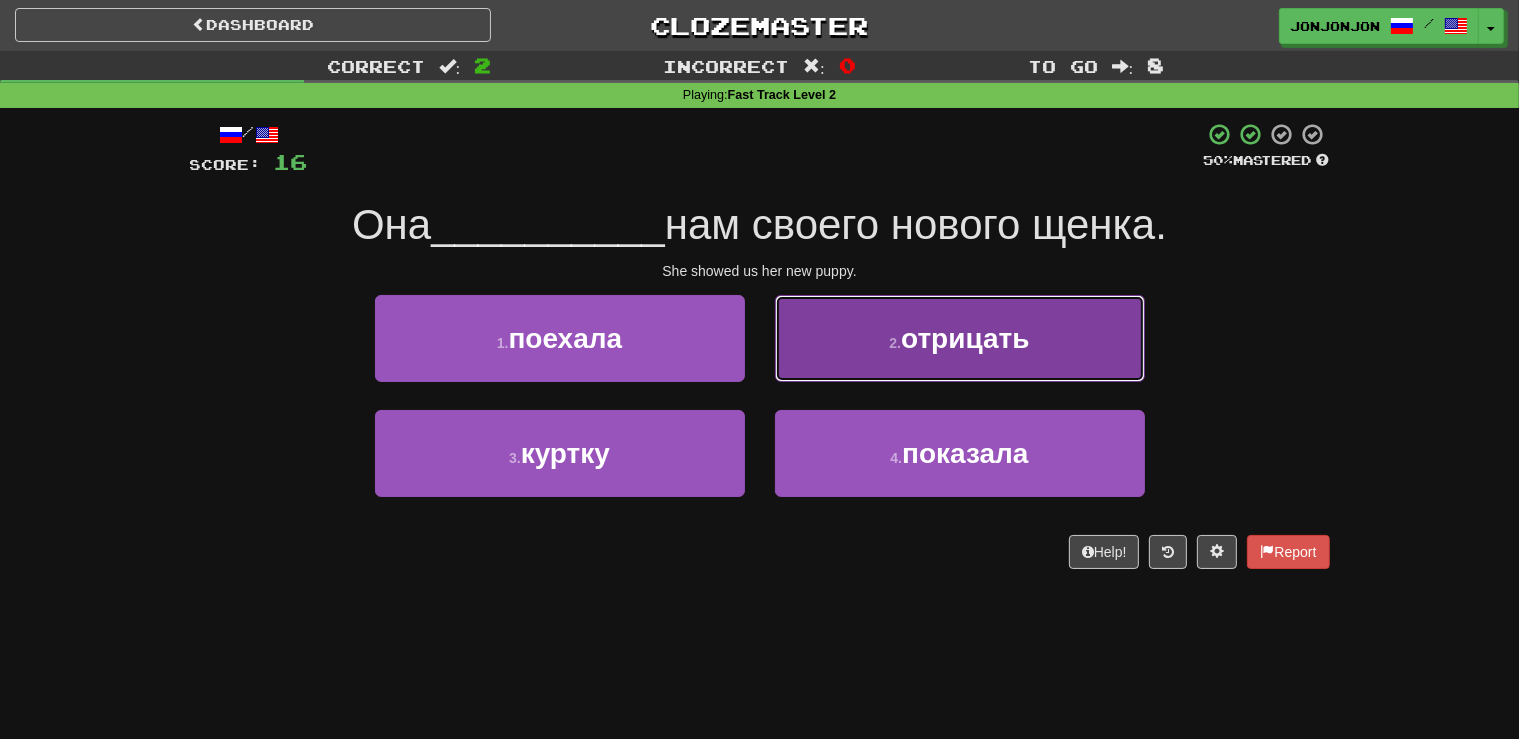 click on "2 .  отрицать" at bounding box center [960, 338] 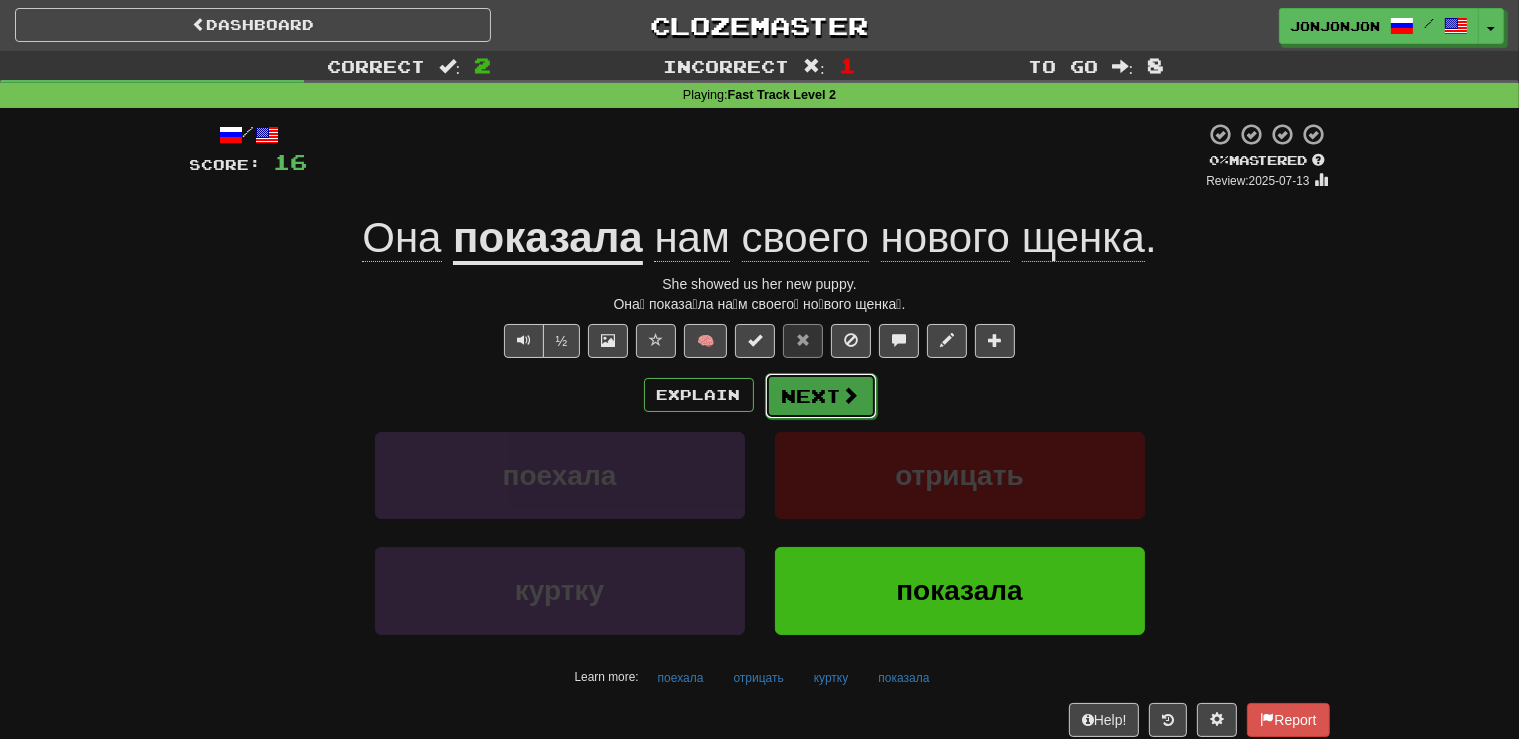 click on "Next" at bounding box center (821, 396) 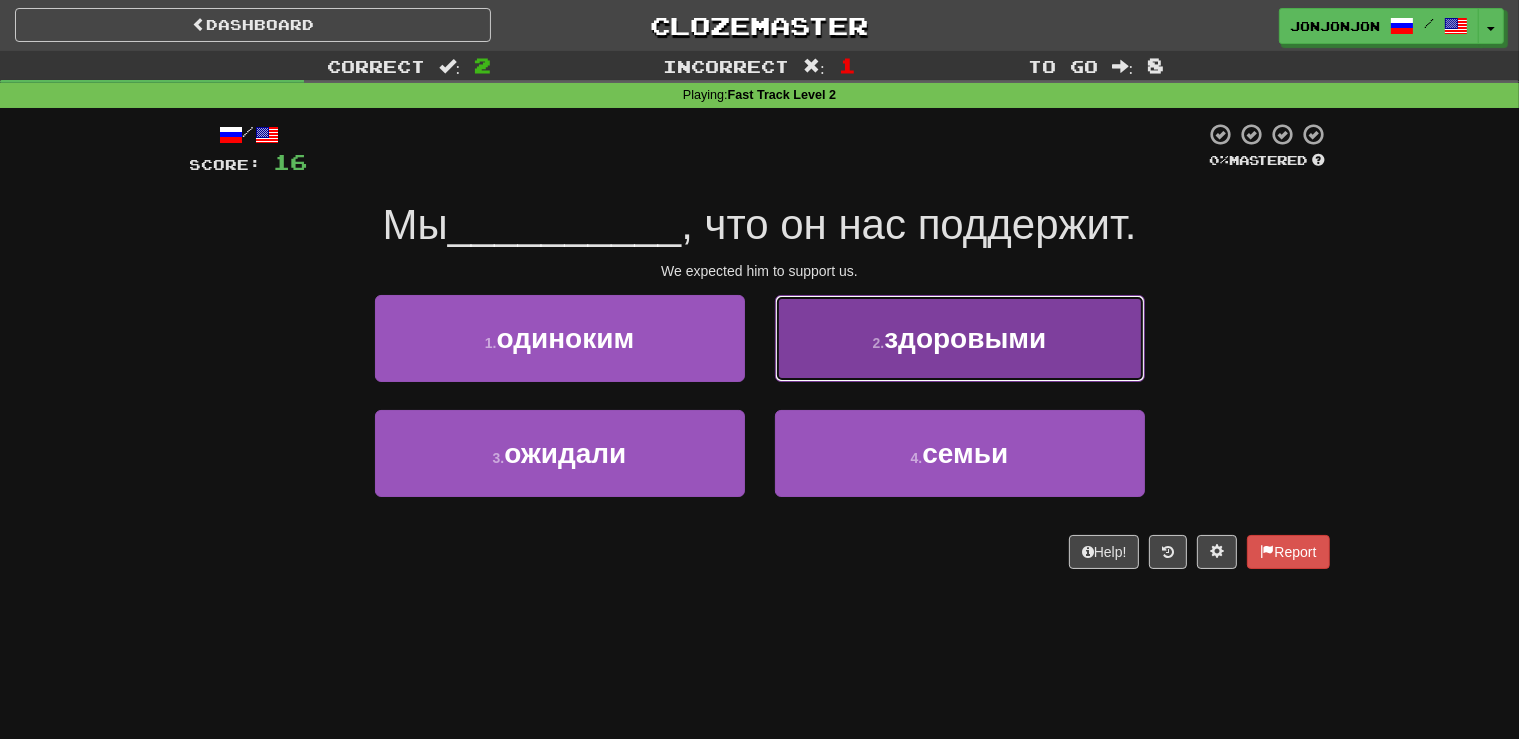 click on "2 .  здоровыми" at bounding box center (960, 338) 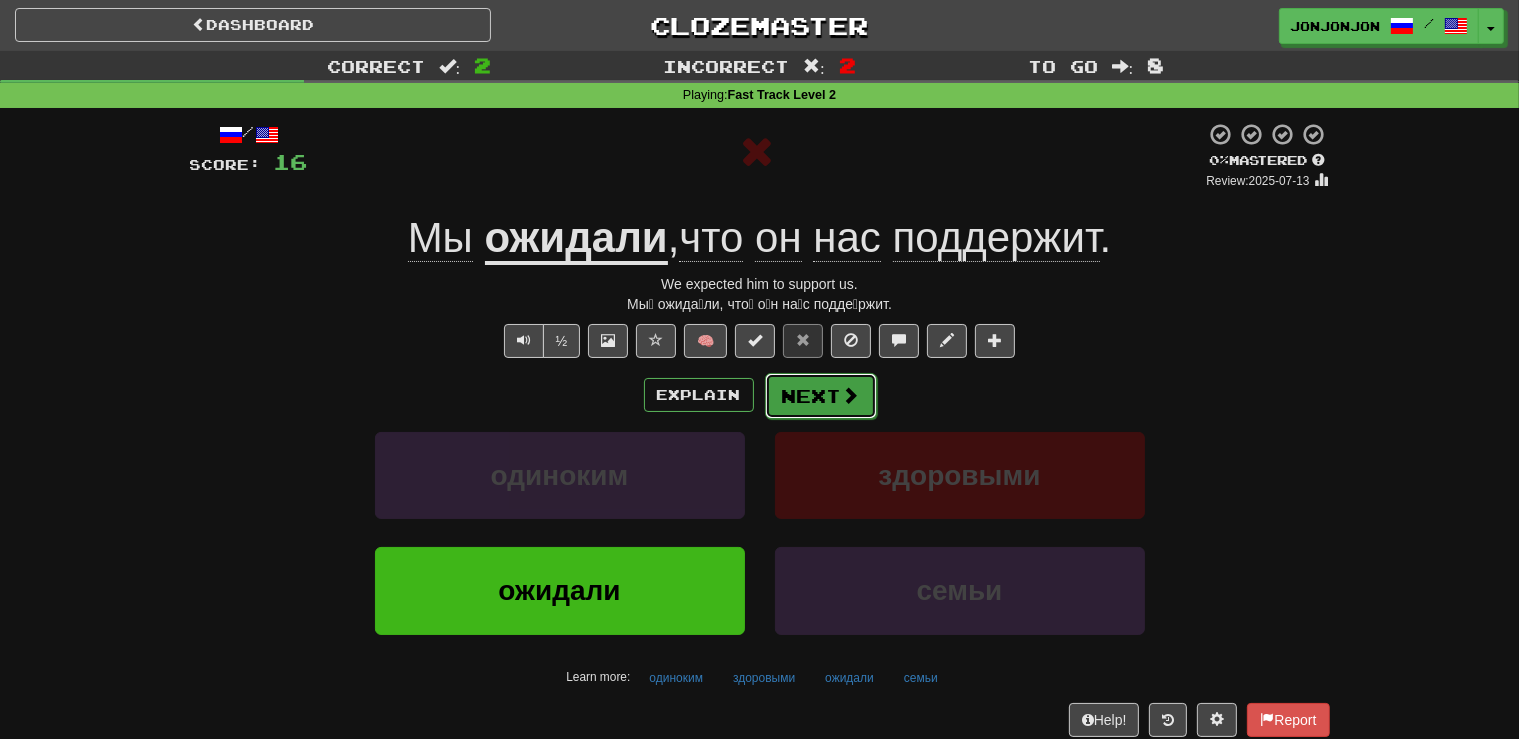 click on "Next" at bounding box center [821, 396] 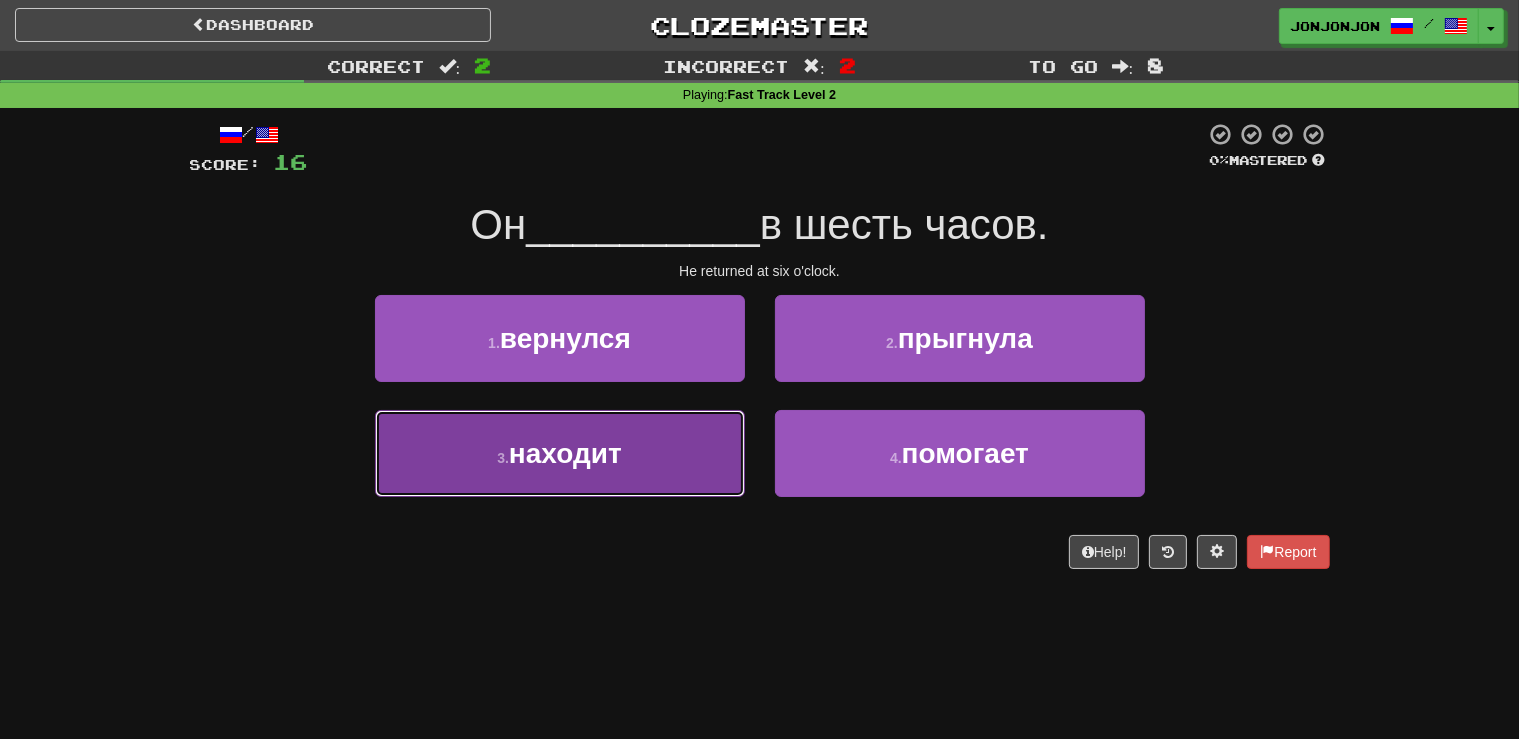 click on "3 .  находит" at bounding box center [560, 453] 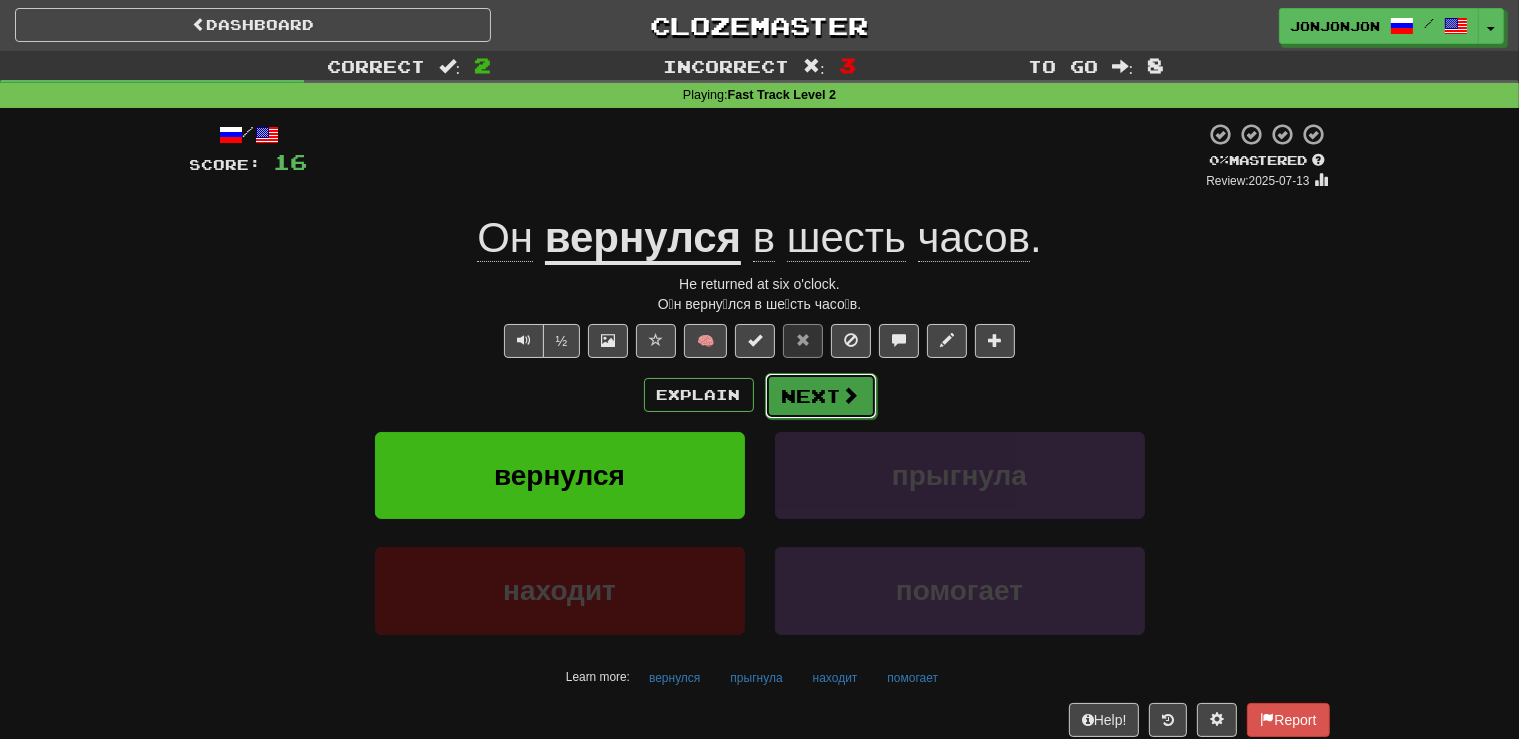 click on "Next" at bounding box center (821, 396) 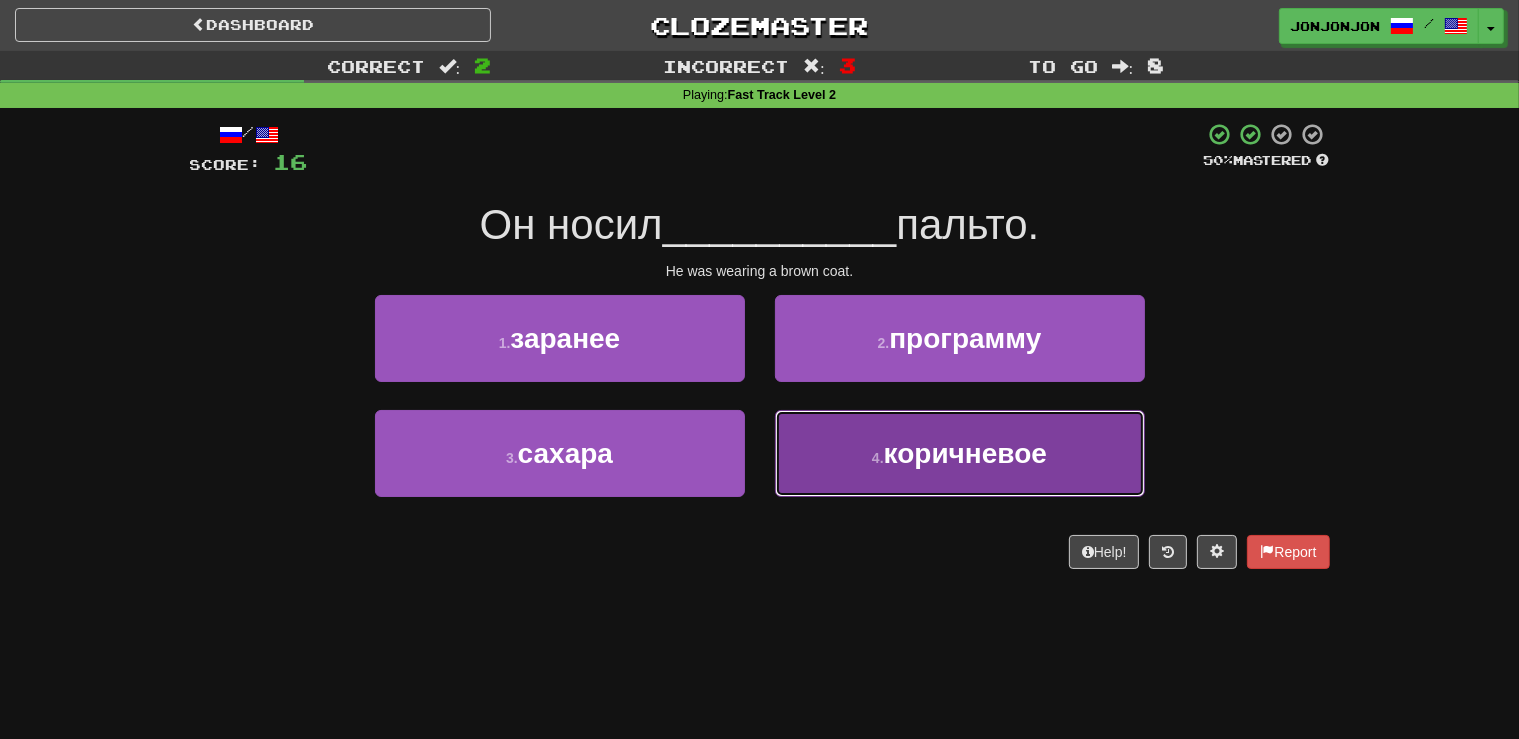 click on "коричневое" at bounding box center (965, 453) 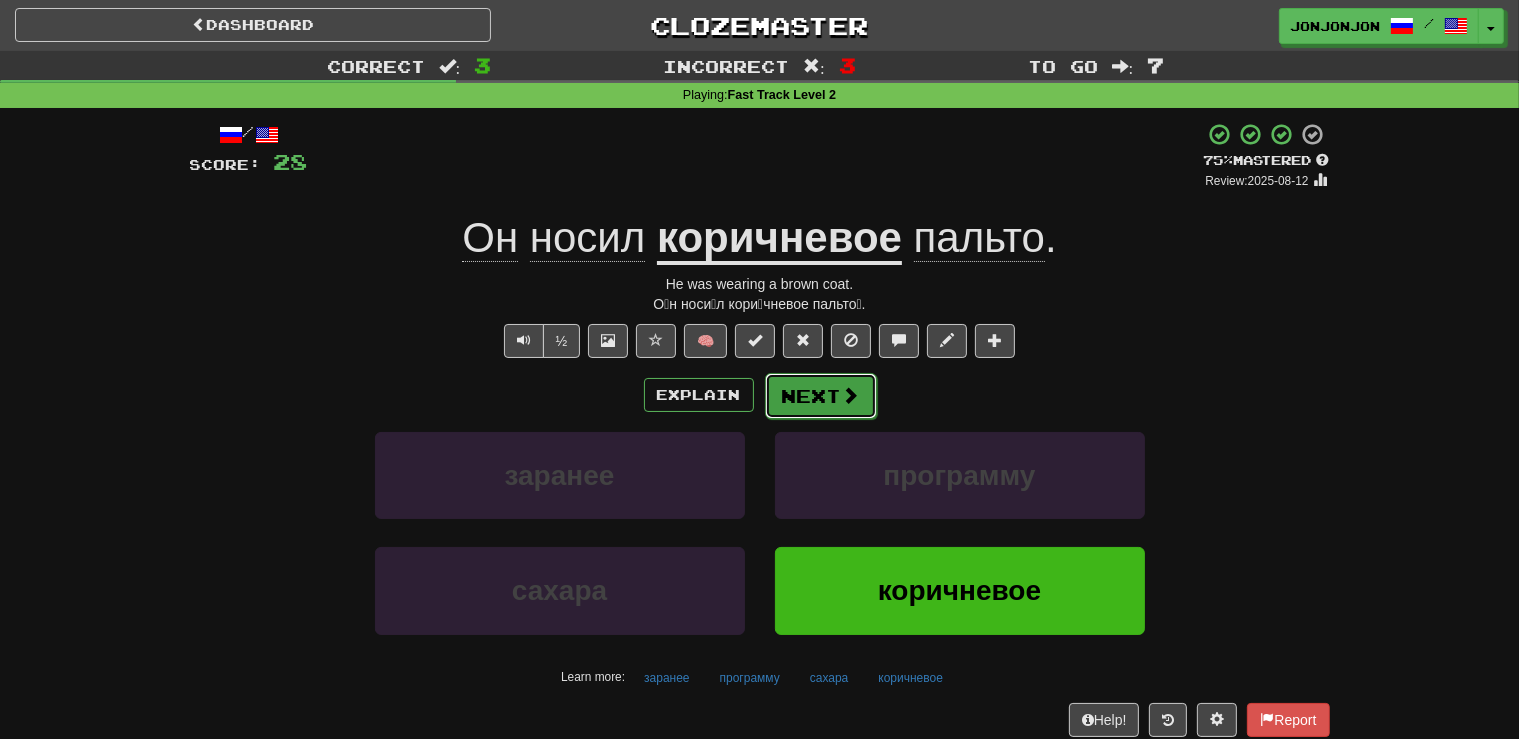 click on "Next" at bounding box center (821, 396) 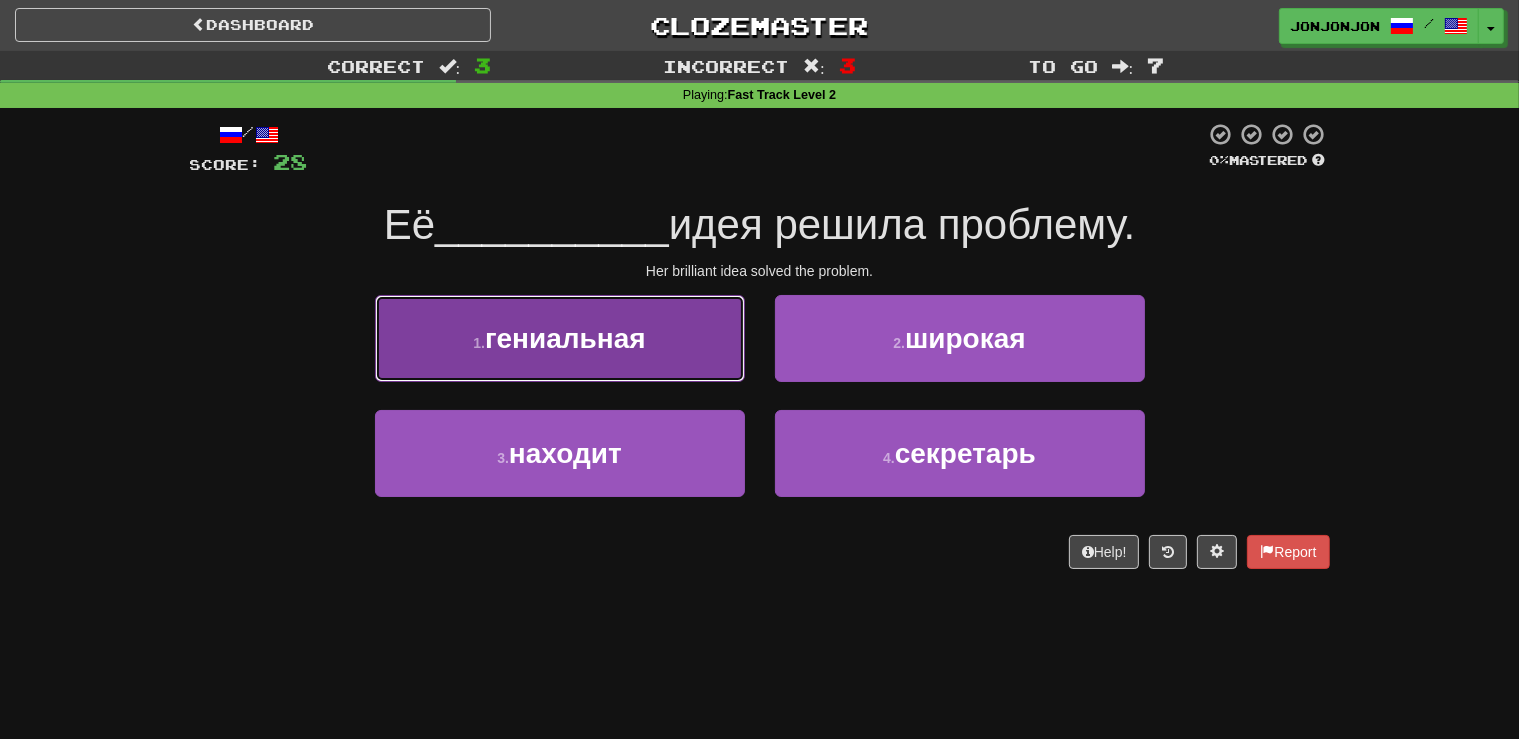 click on "1 .  гениальная" at bounding box center [560, 338] 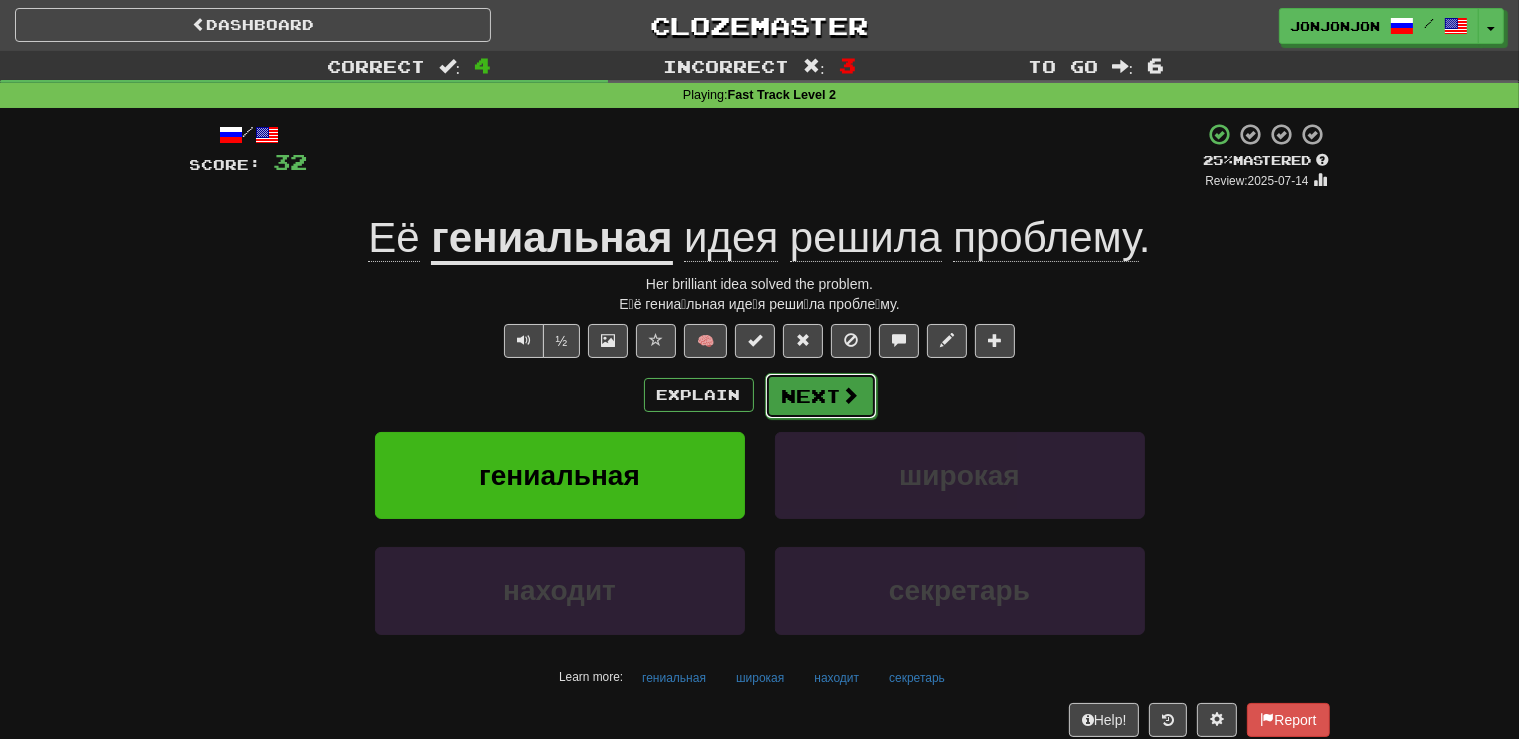click on "Next" at bounding box center (821, 396) 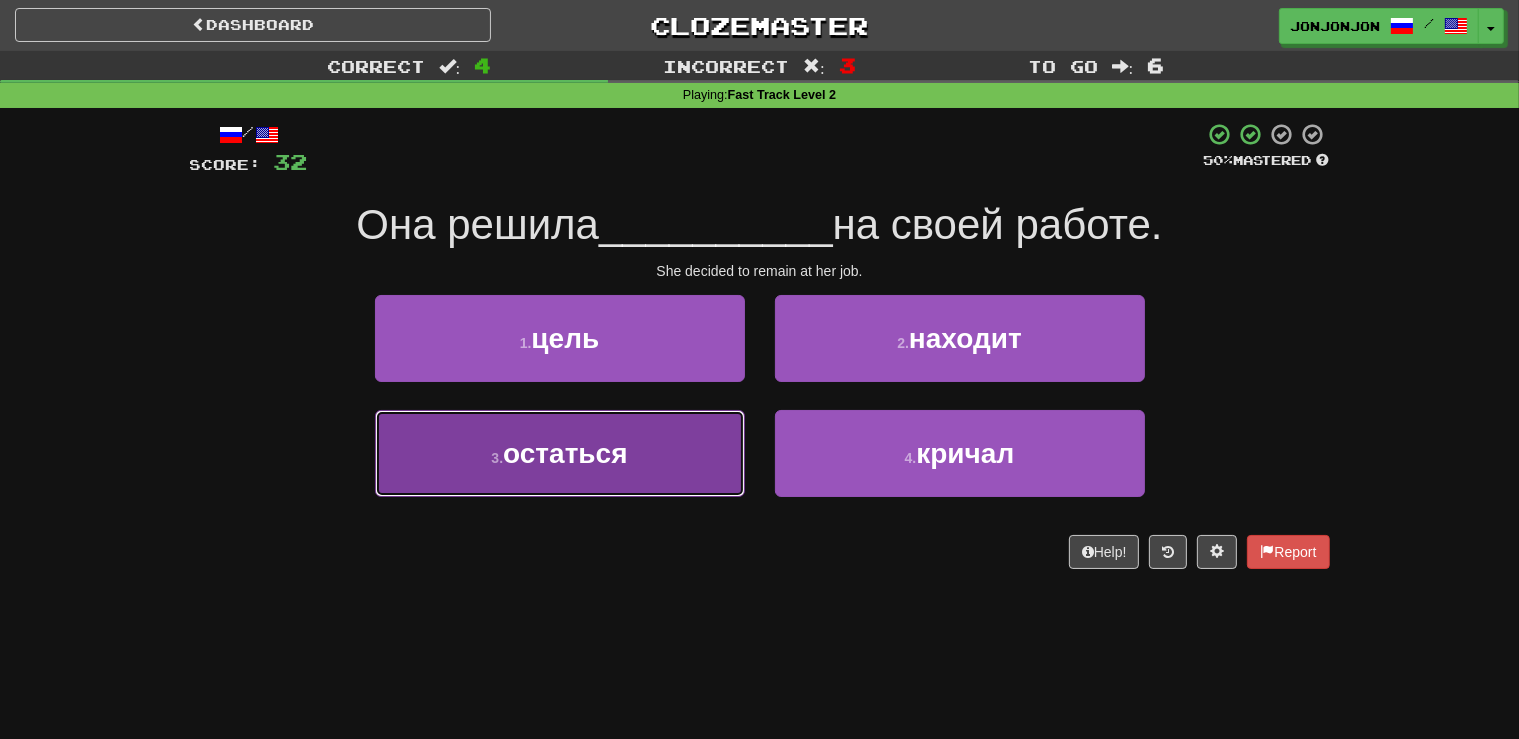 click on "3 .  остаться" at bounding box center [560, 453] 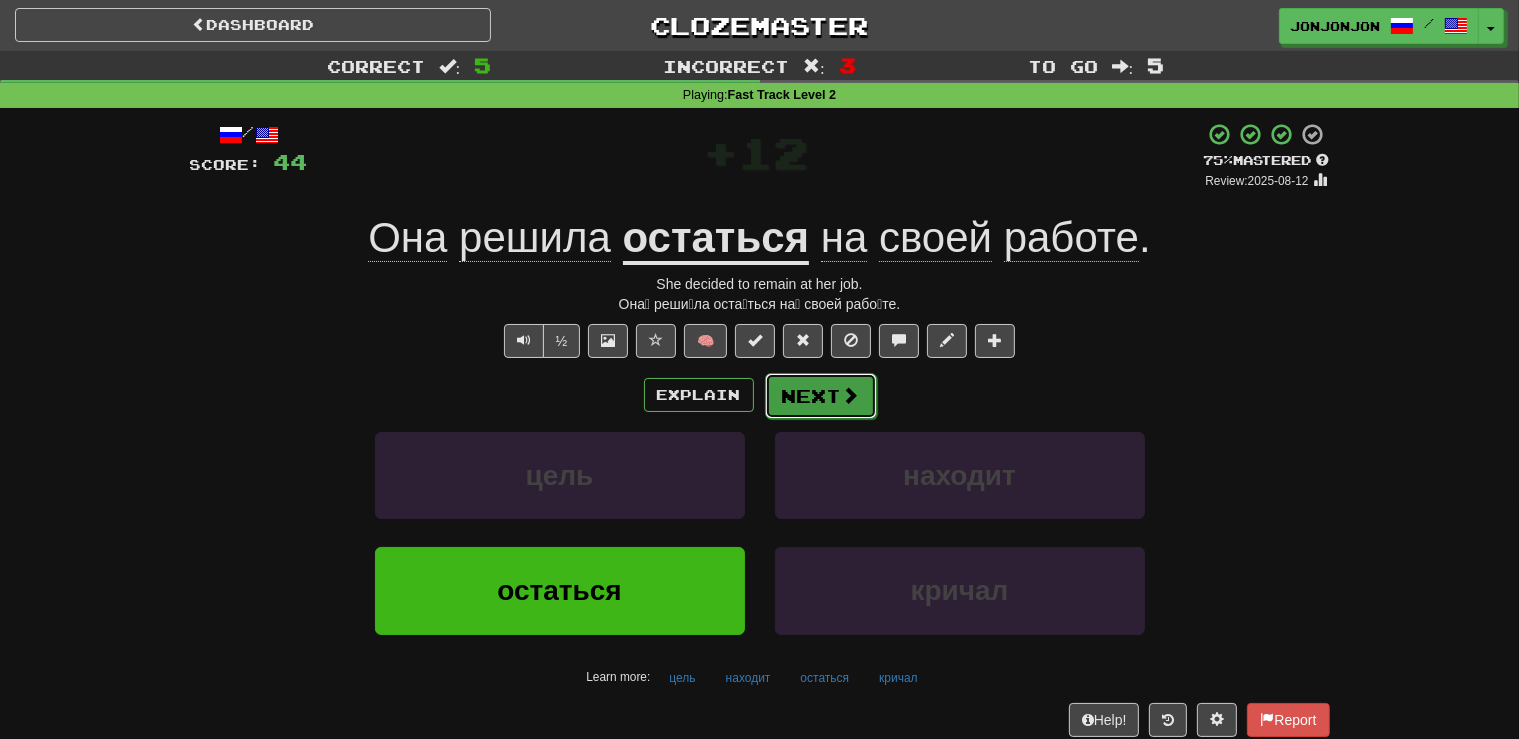 click on "Next" at bounding box center [821, 396] 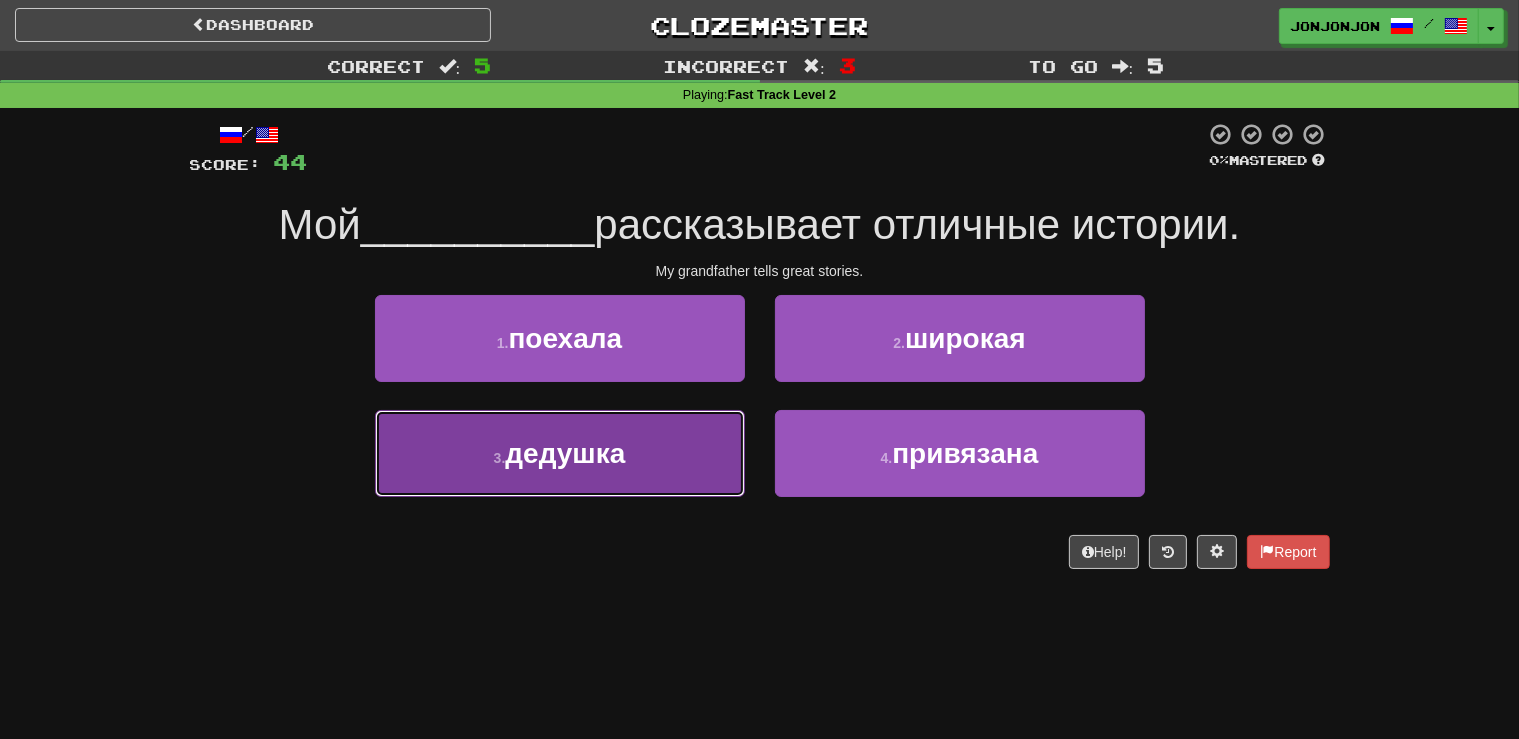 click on "3 .  дедушка" at bounding box center (560, 453) 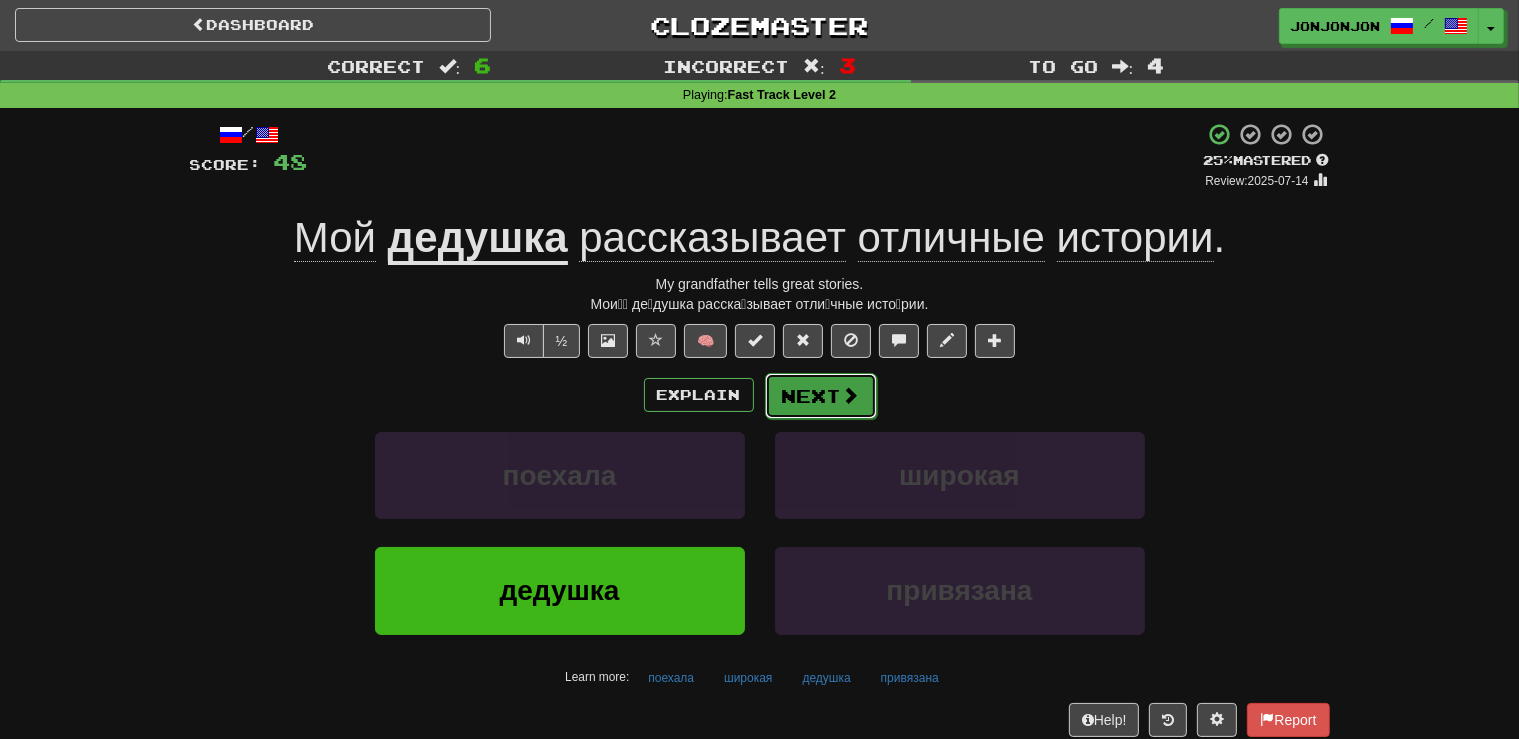 click on "Next" at bounding box center [821, 396] 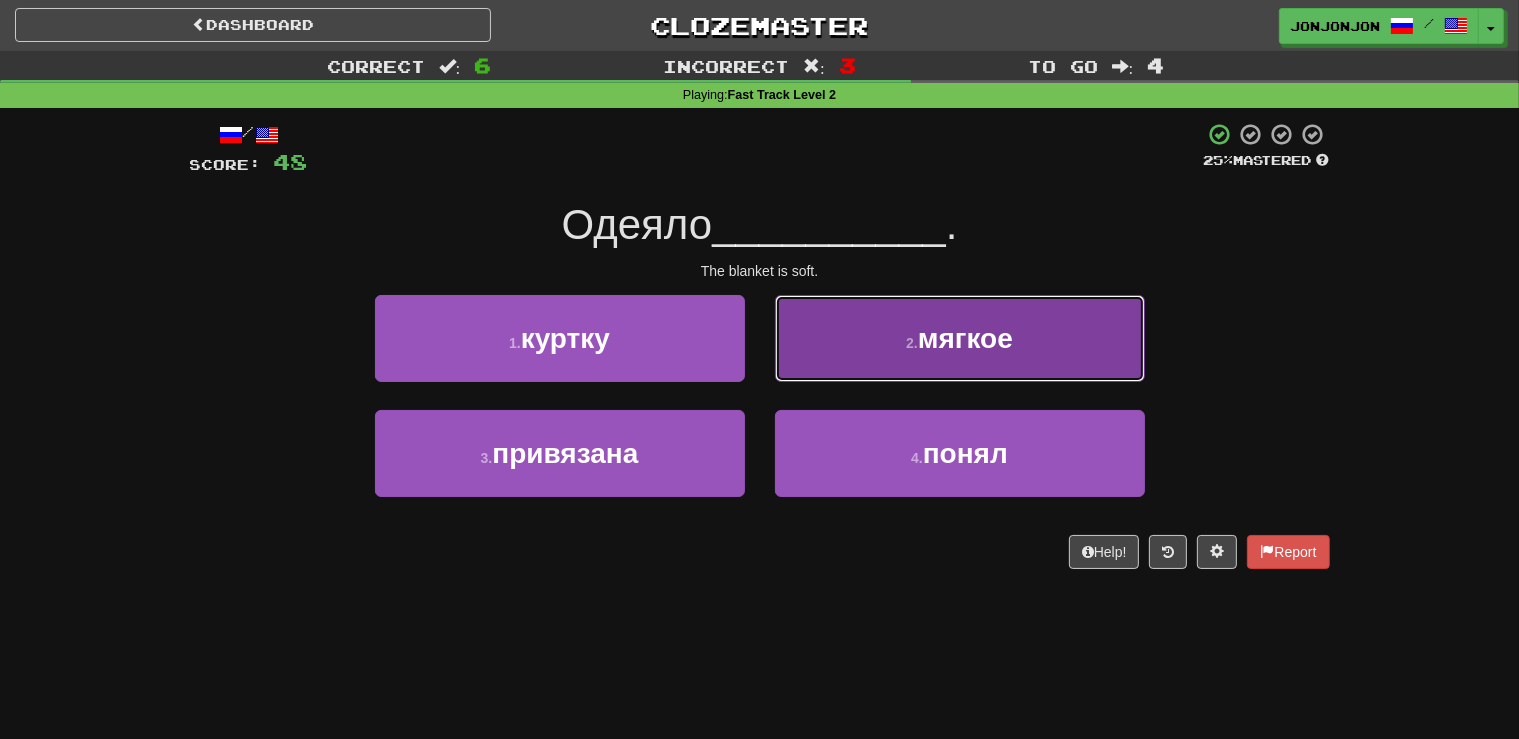 click on "мягкое" at bounding box center [965, 338] 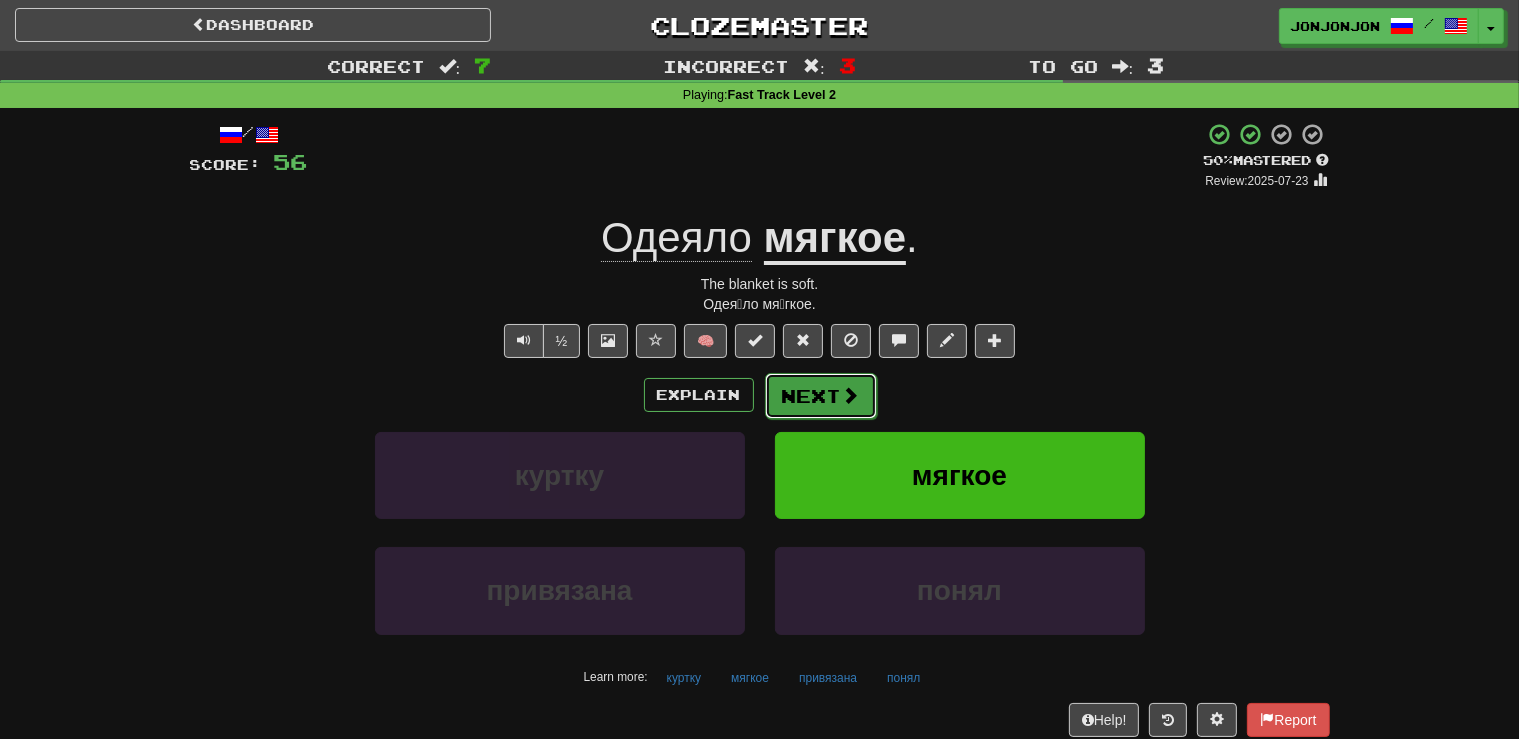 click on "Next" at bounding box center [821, 396] 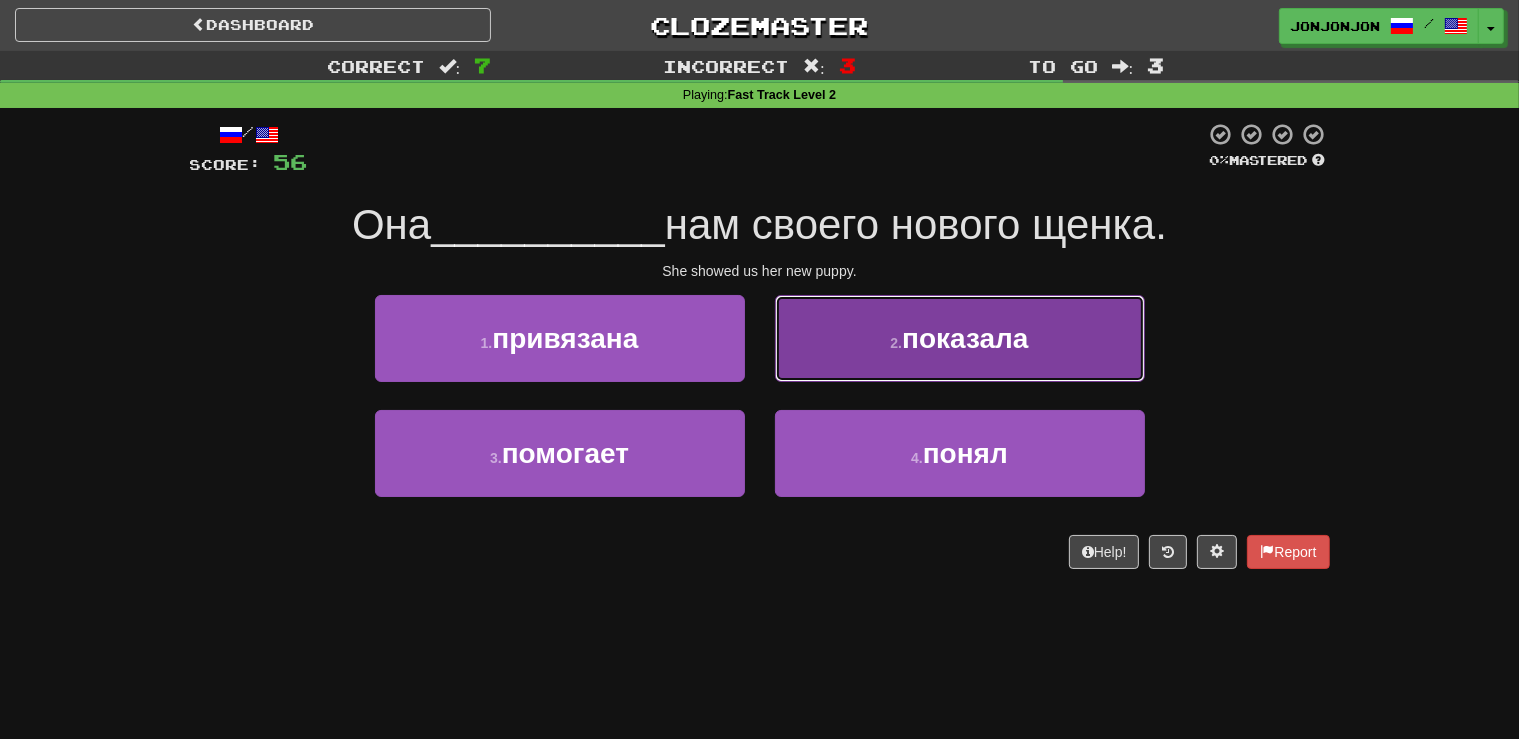 click on "показала" at bounding box center (965, 338) 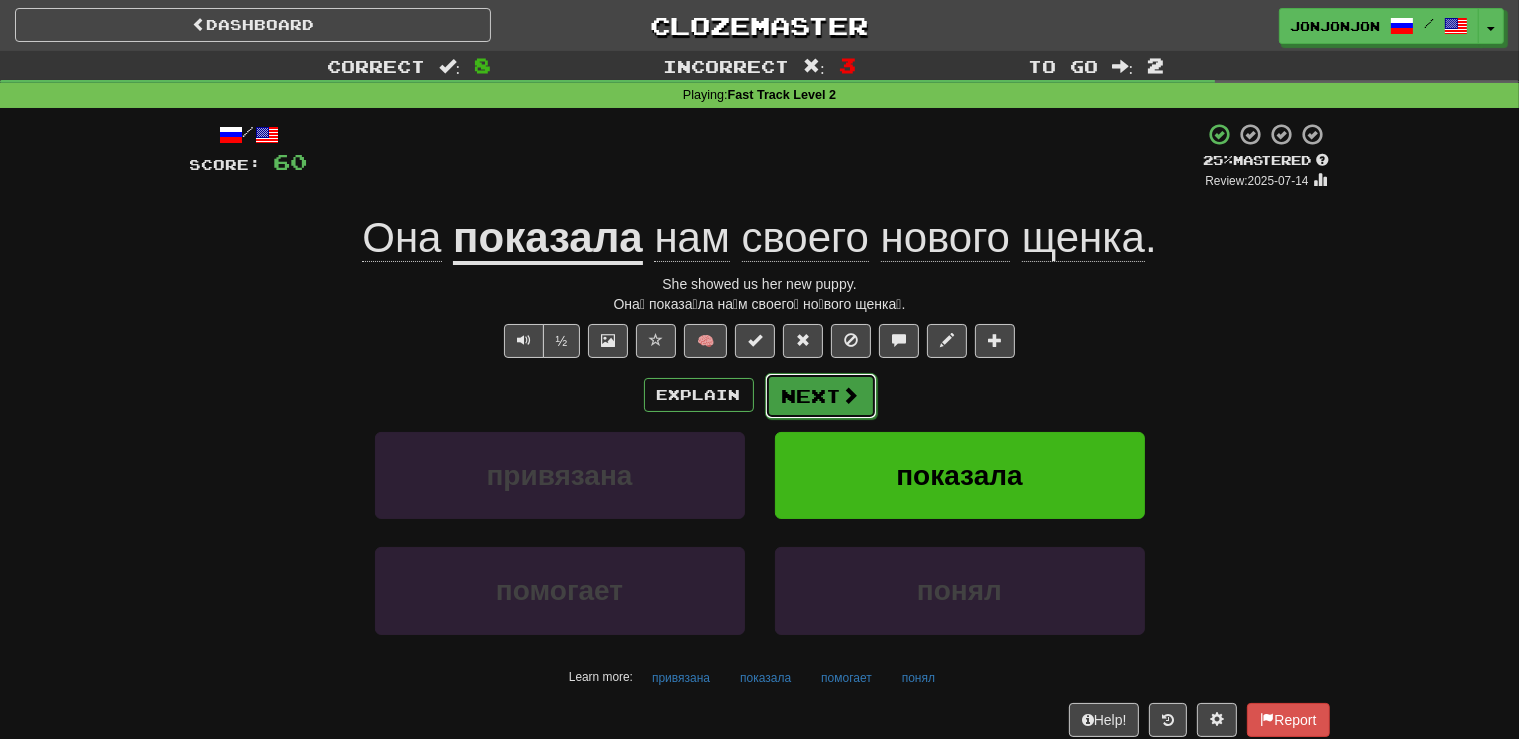 click on "Next" at bounding box center [821, 396] 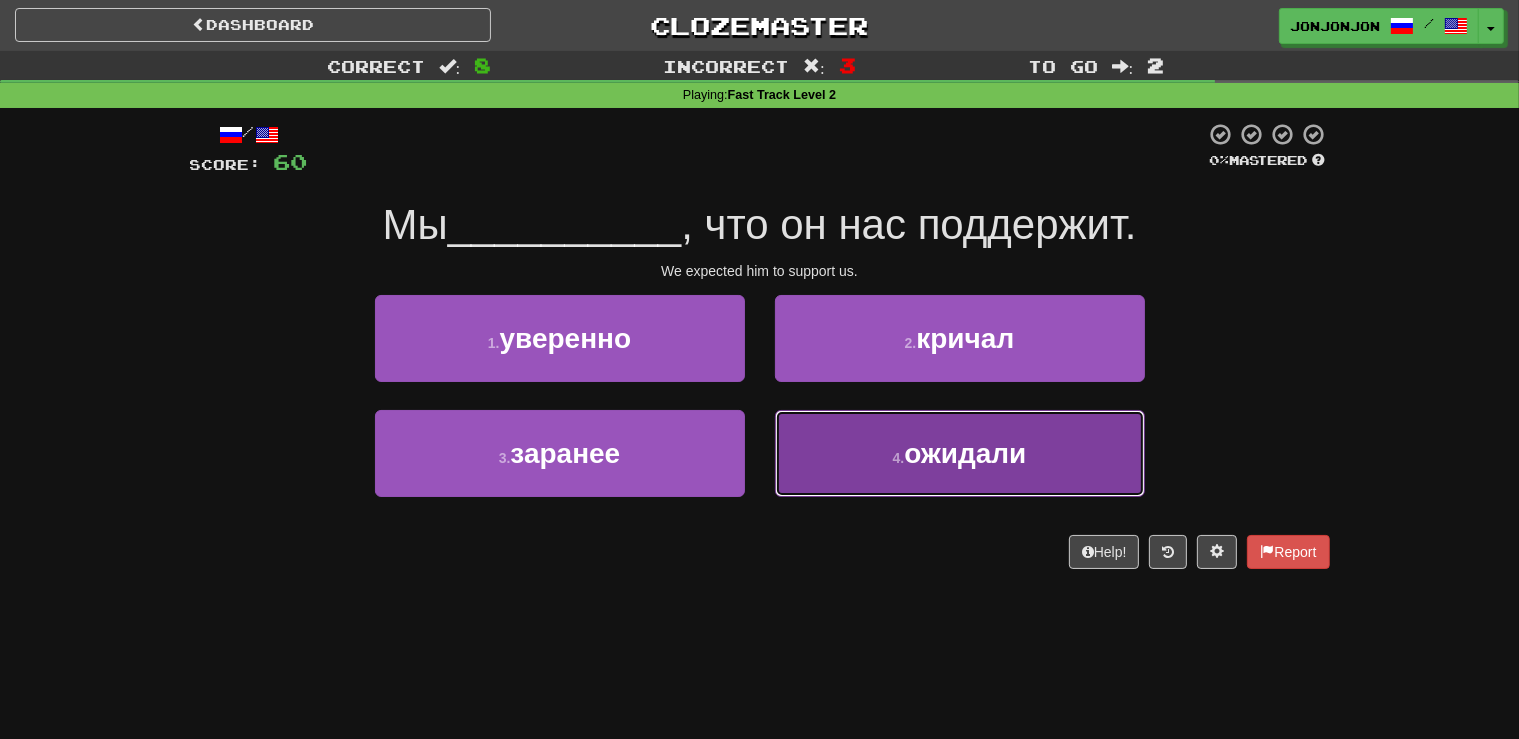click on "ожидали" at bounding box center (965, 453) 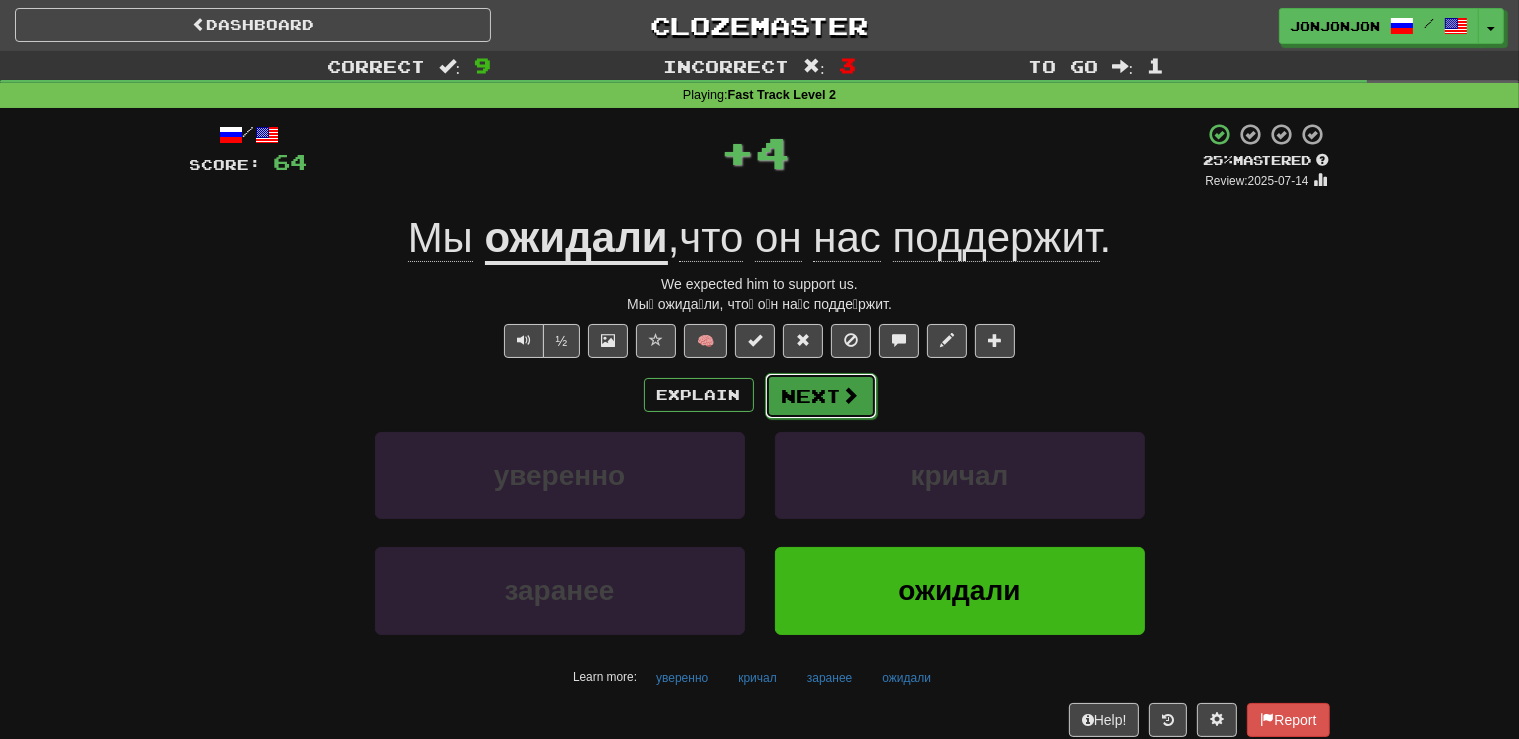 click on "Next" at bounding box center [821, 396] 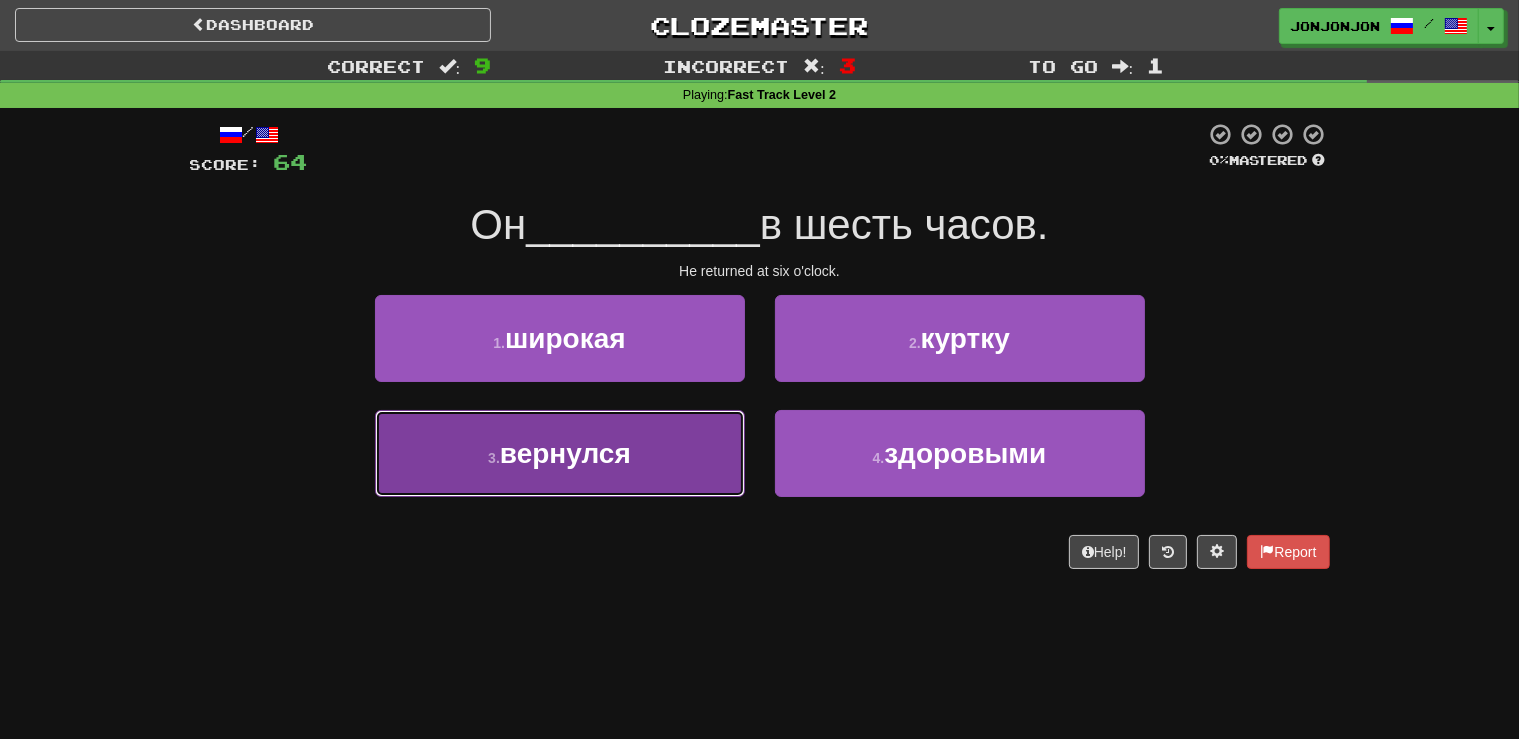 click on "3 .  вернулся" at bounding box center (560, 453) 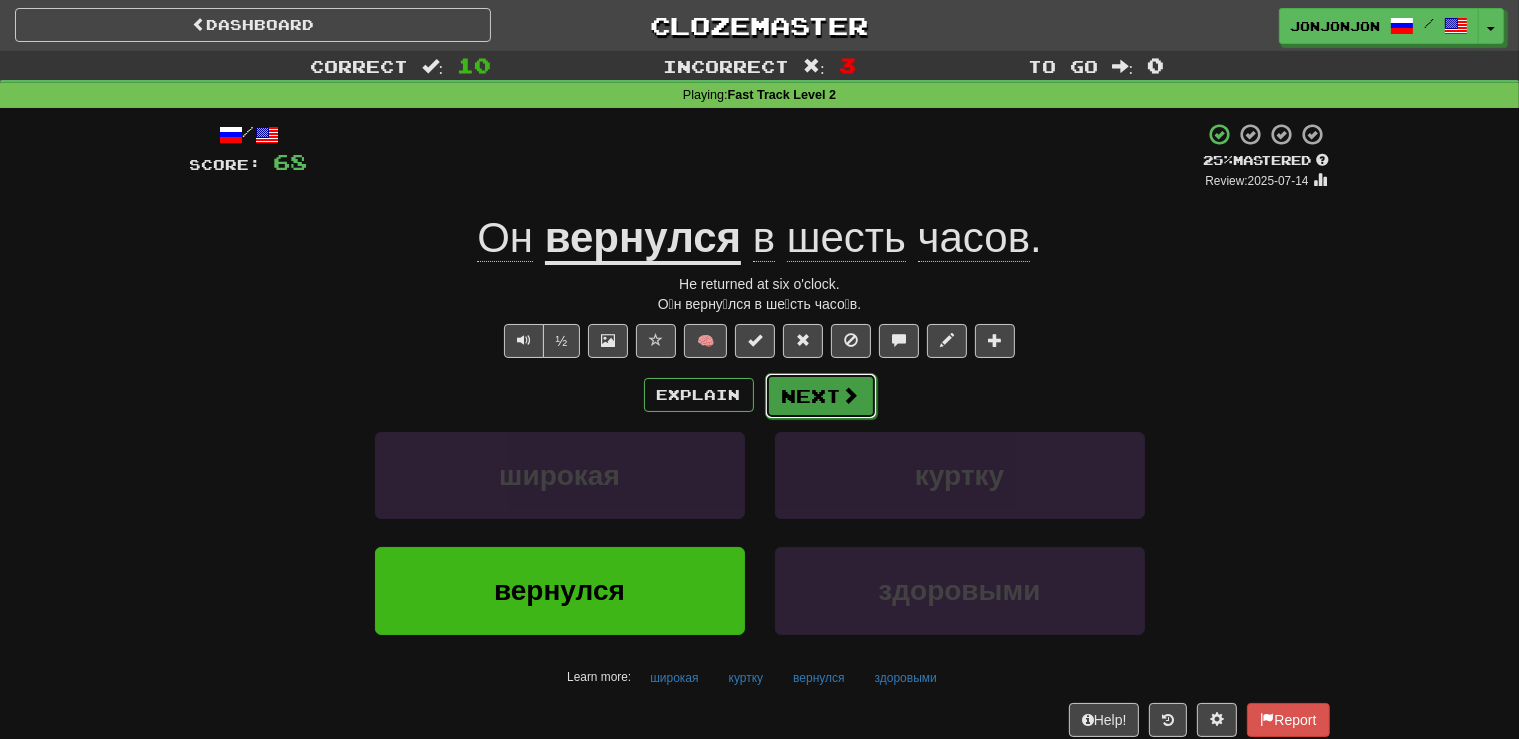 click on "Next" at bounding box center [821, 396] 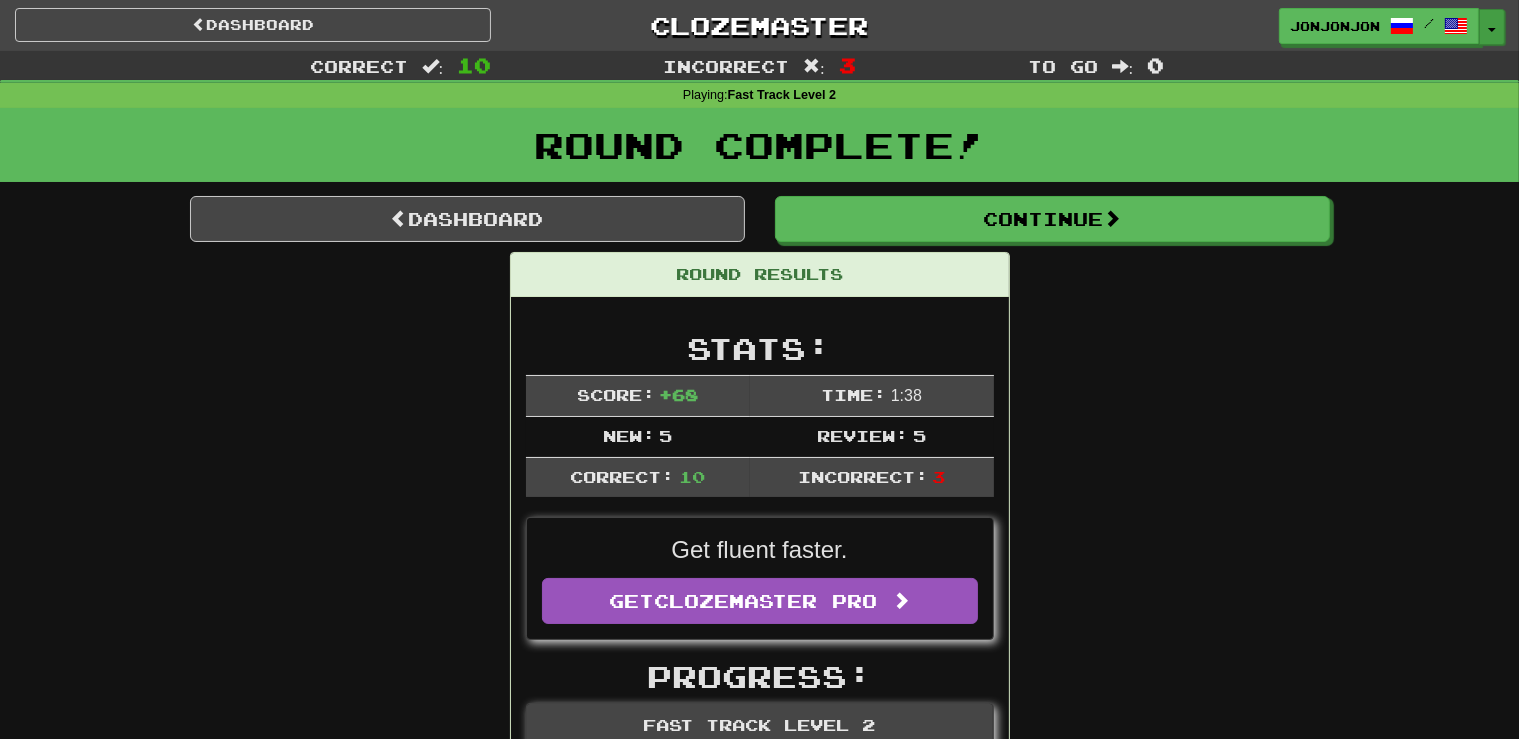 click on "Toggle Dropdown" at bounding box center [1492, 27] 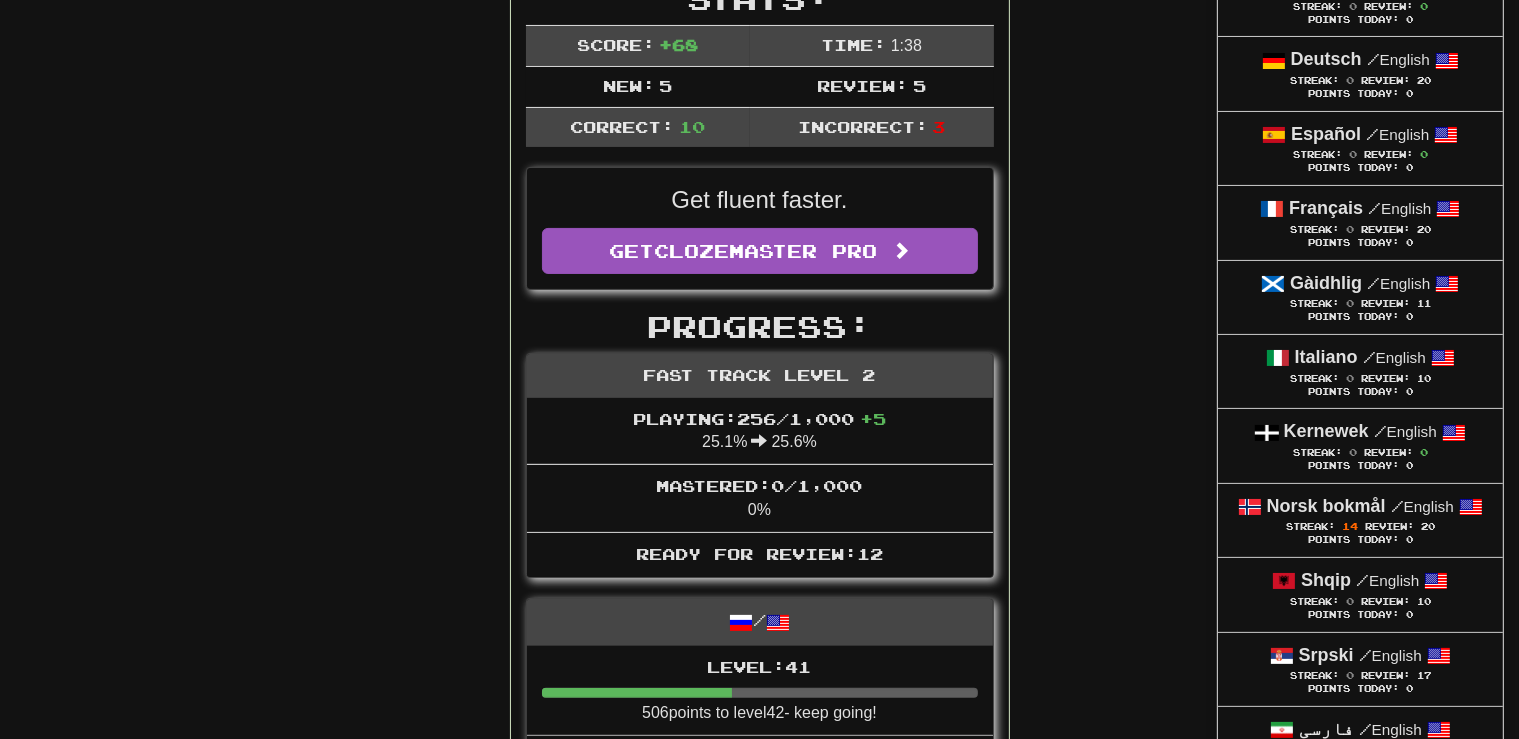 scroll, scrollTop: 422, scrollLeft: 0, axis: vertical 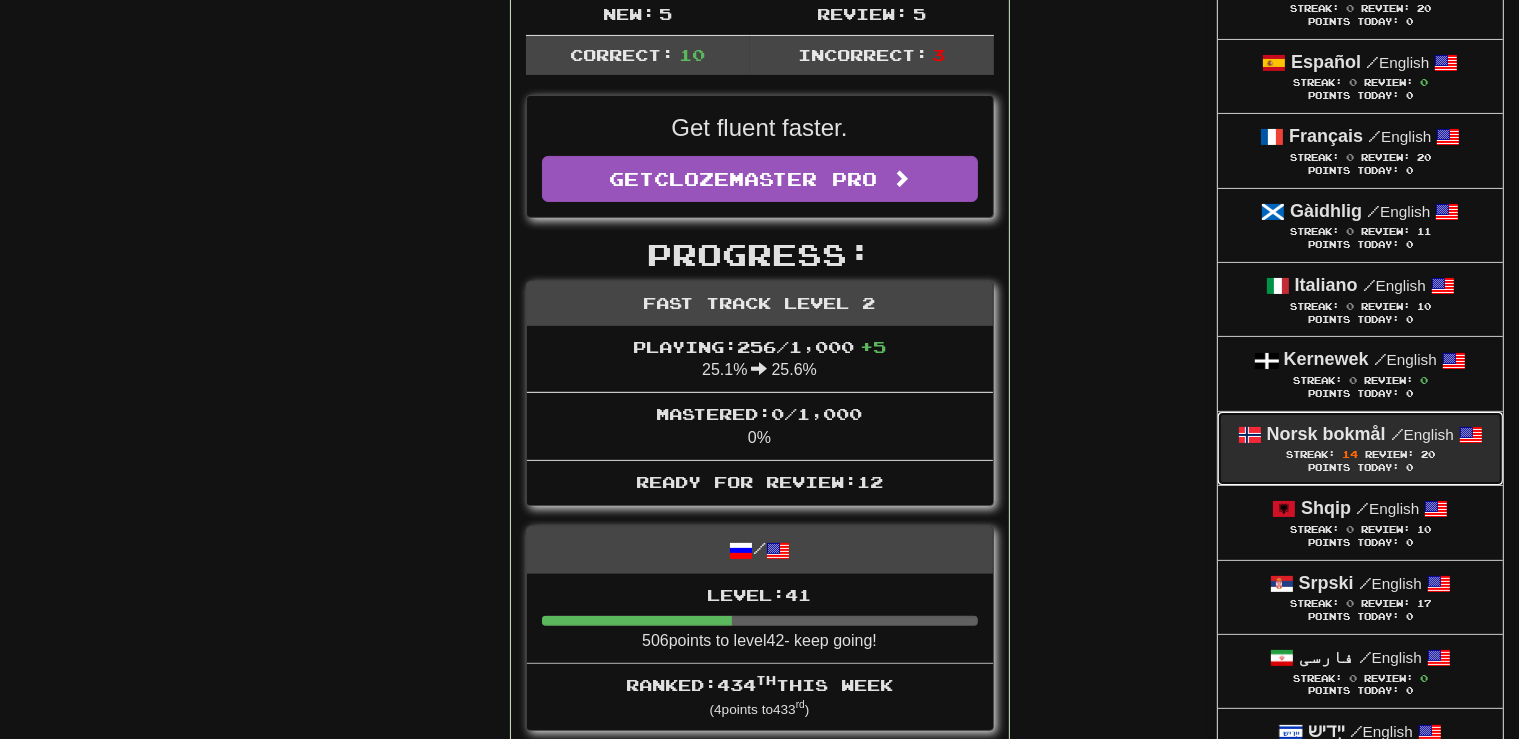 click on "Points Today: 0" at bounding box center (1360, 468) 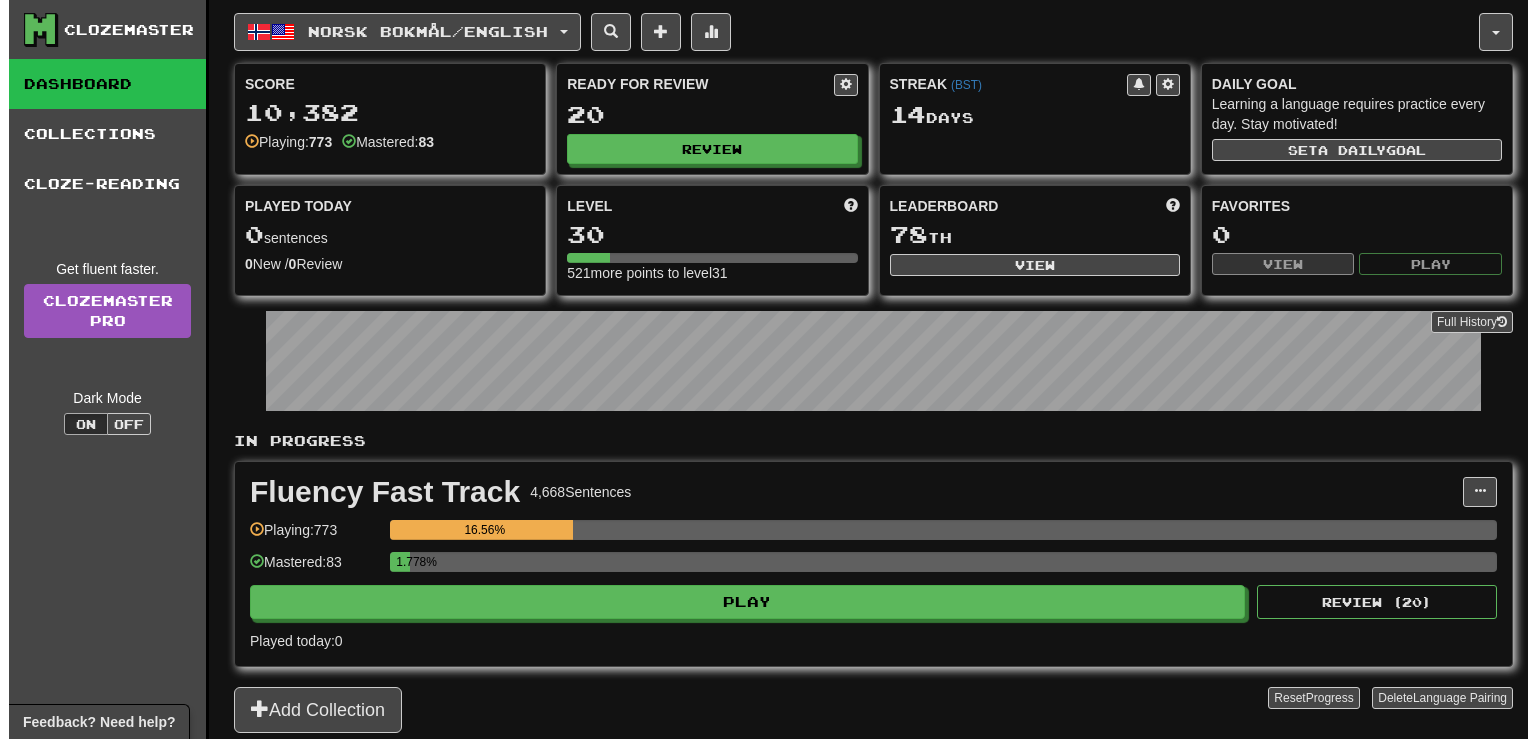 scroll, scrollTop: 0, scrollLeft: 0, axis: both 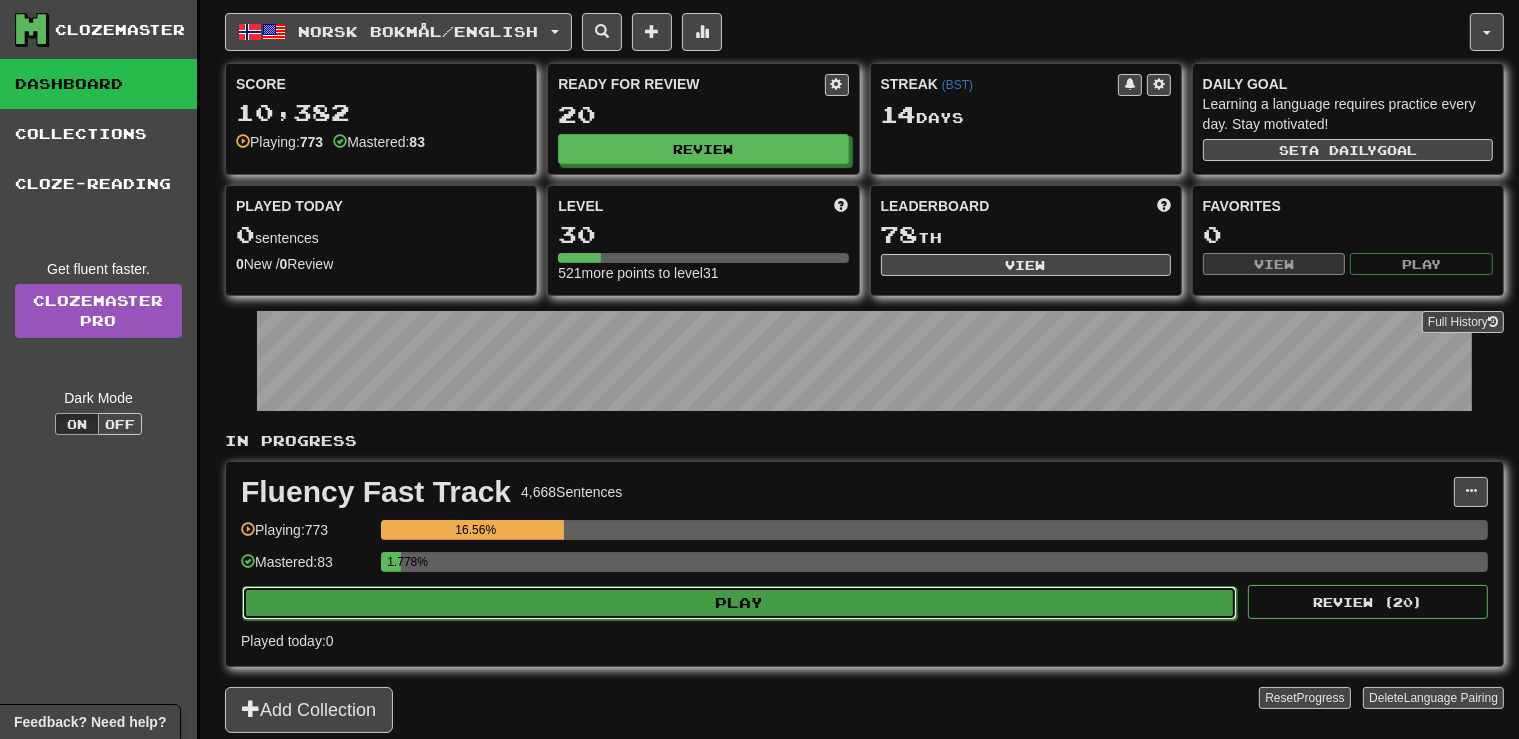 click on "Play" 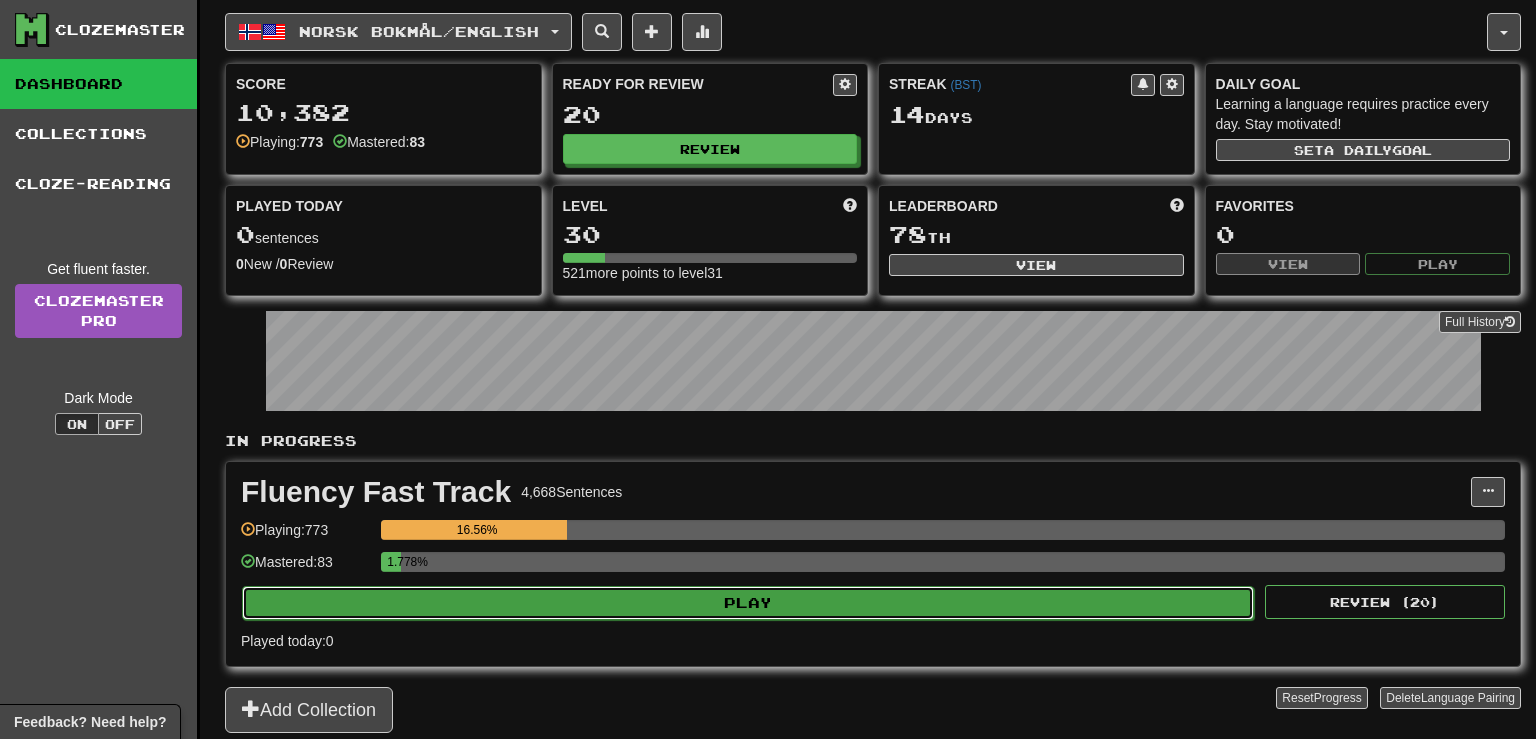 select on "**" 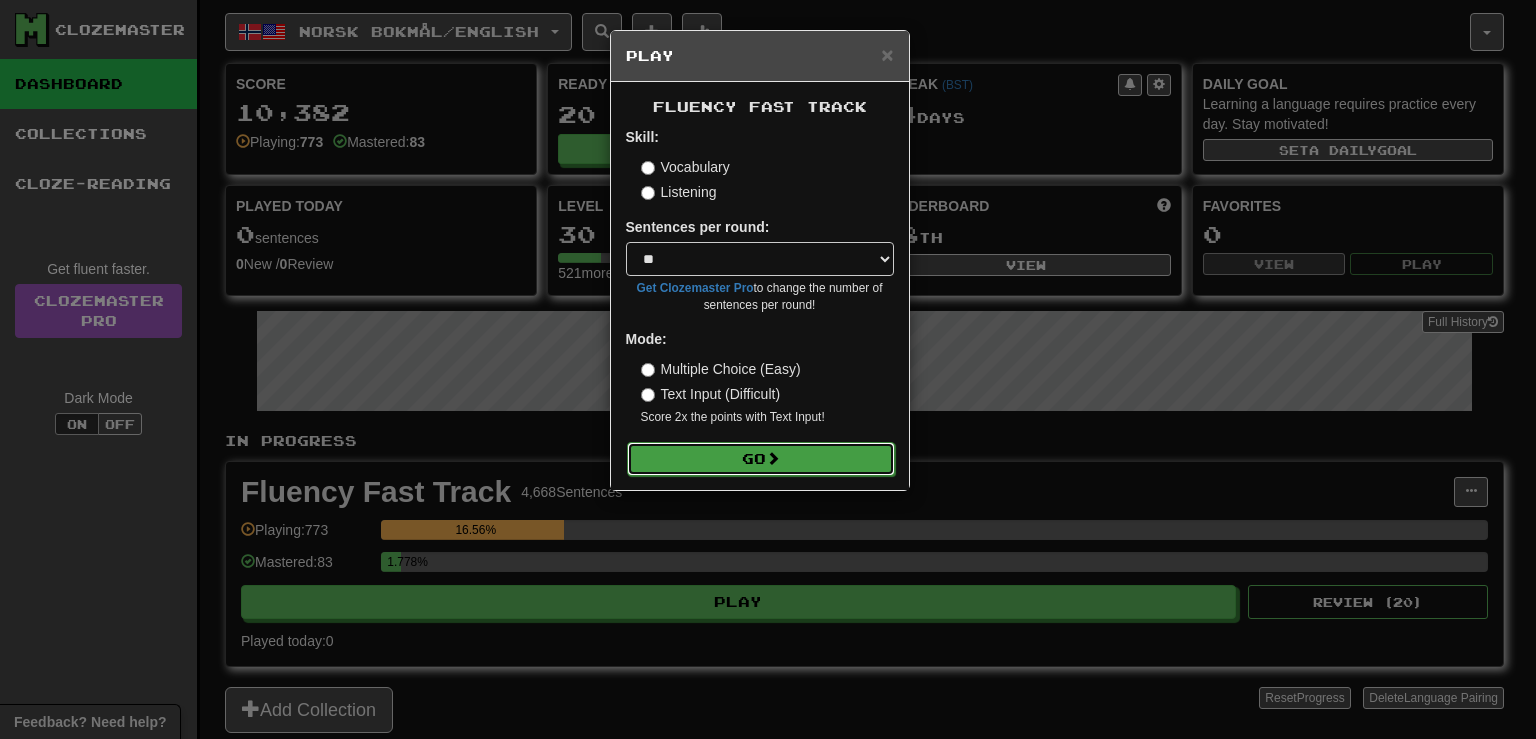 click on "Go" at bounding box center (761, 459) 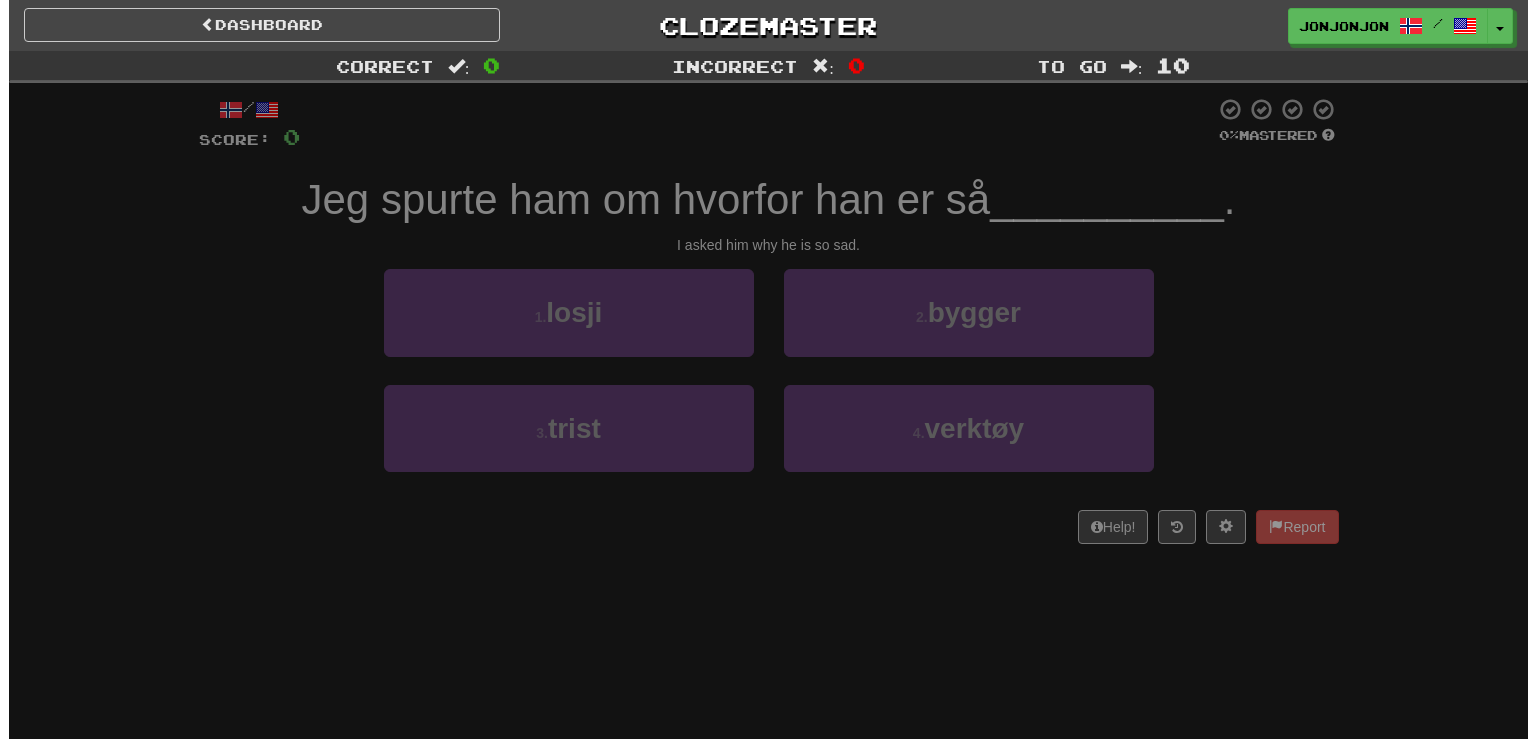 scroll, scrollTop: 0, scrollLeft: 0, axis: both 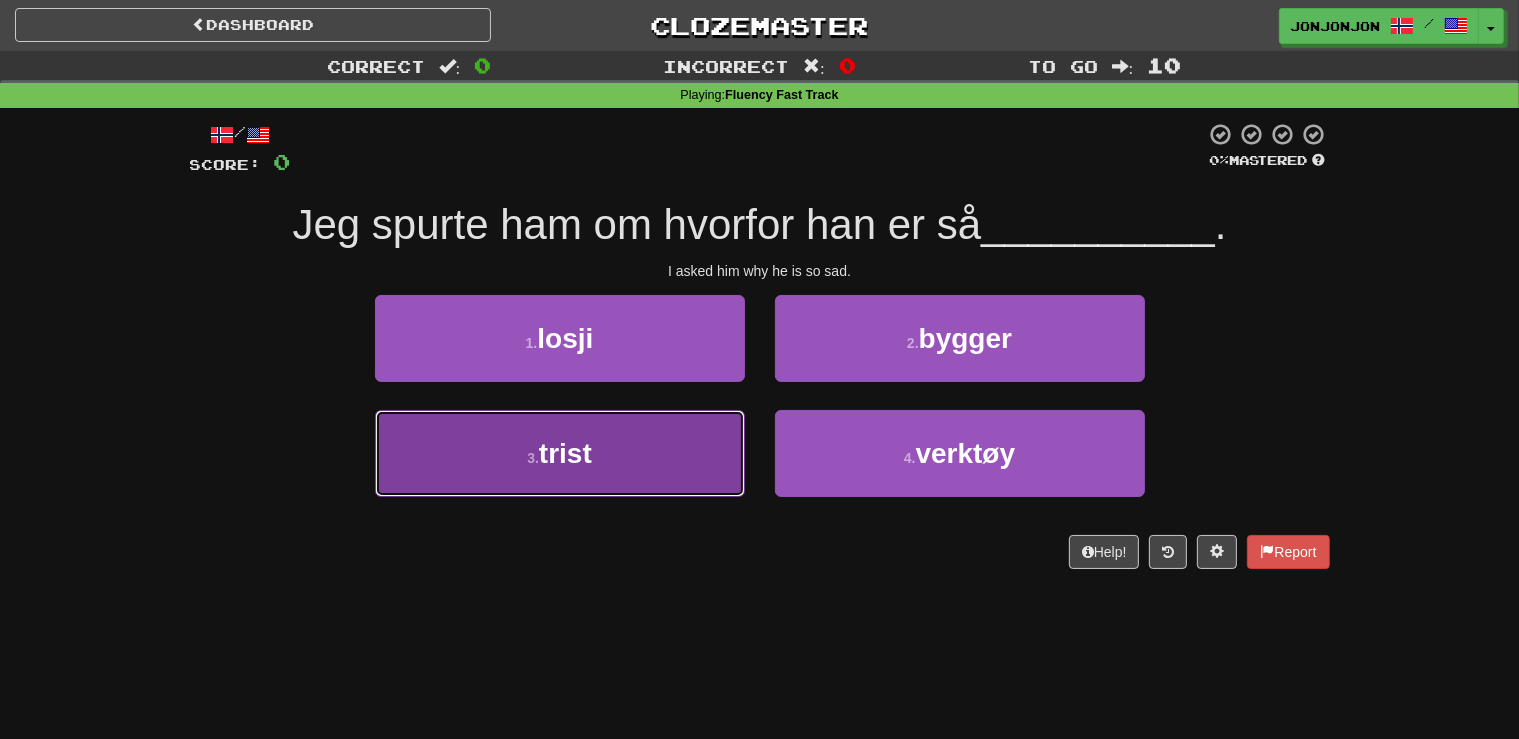 click on "3 .  trist" at bounding box center [560, 453] 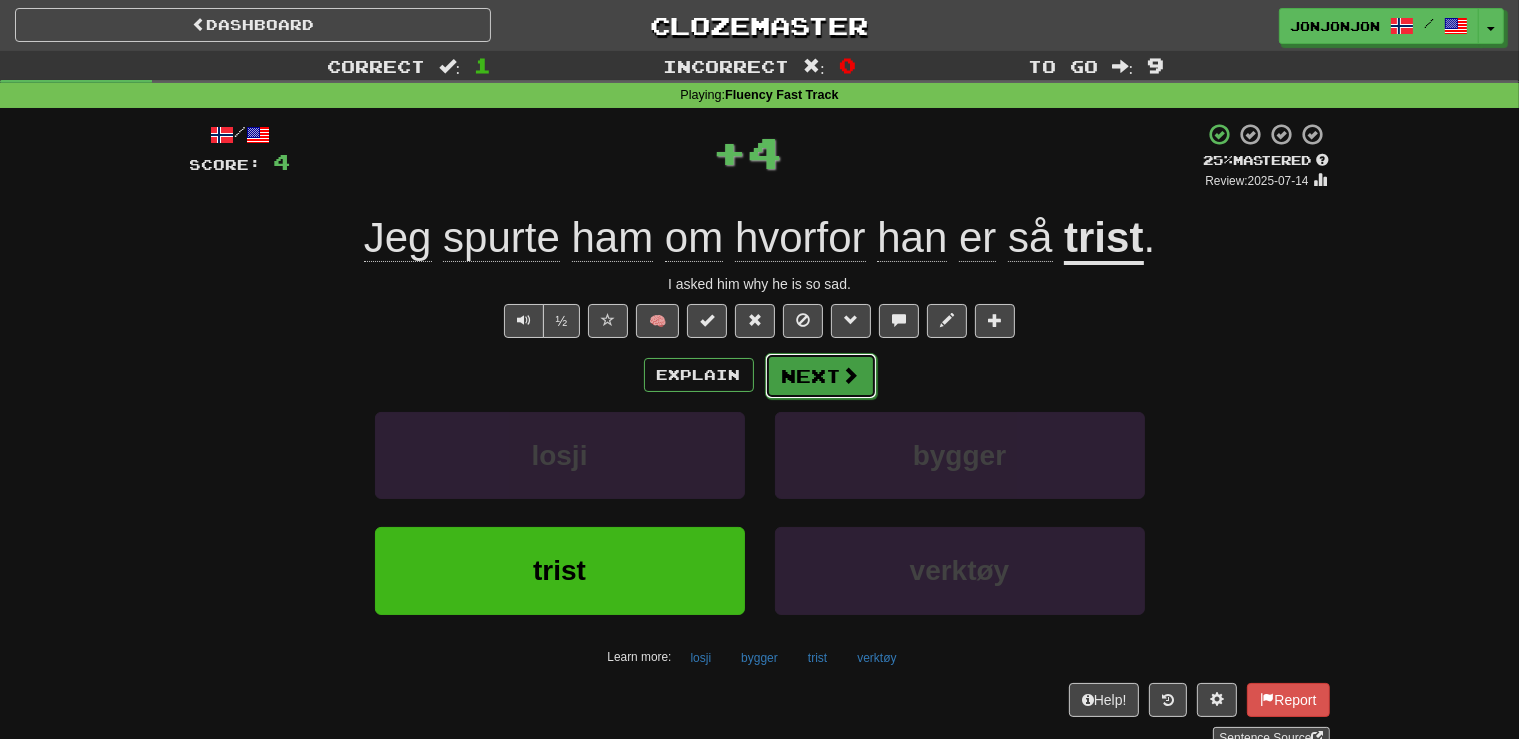 click on "Next" at bounding box center [821, 376] 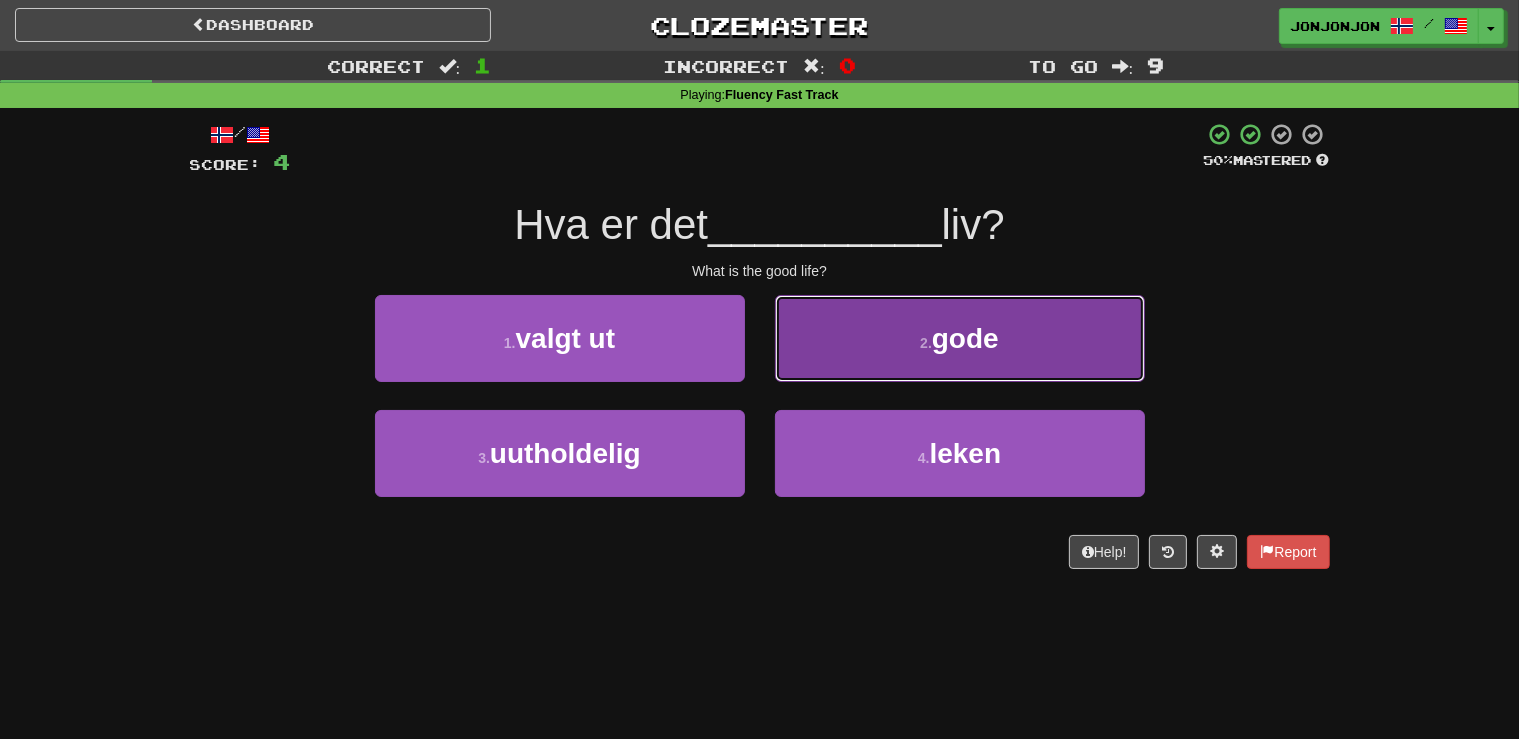 click on "2 .  gode" at bounding box center (960, 338) 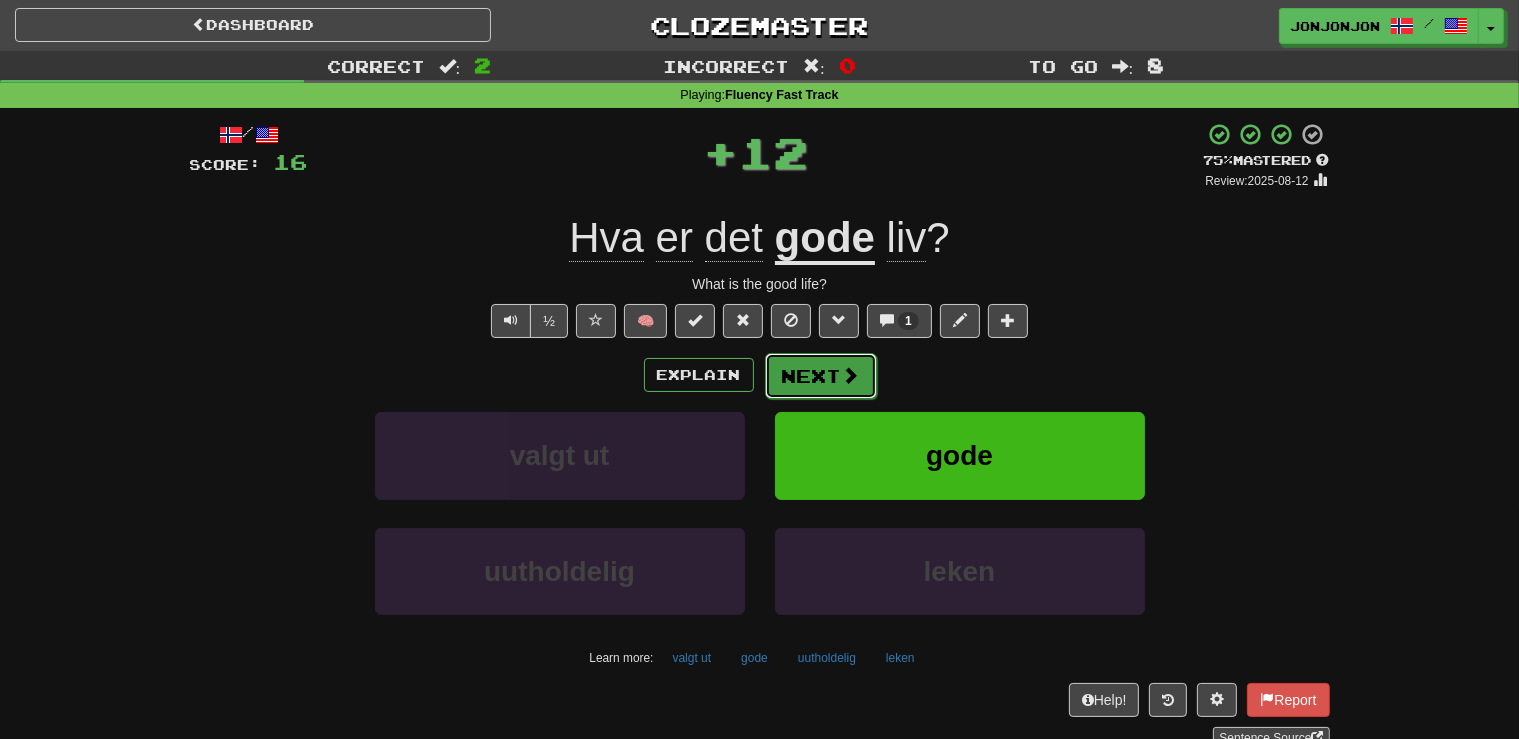 click on "Next" at bounding box center [821, 376] 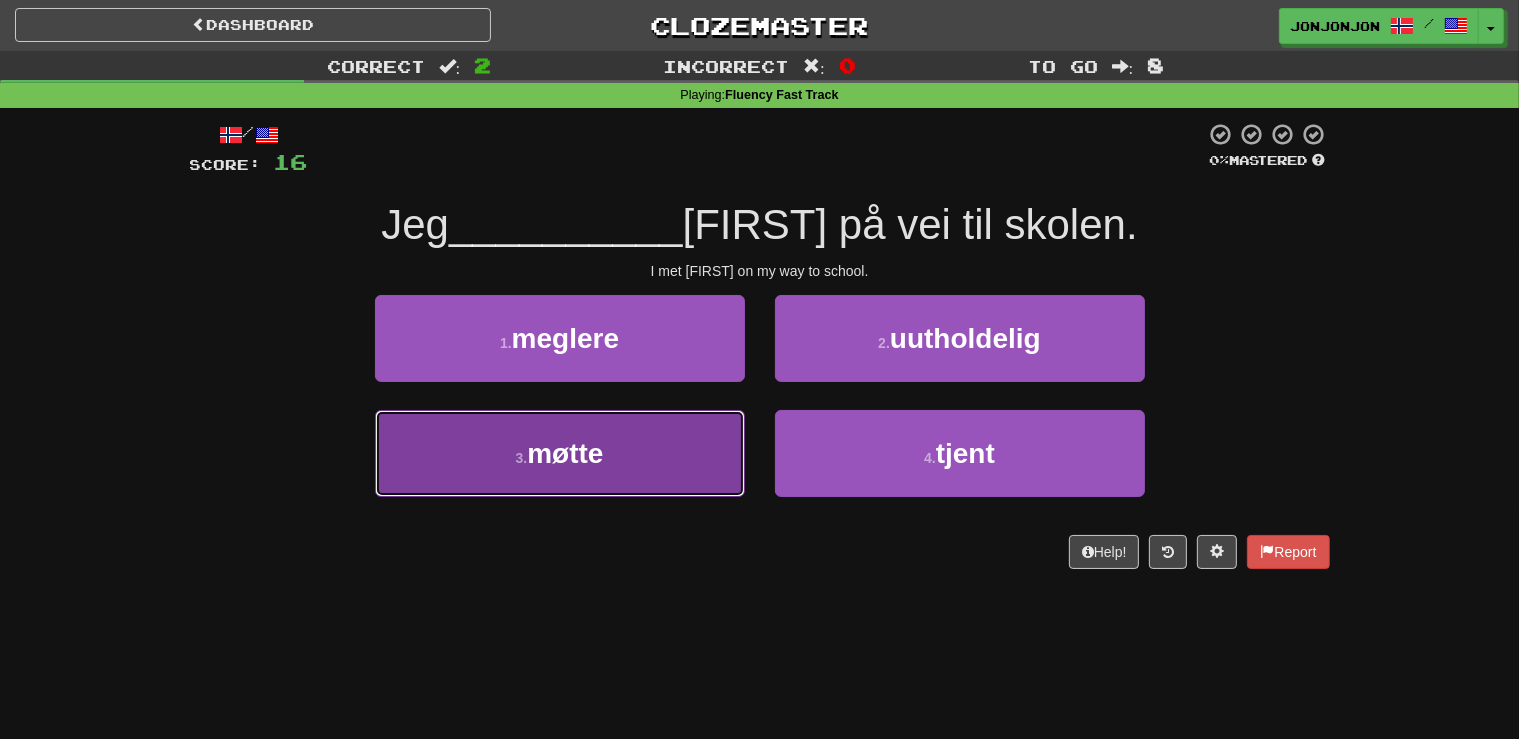 click on "3 .  møtte" at bounding box center [560, 453] 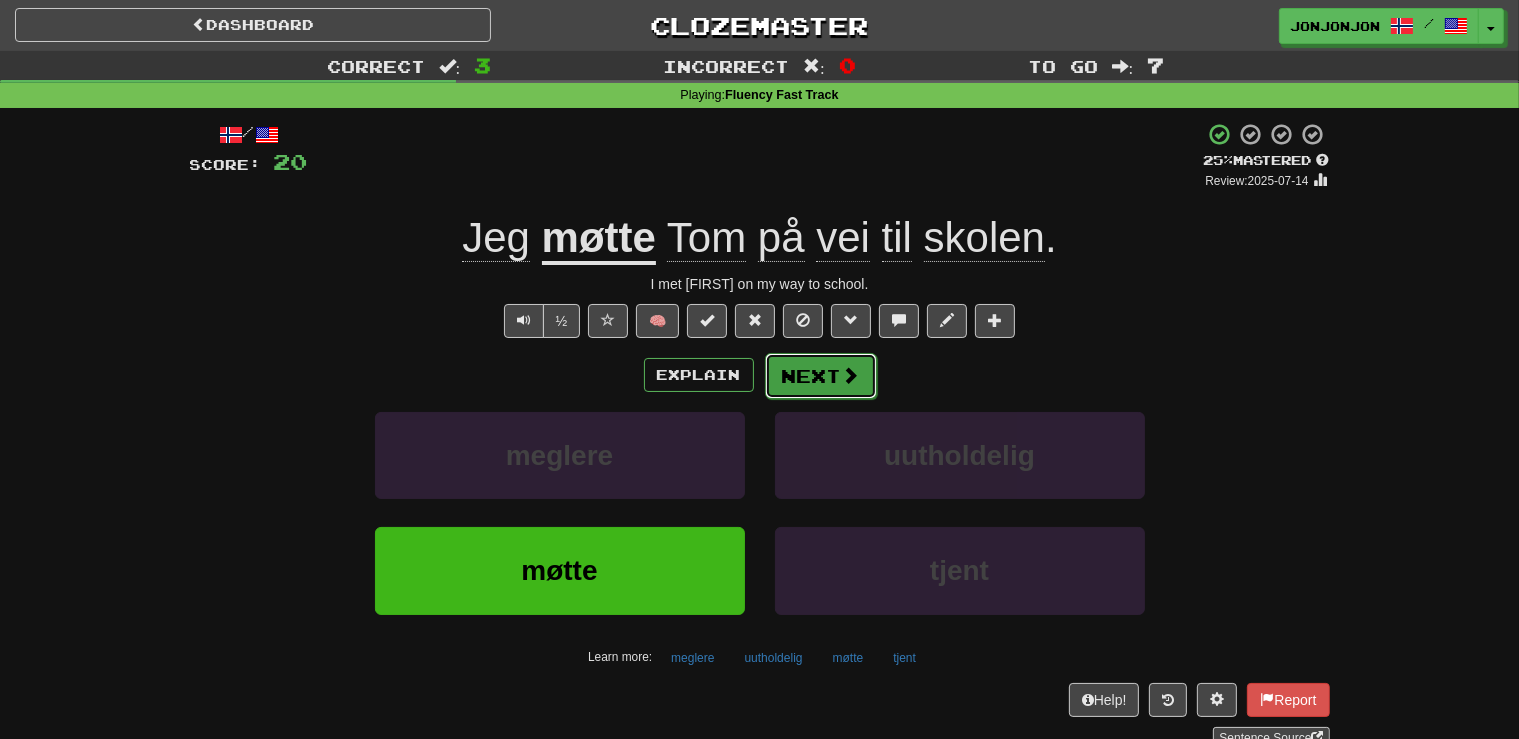 click on "Next" at bounding box center (821, 376) 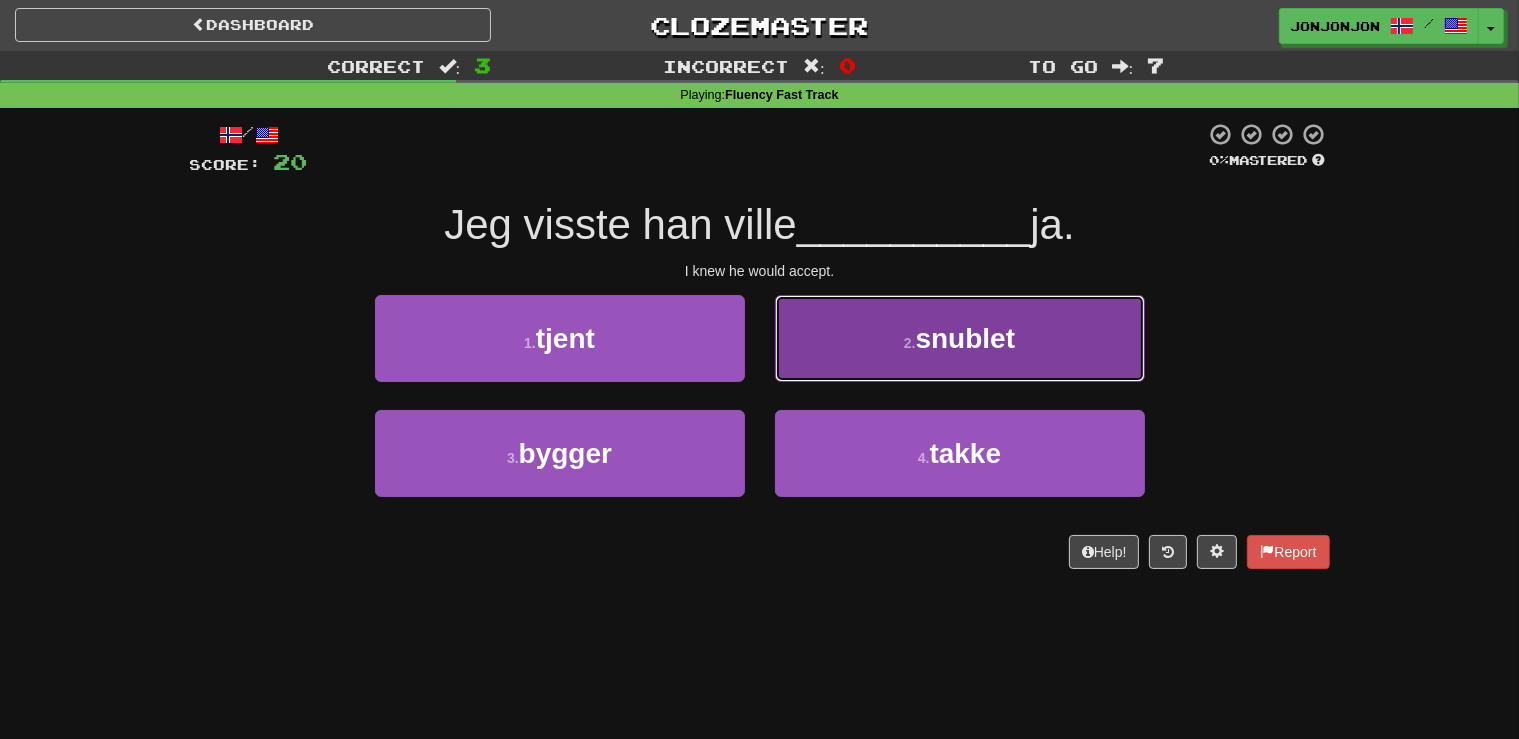 click on "2 .  snublet" at bounding box center [960, 338] 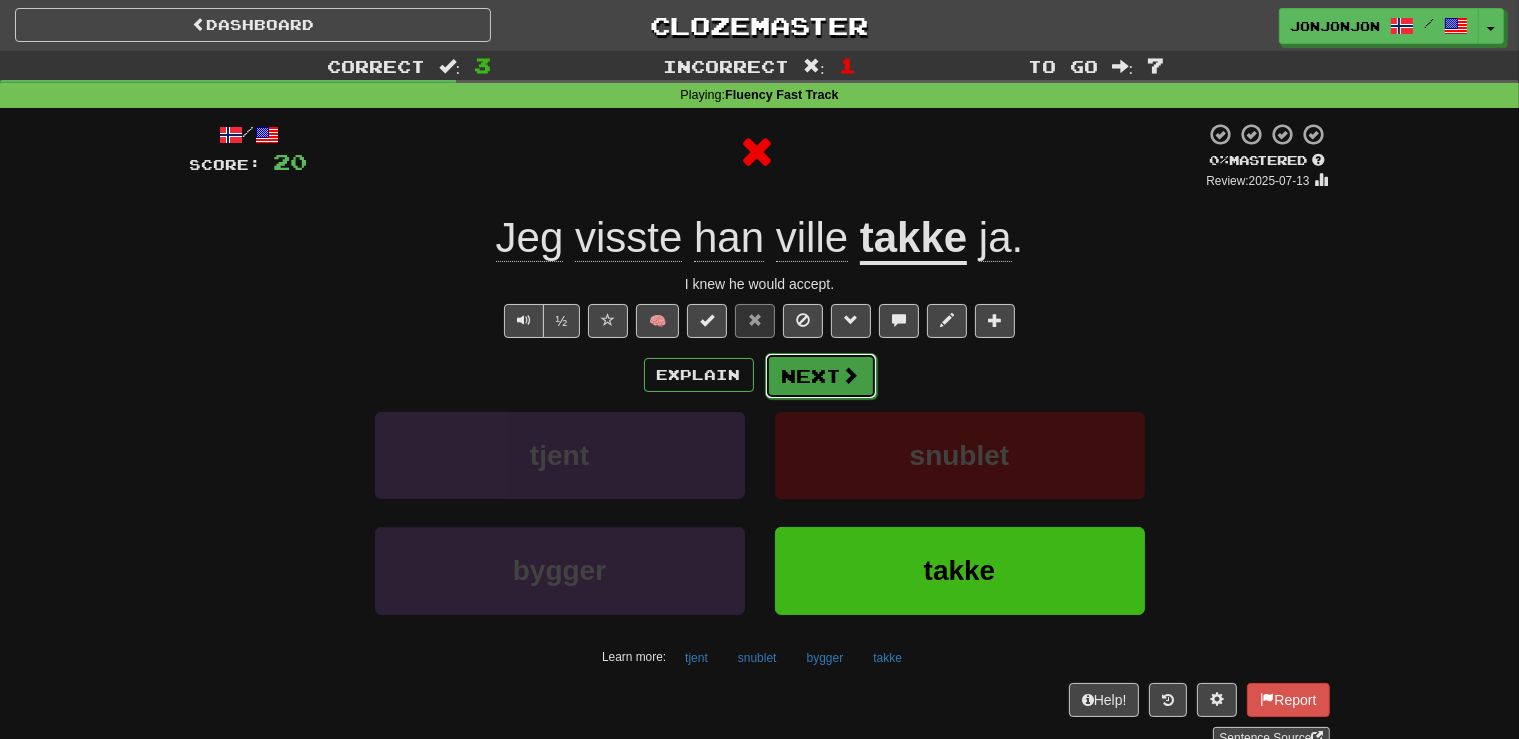 click on "Next" at bounding box center (821, 376) 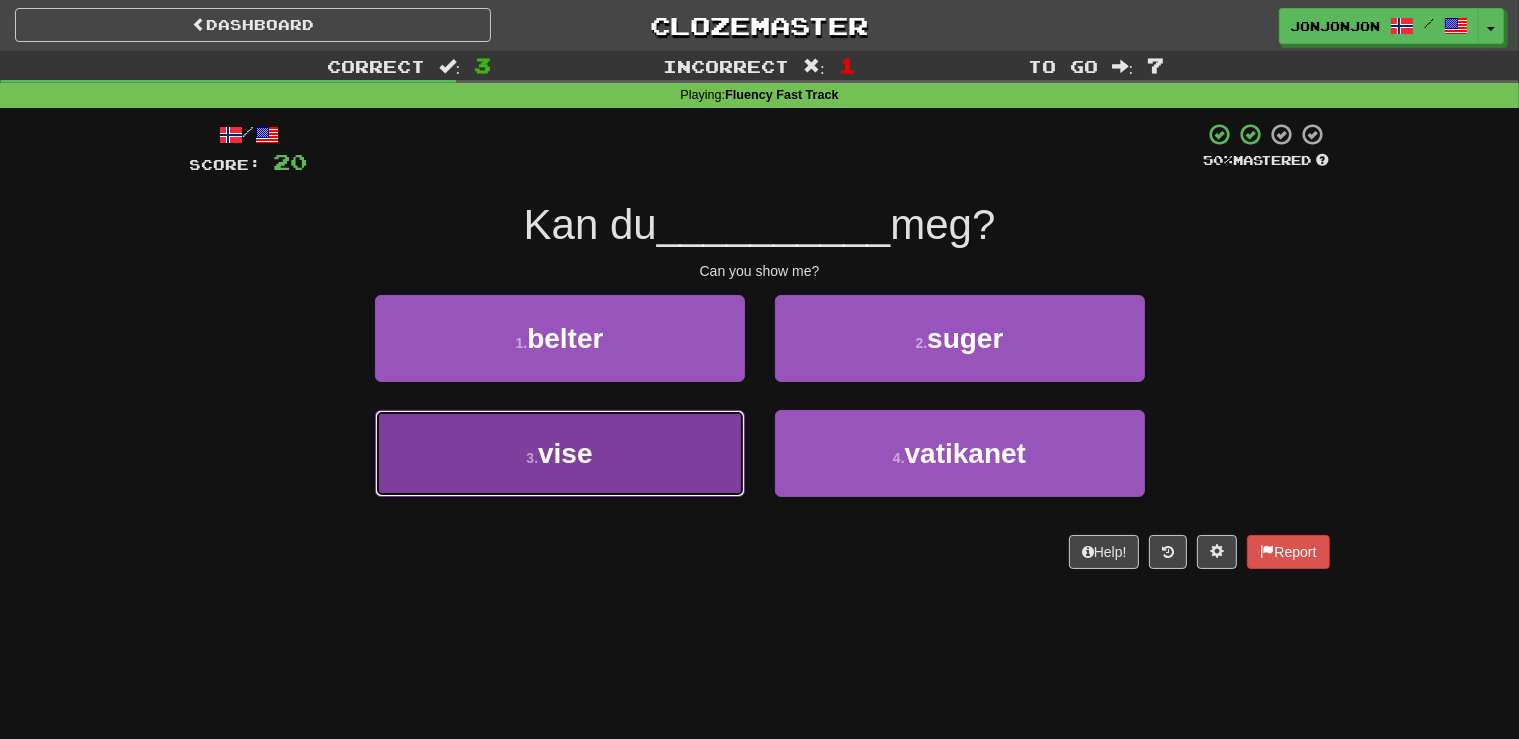 click on "3 .  vise" at bounding box center (560, 453) 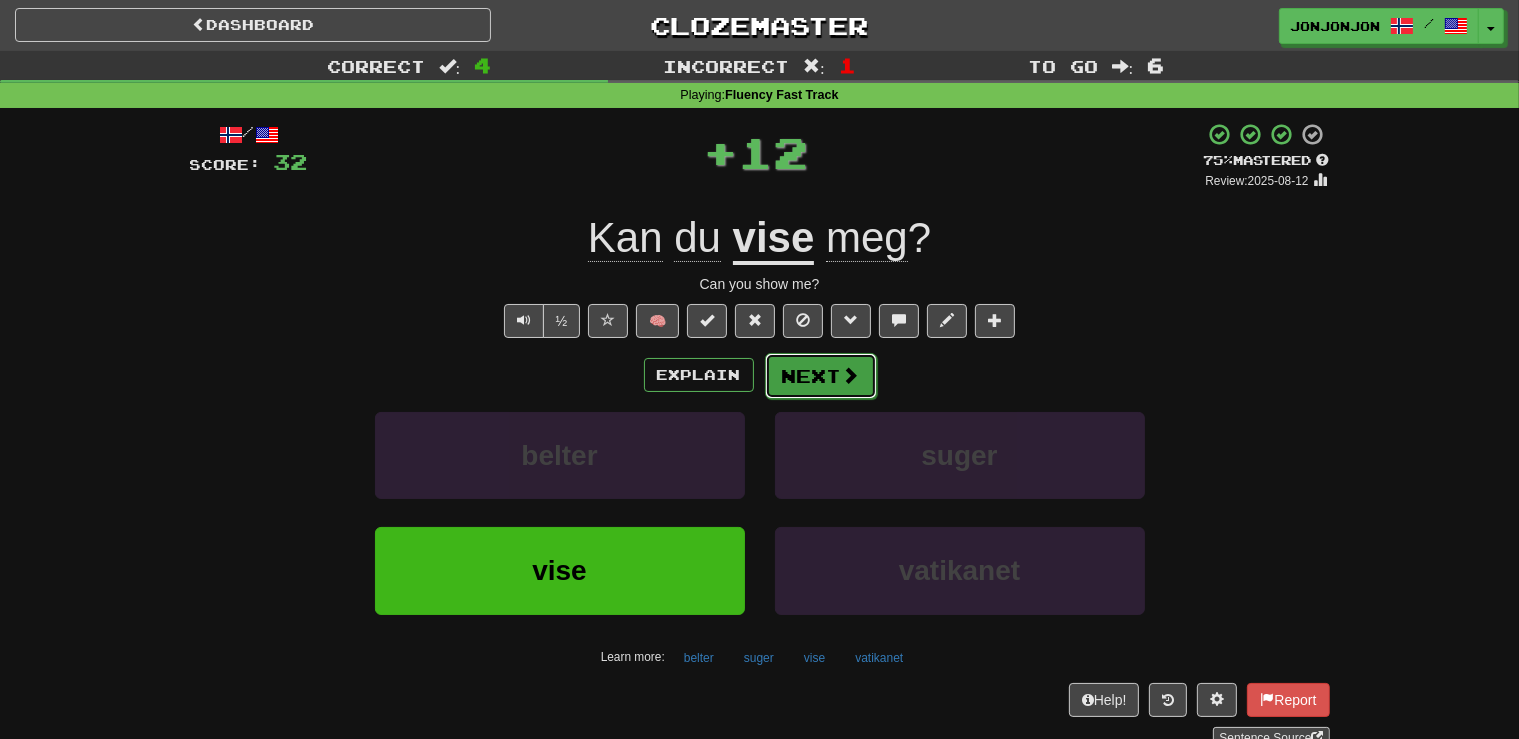 click on "Next" at bounding box center (821, 376) 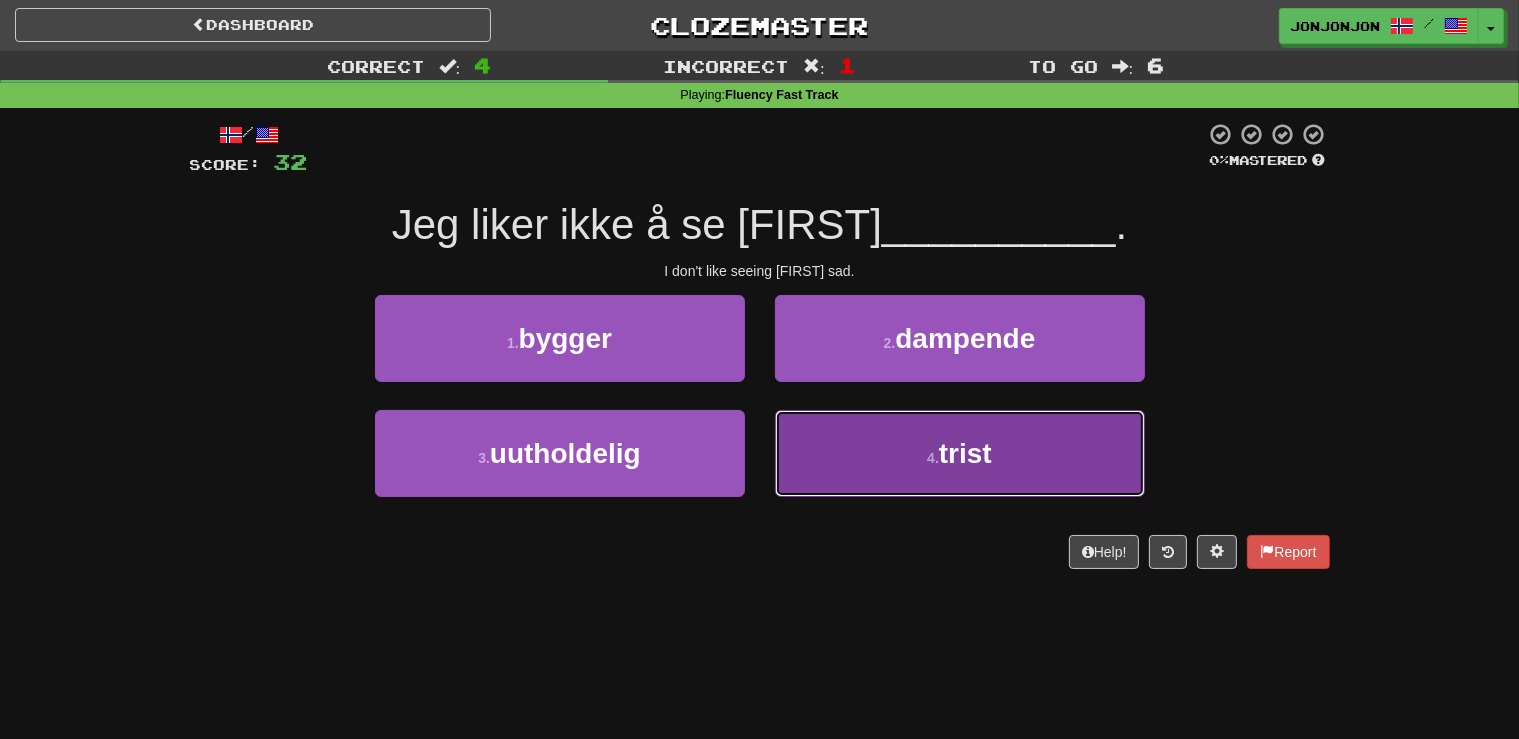 click on "4 .  trist" at bounding box center [960, 453] 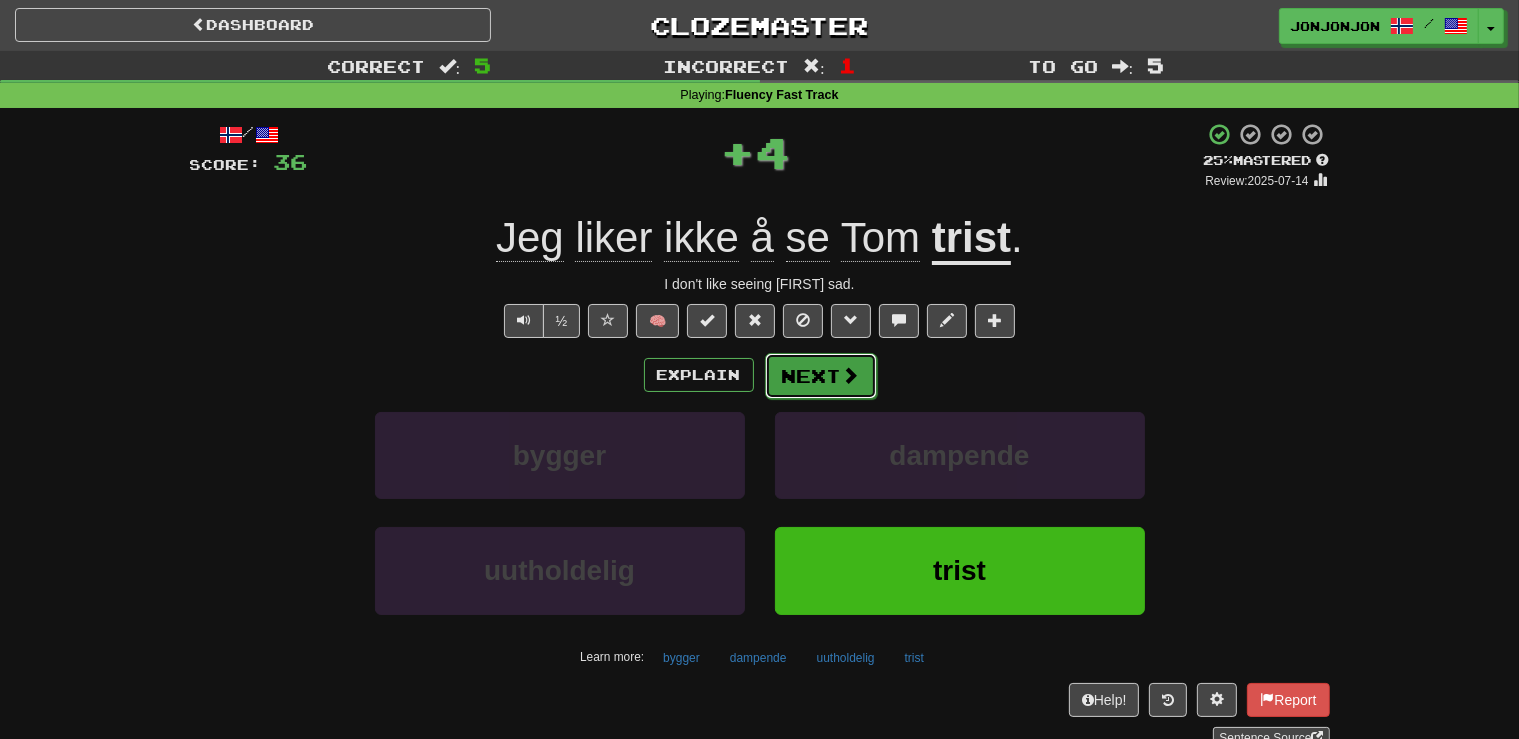 click at bounding box center [851, 375] 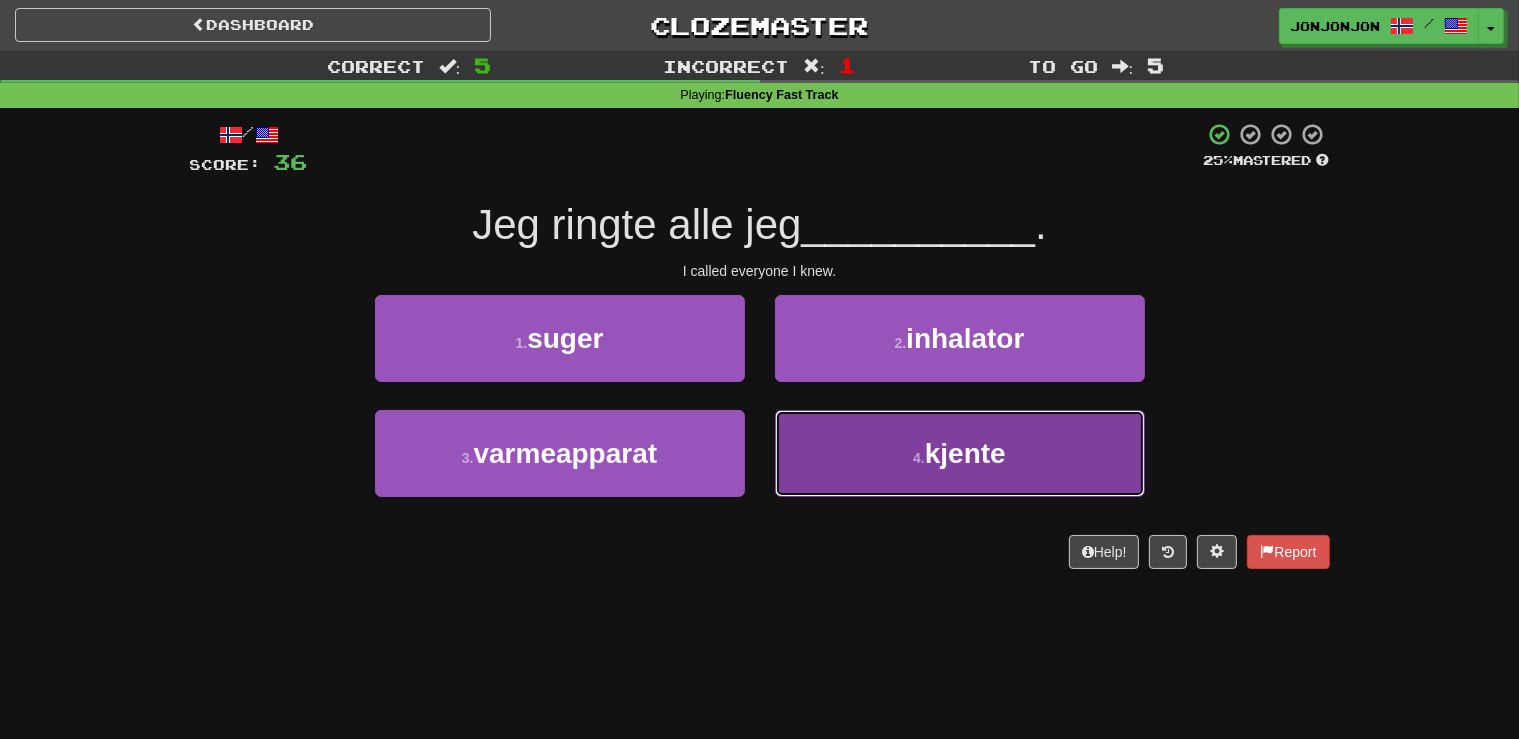 click on "4 ." at bounding box center (919, 458) 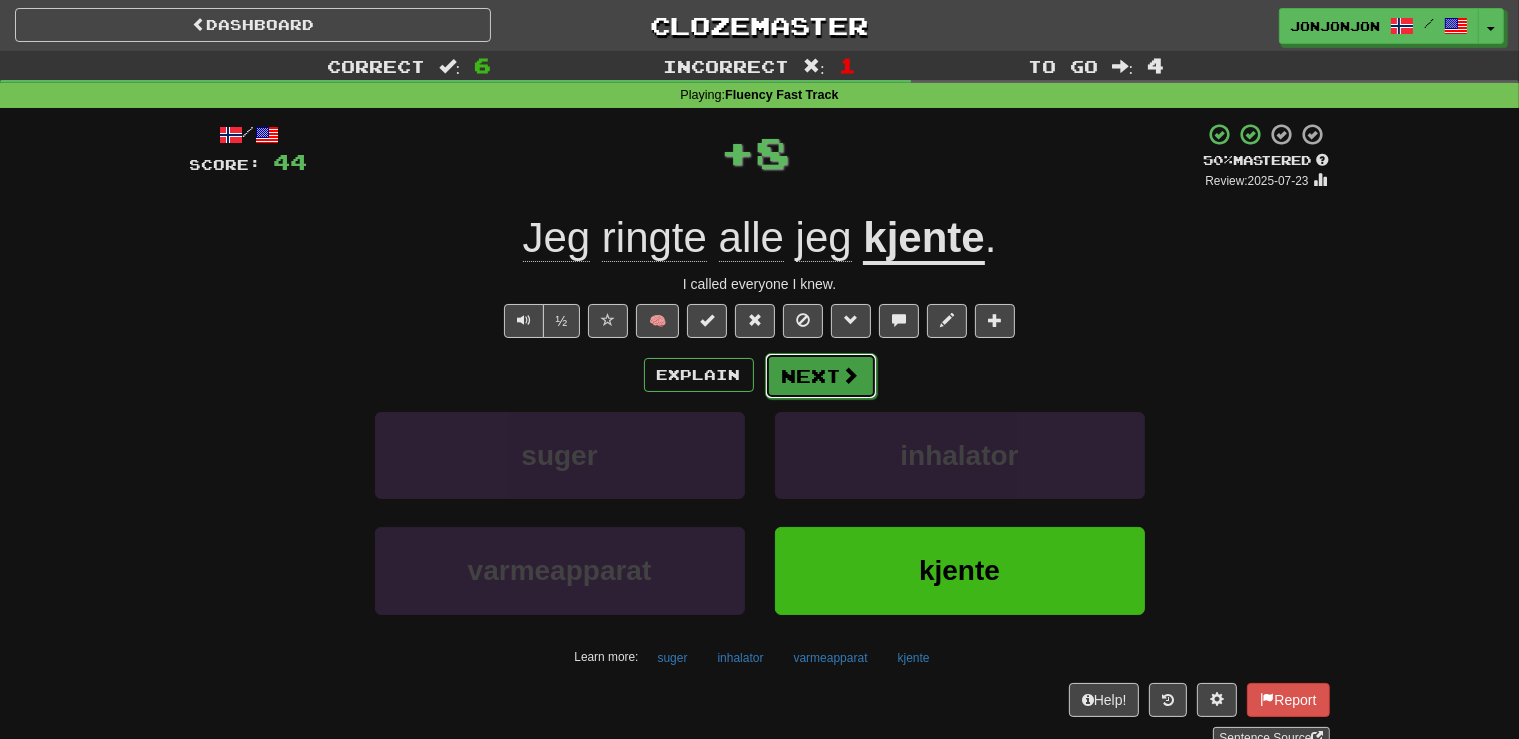 click on "Next" at bounding box center [821, 376] 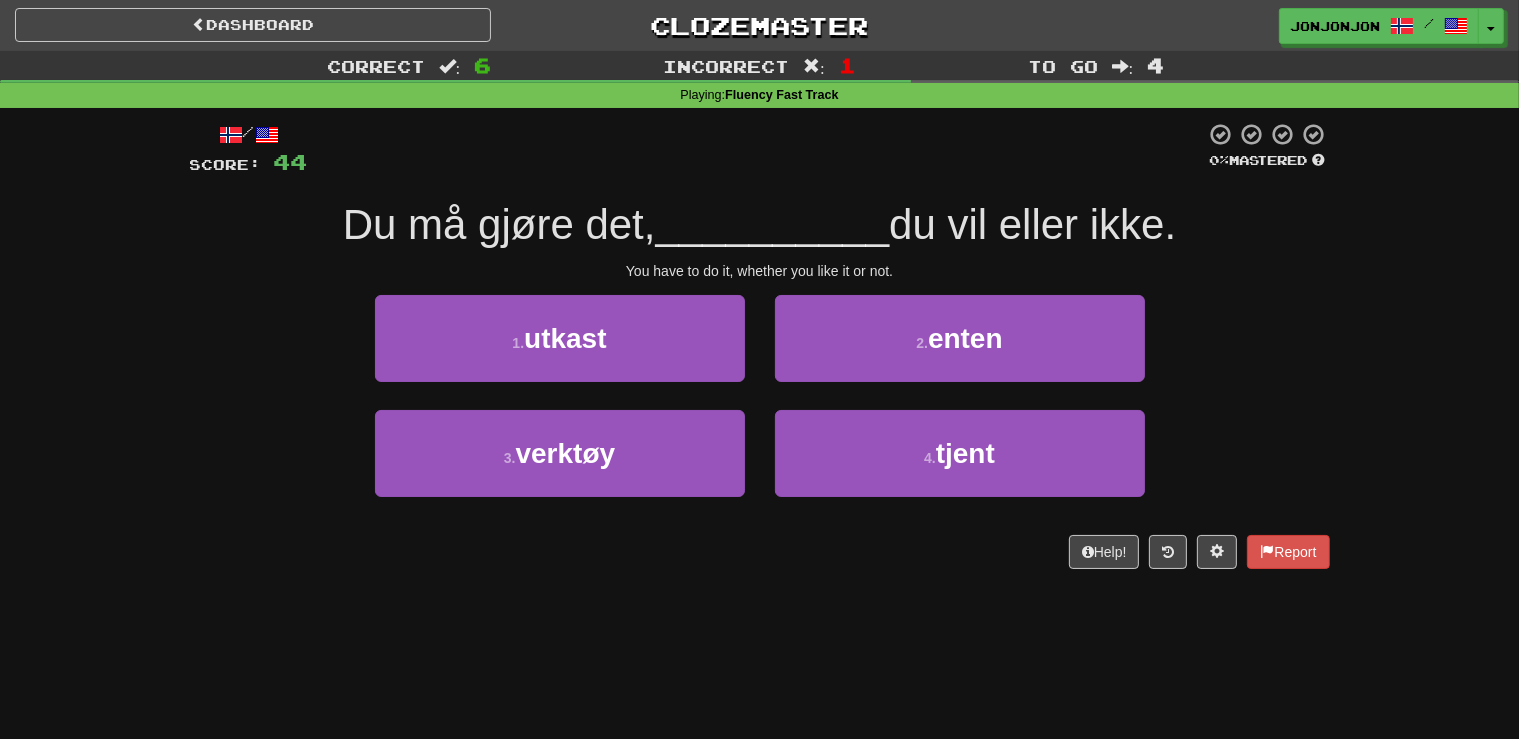 click on "Dashboard
Clozemaster
jonjonjon
/
Toggle Dropdown
Dashboard
Leaderboard
Activity Feed
Notifications
Profile
Discussions
Čeština
/
English
Streak:
0
Review:
0
Points Today: 0
Deutsch
/
English
Streak:
0
Review:
20
Points Today: 0
Español
/
English
Streak:
0
Review:
0
Points Today: 0
Français
/
English
Streak:
0
Review:
20
Points Today: 0
Gàidhlig
/
English
Streak:
0
Review:
11
Points Today: 0
Italiano
/
English
Streak:
0
Review:
10
Points Today: 0
Kernewek
/
English
Streak:
0
Review:
0
Points Today: 0
Norsk bokmål
/
English" at bounding box center [759, 369] 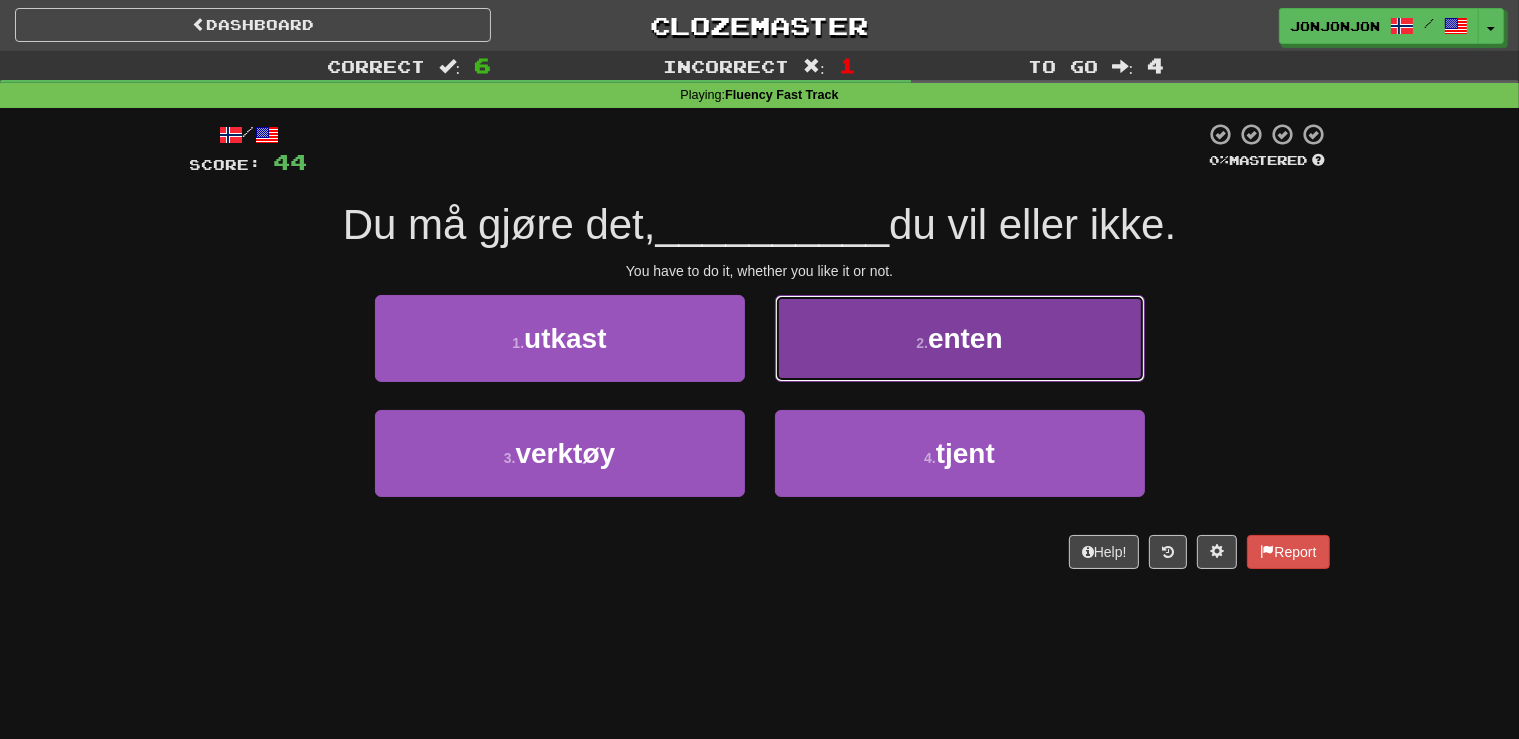 click on "enten" at bounding box center (965, 338) 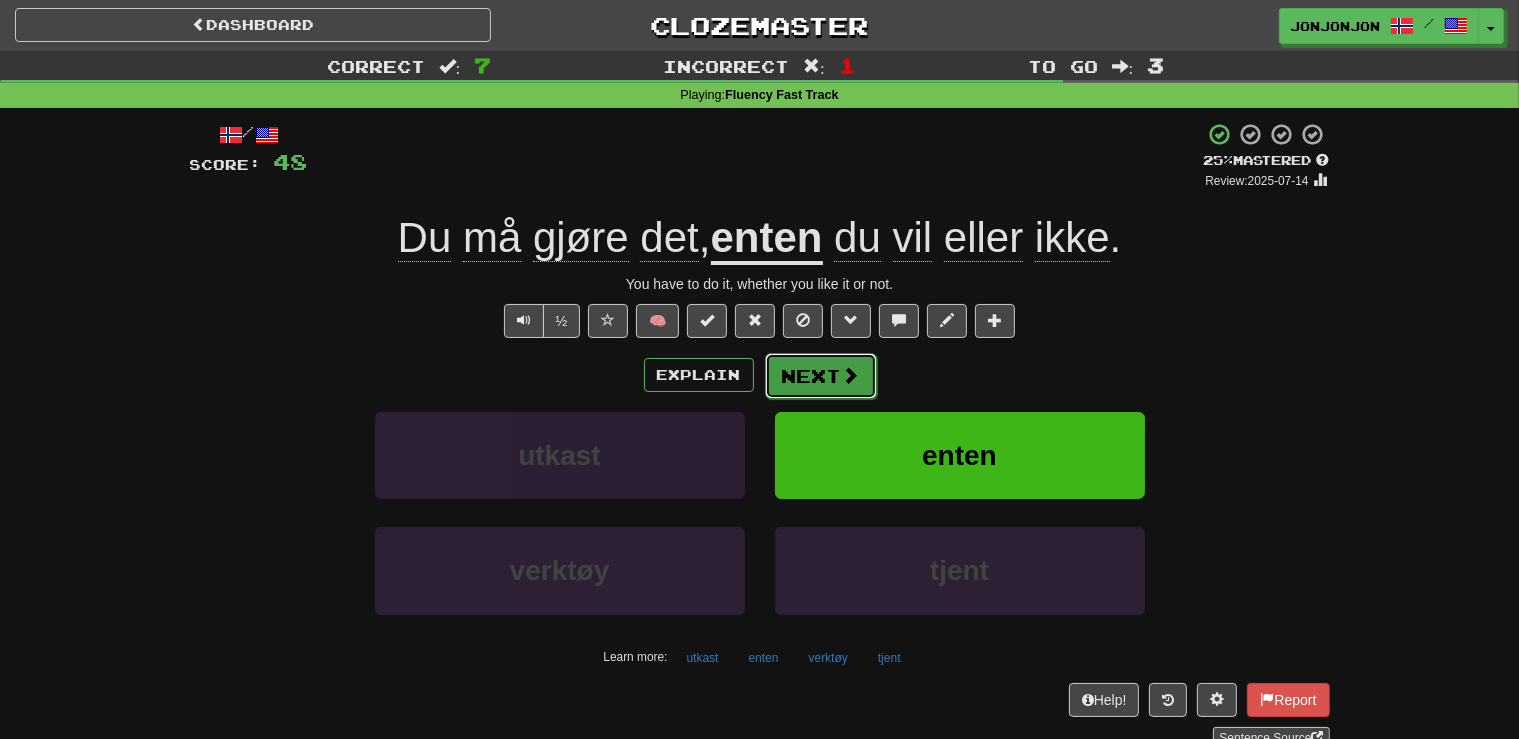 click on "Next" at bounding box center [821, 376] 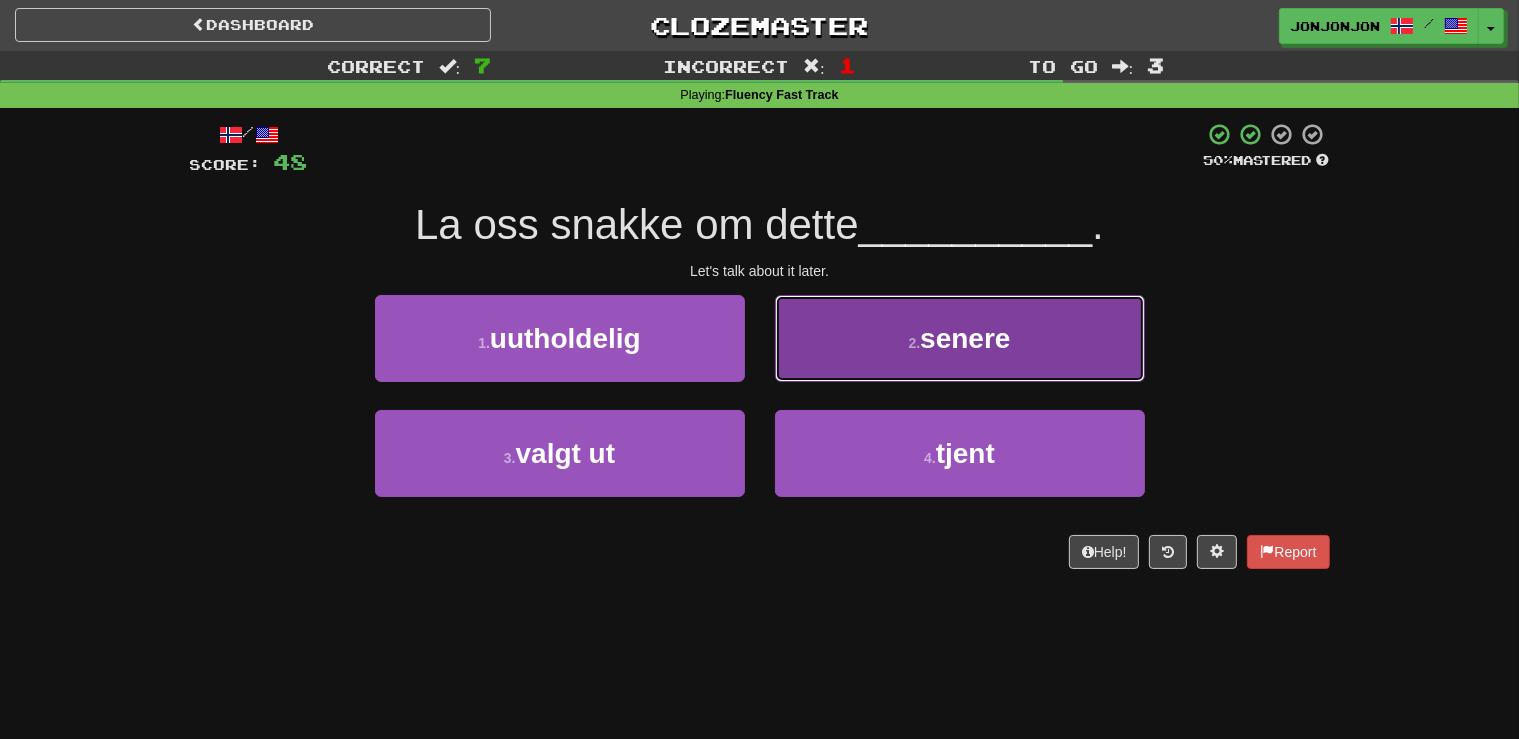 click on "2 .  senere" at bounding box center [960, 338] 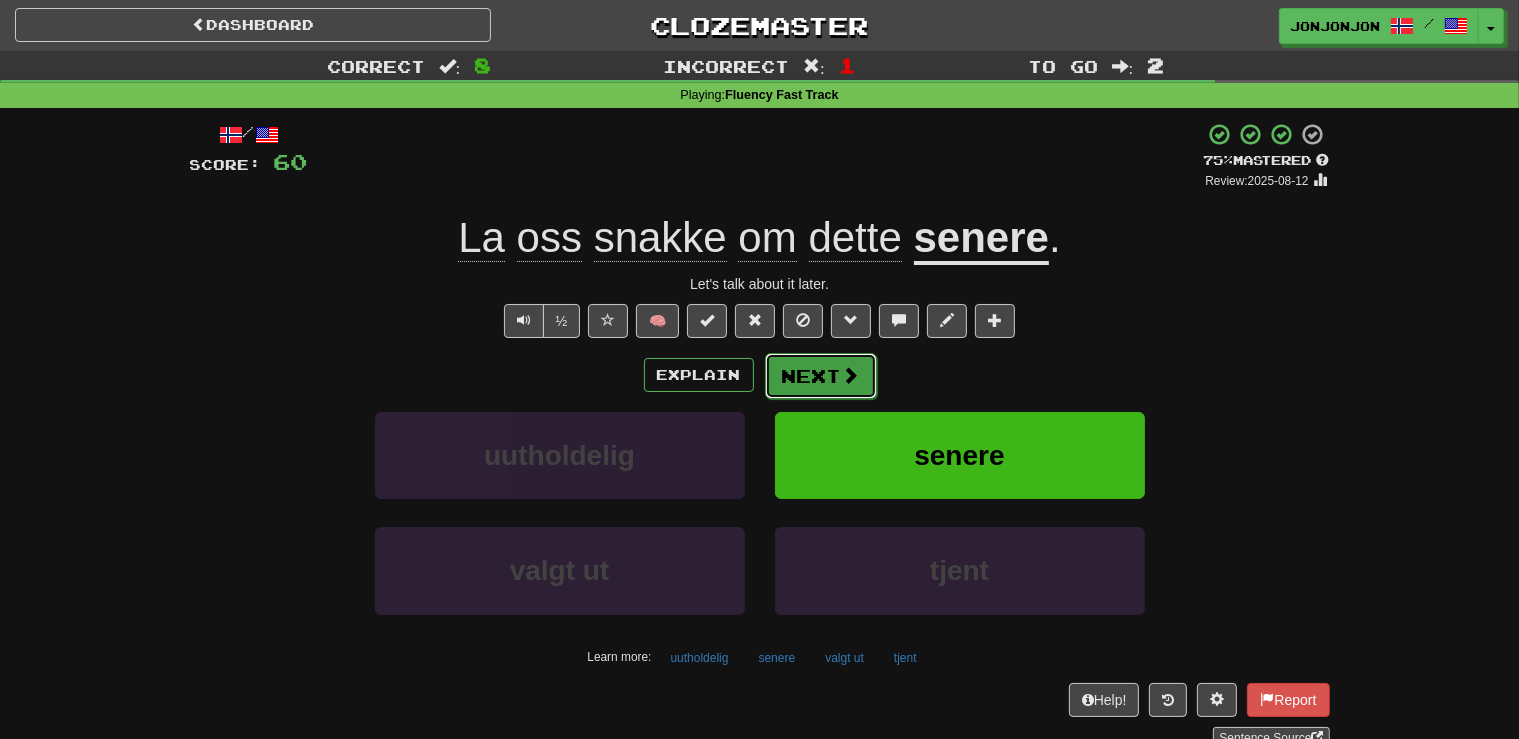 click on "Next" at bounding box center [821, 376] 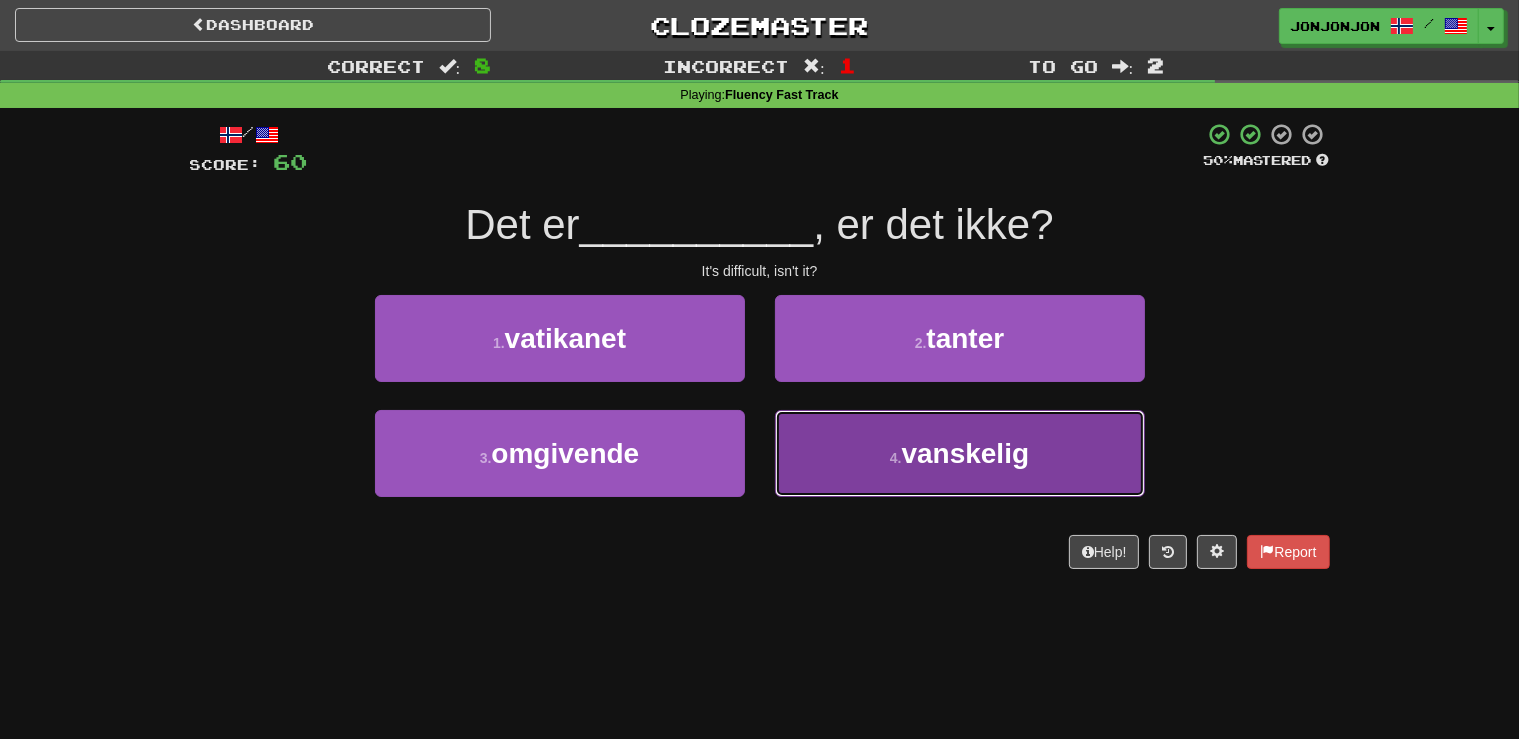 click on "vanskelig" at bounding box center (966, 453) 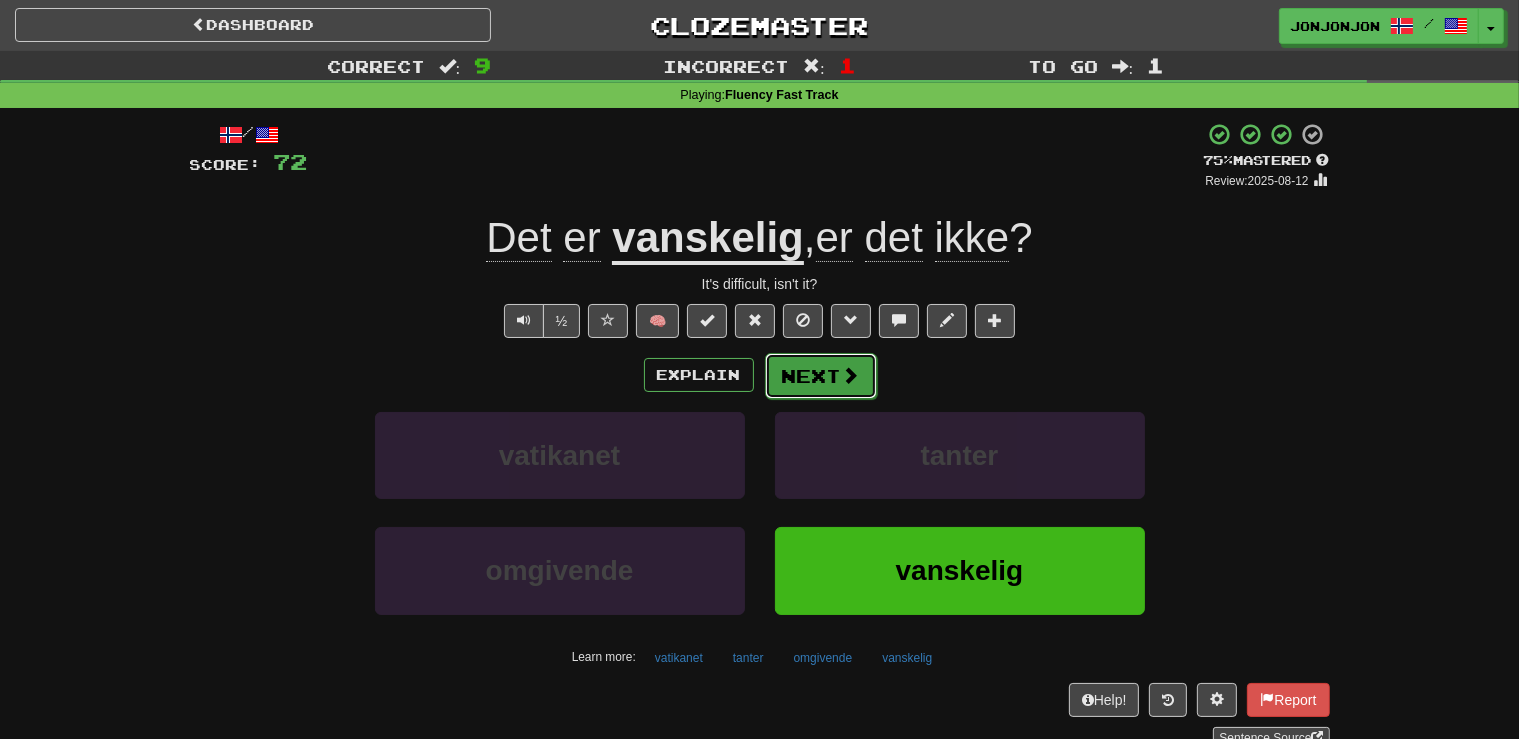 click on "Next" at bounding box center [821, 376] 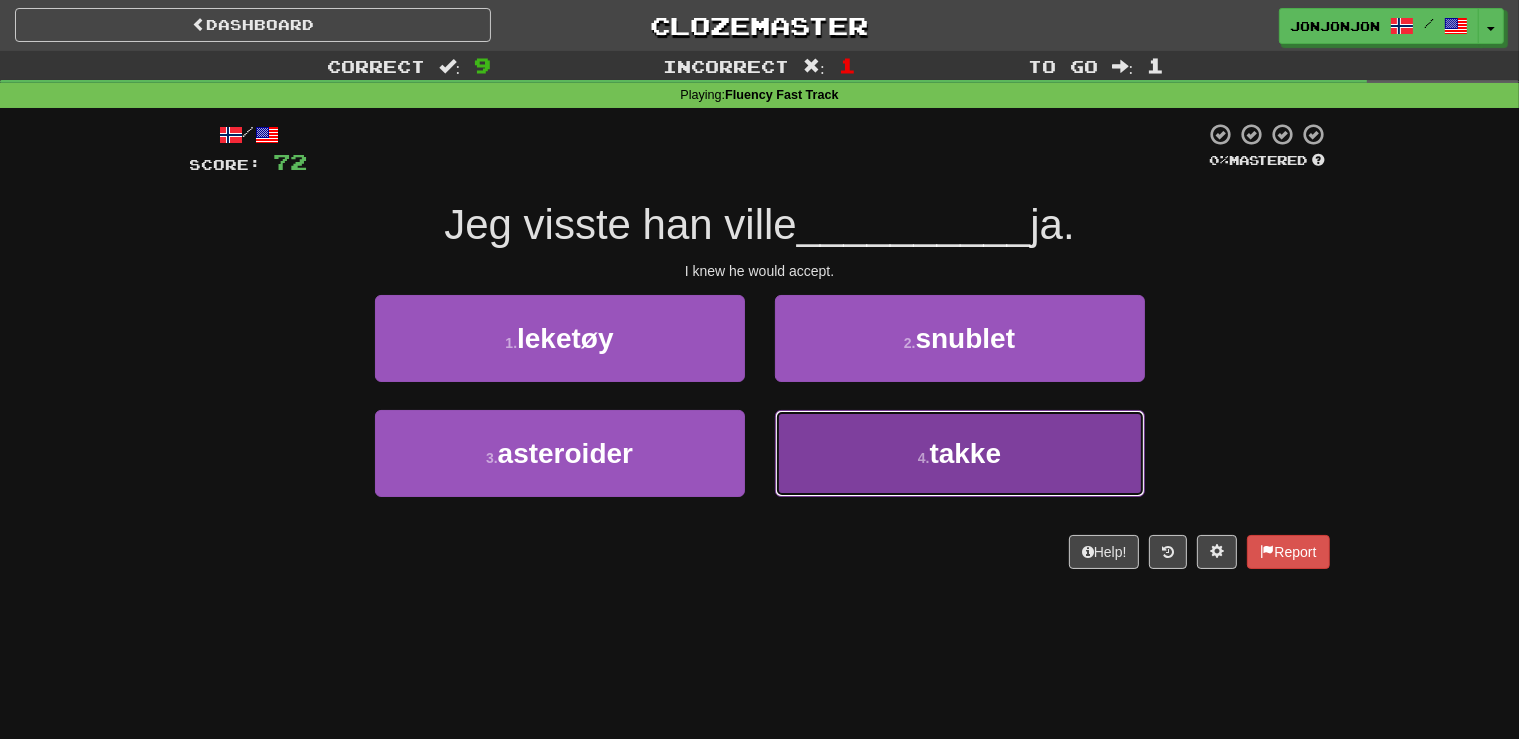 click on "4 .  takke" at bounding box center (960, 453) 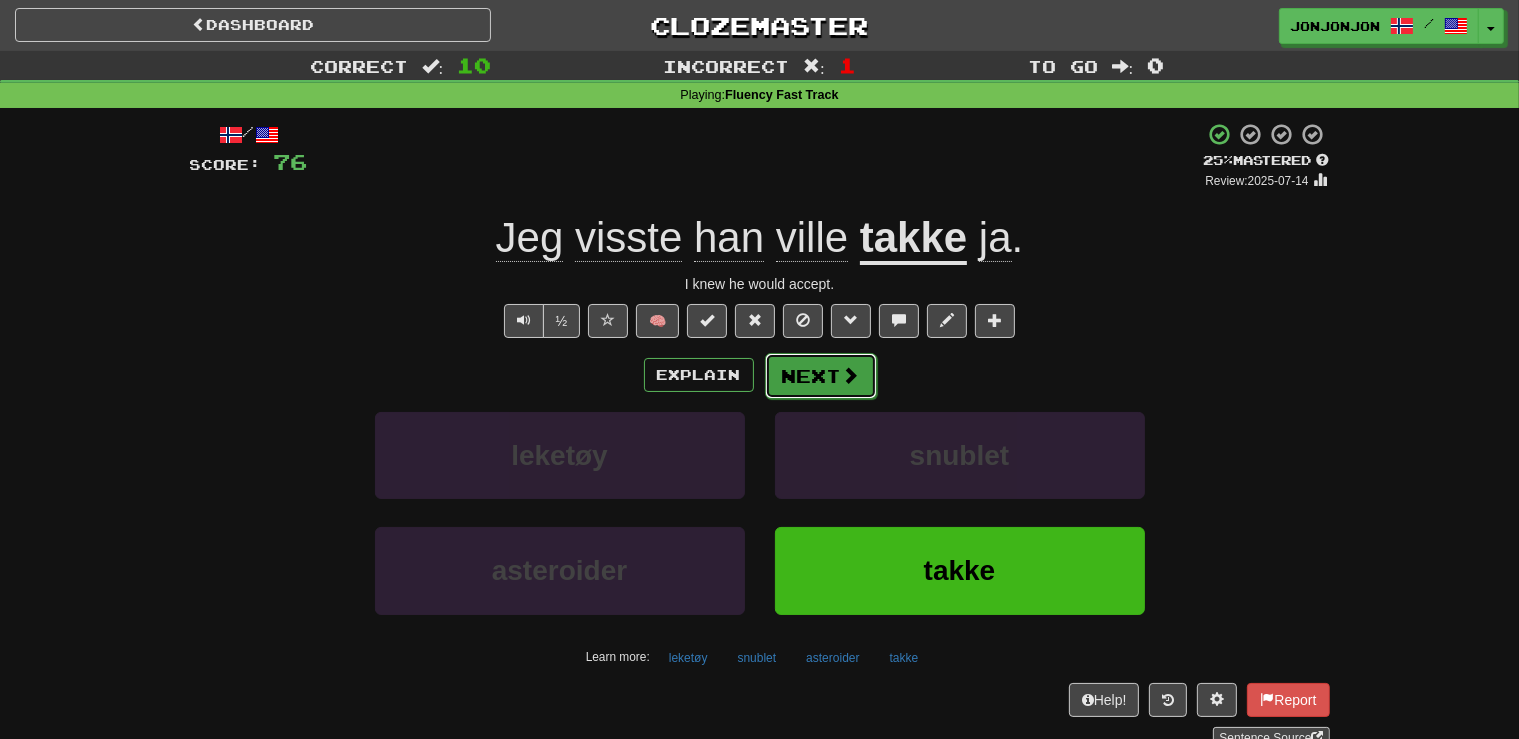 click on "Next" at bounding box center (821, 376) 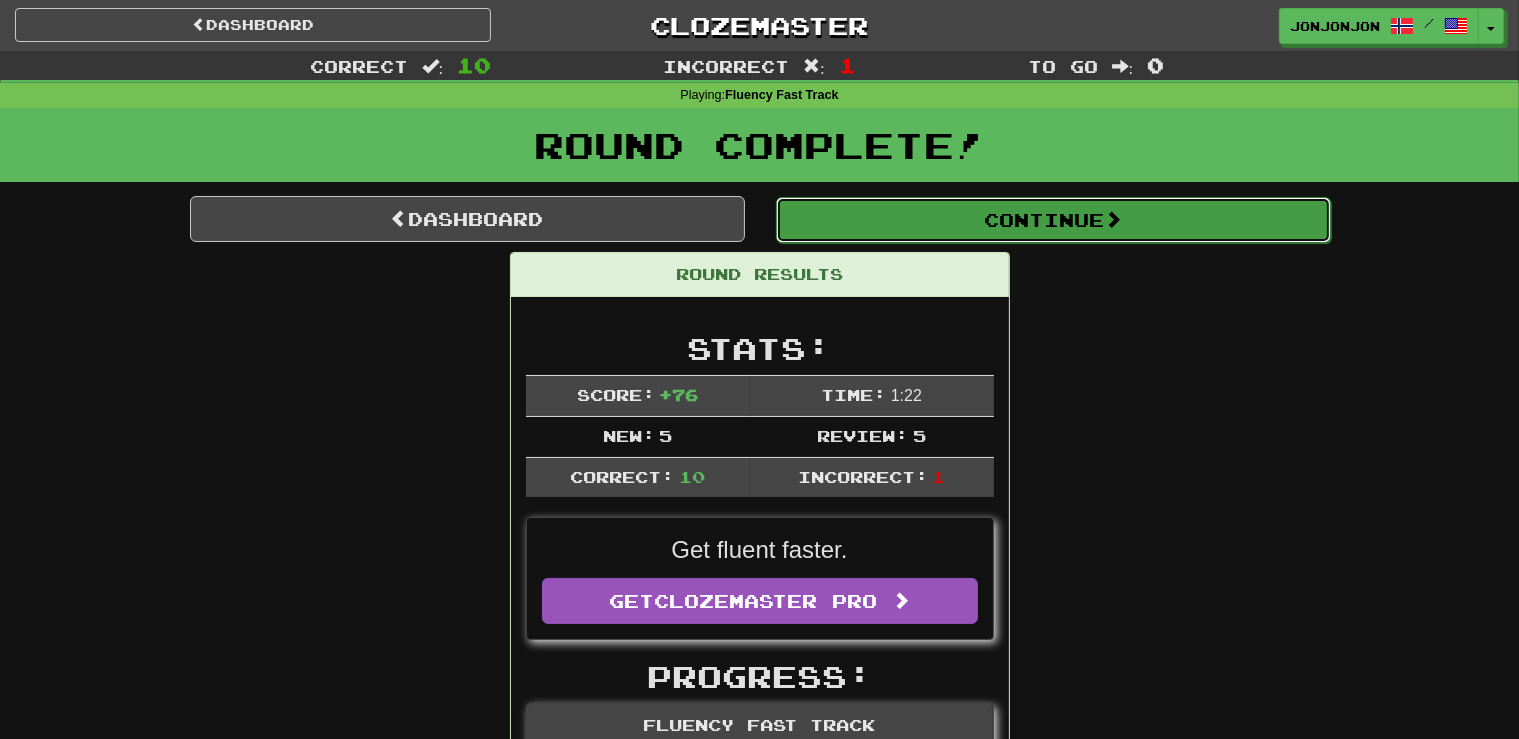 click on "Continue" at bounding box center (1053, 220) 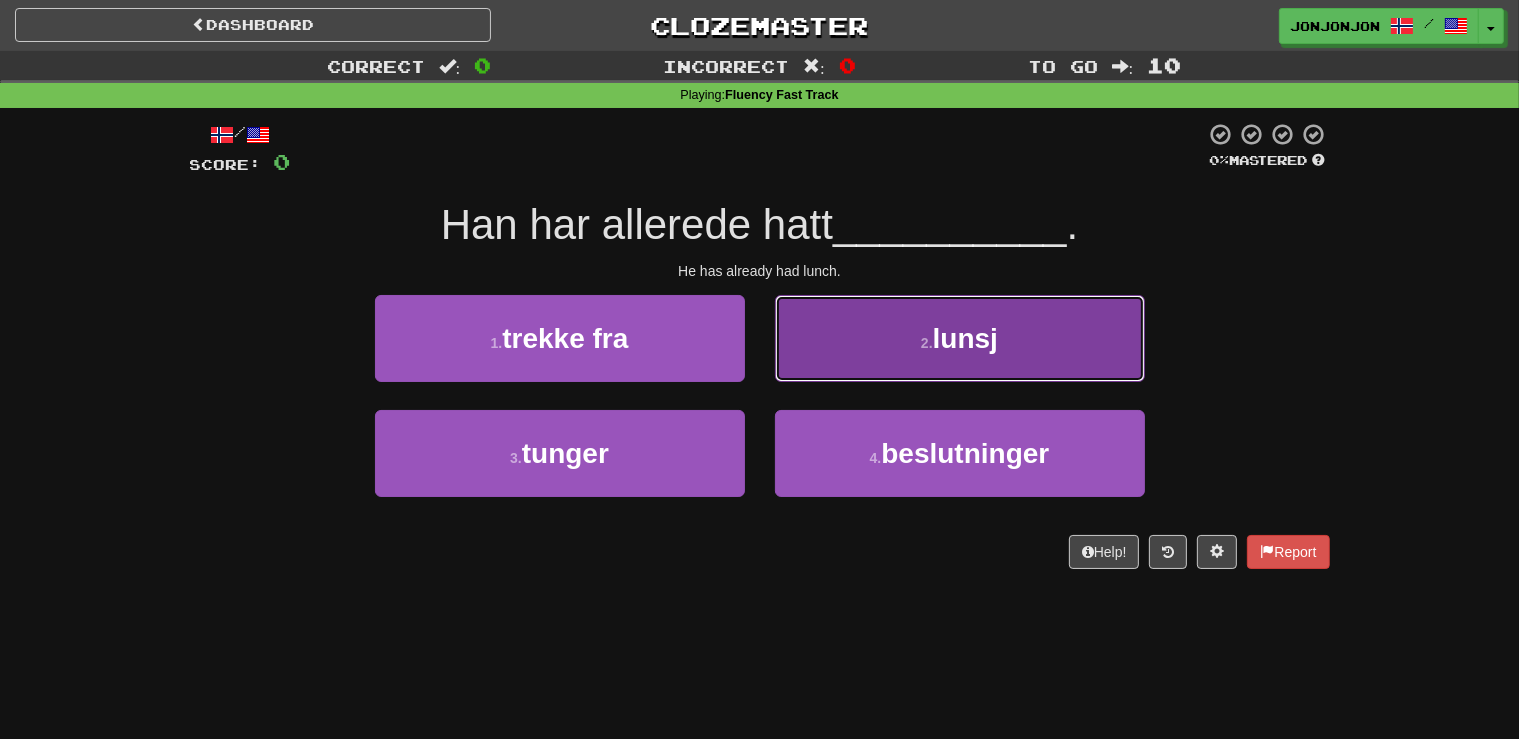 click on "2 .  lunsj" at bounding box center [960, 338] 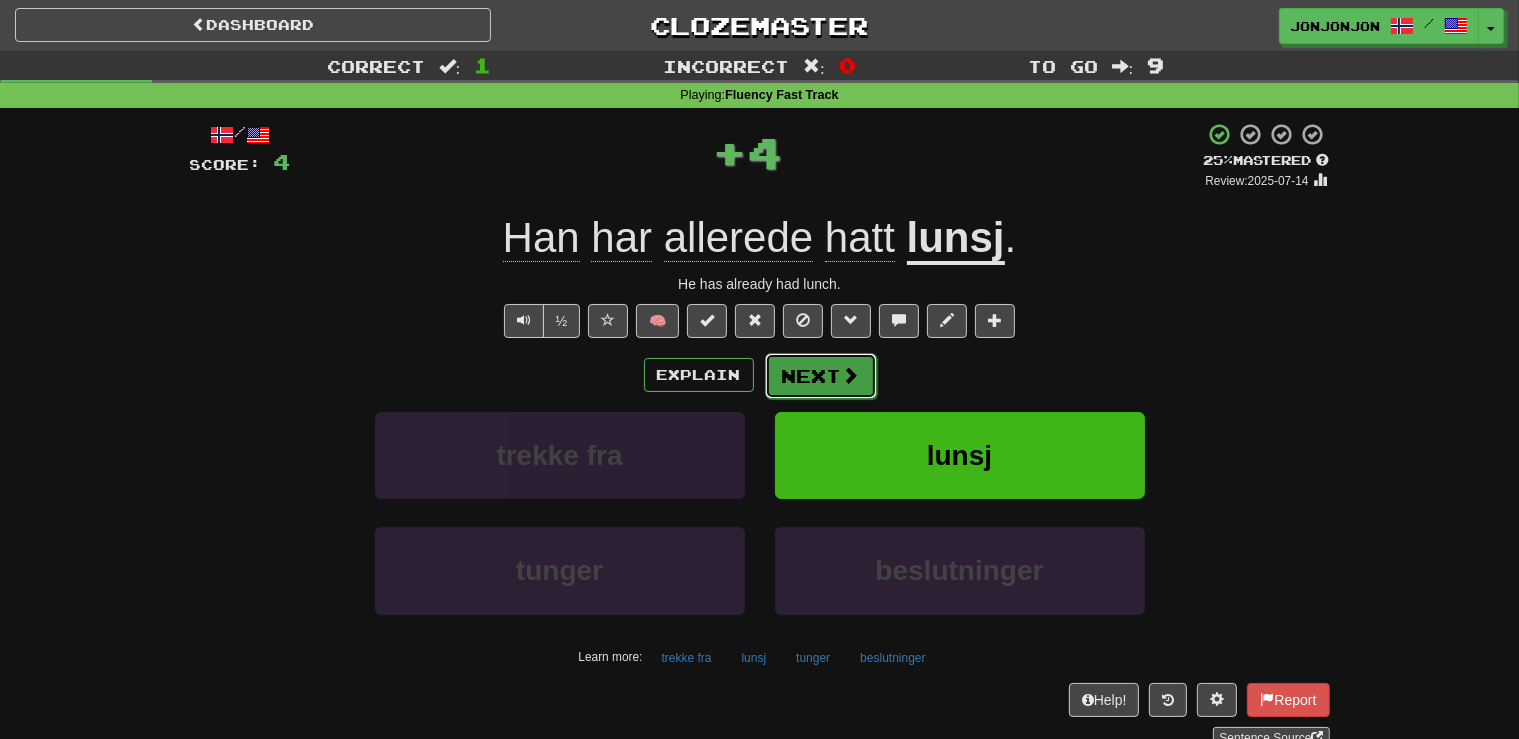 click on "Next" at bounding box center [821, 376] 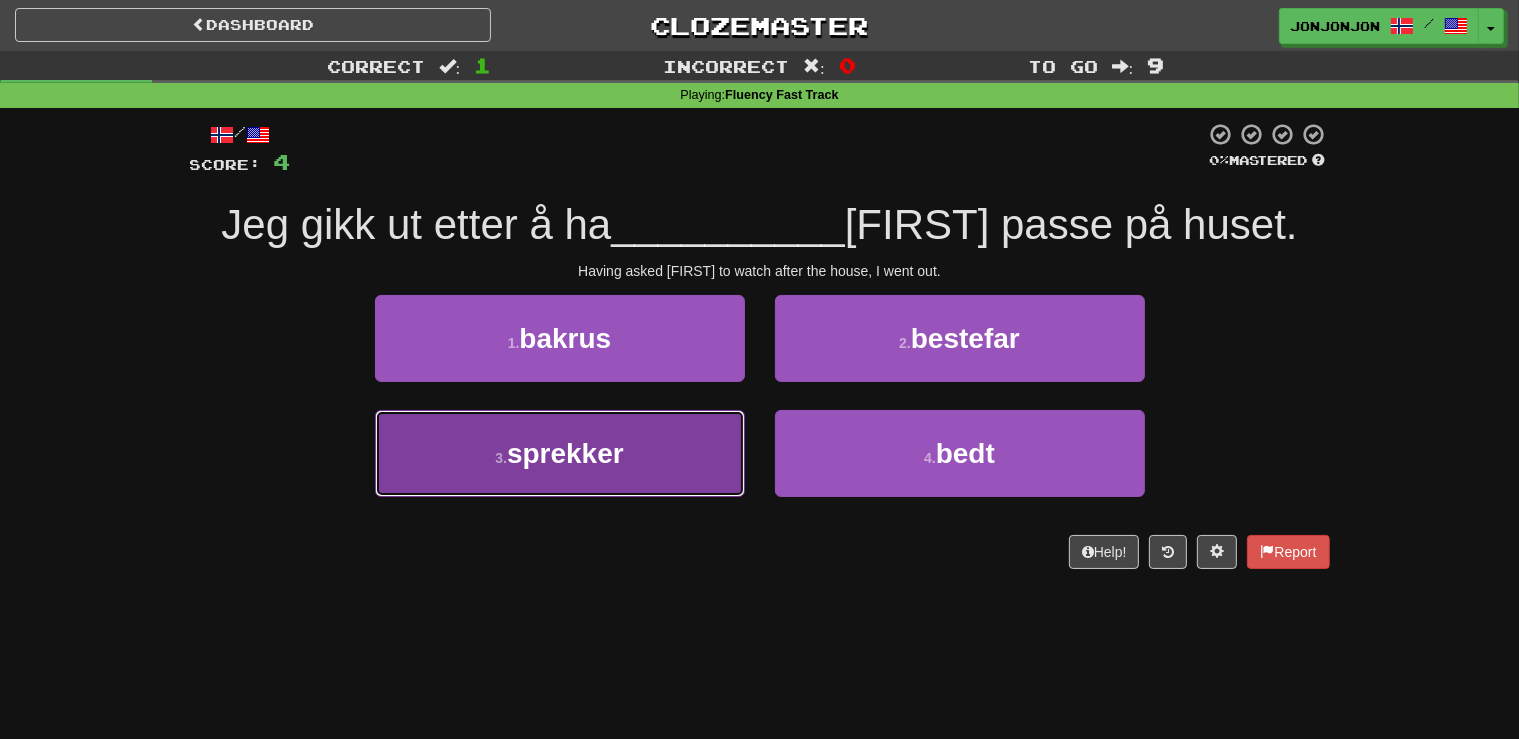 click on "3 .  sprekker" at bounding box center (560, 453) 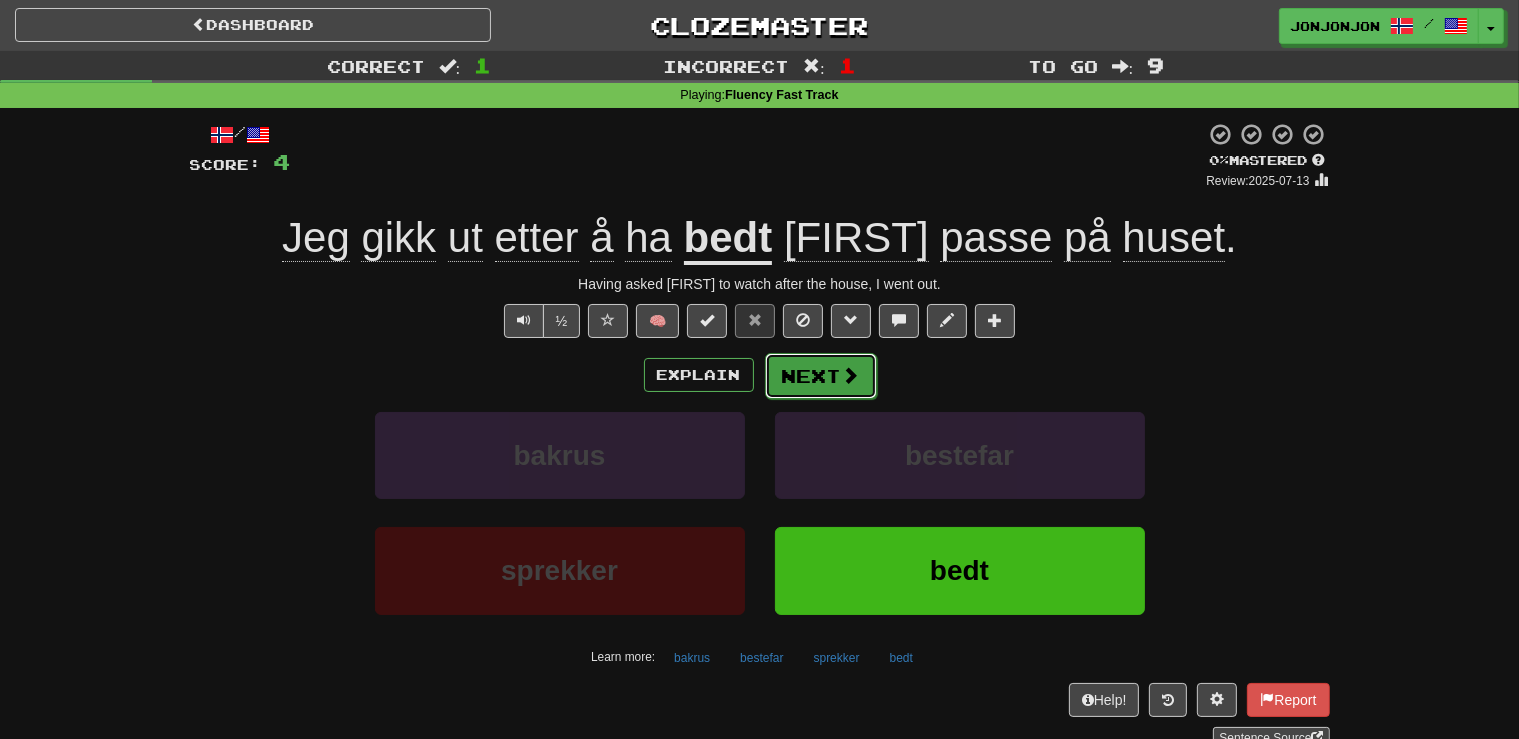 click on "Next" at bounding box center (821, 376) 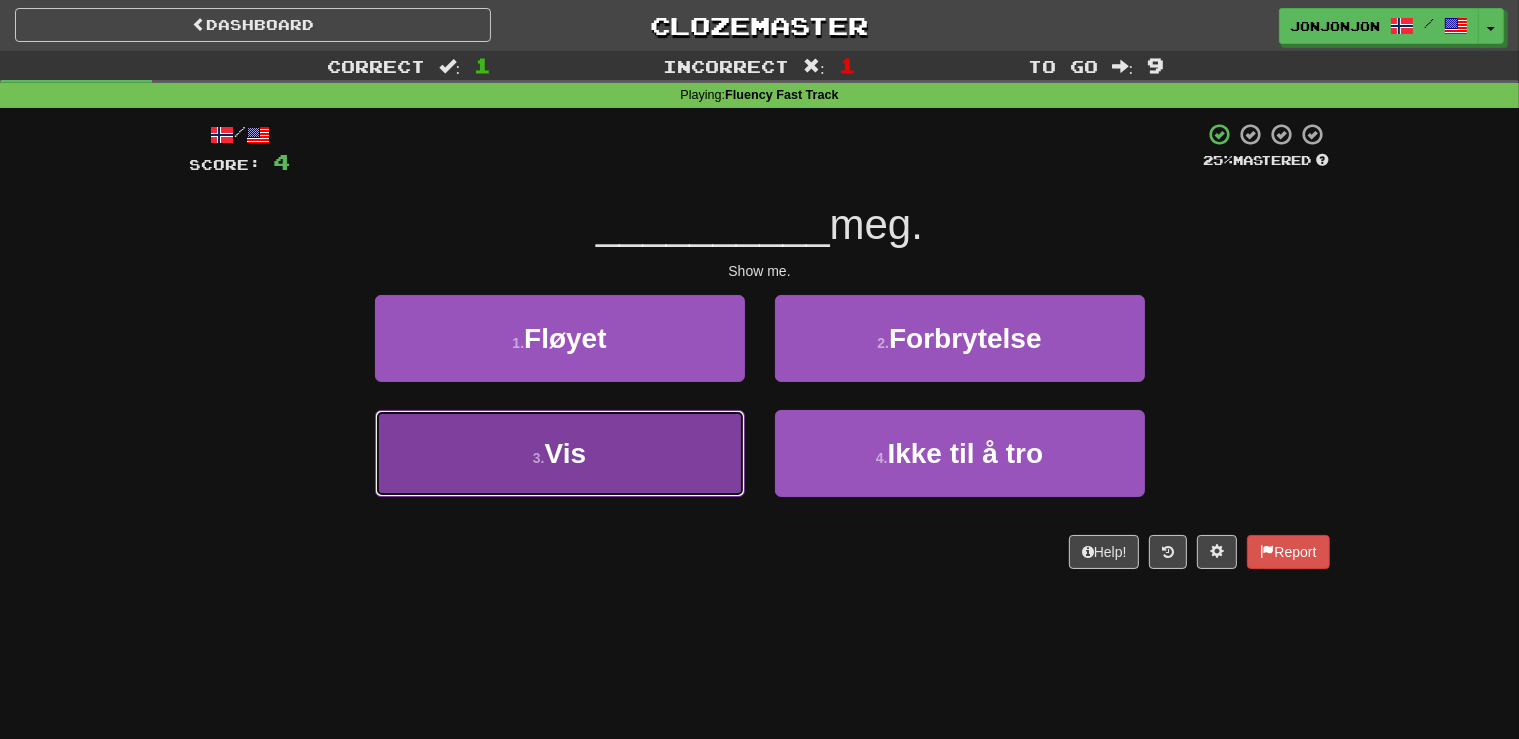 click on "3 .  Vis" at bounding box center [560, 453] 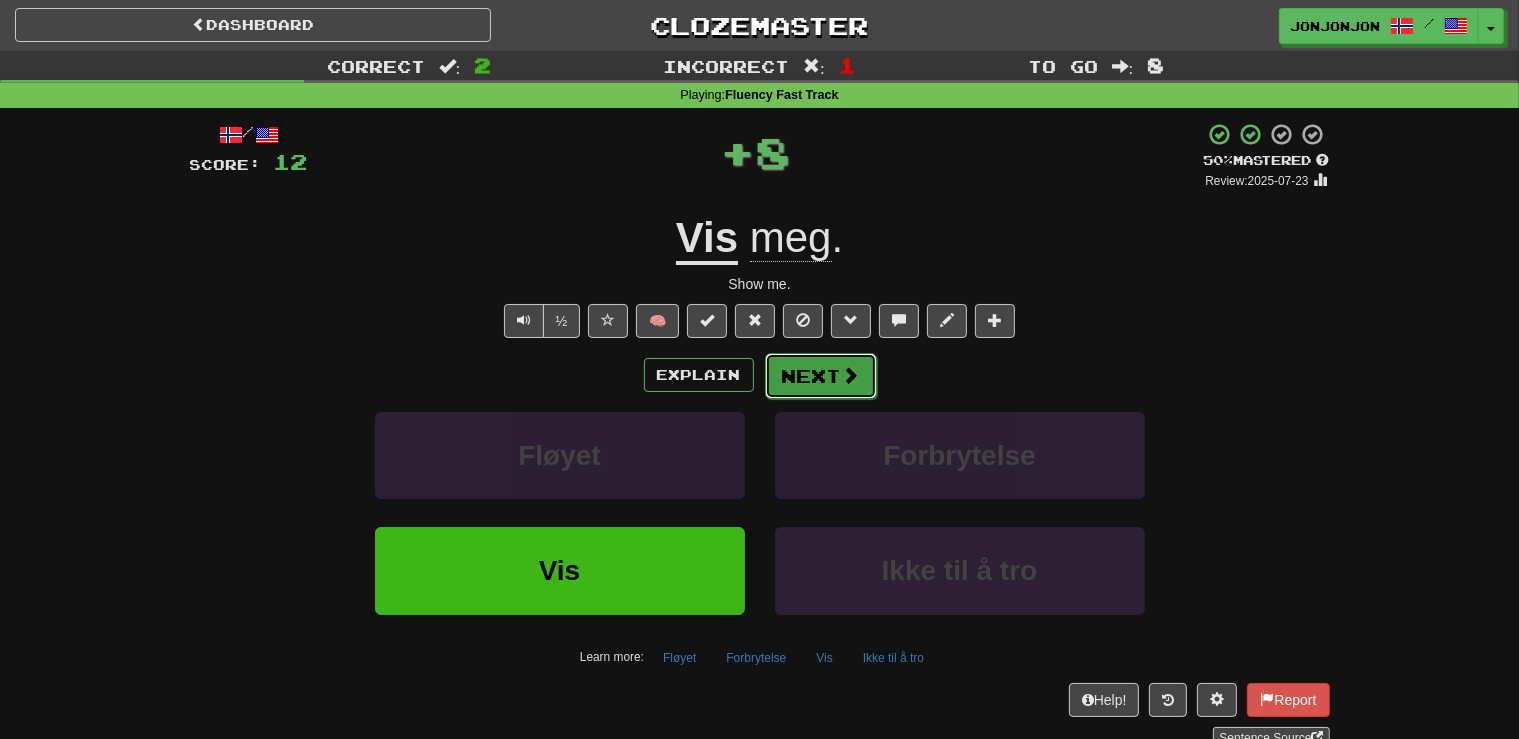 click on "Next" at bounding box center (821, 376) 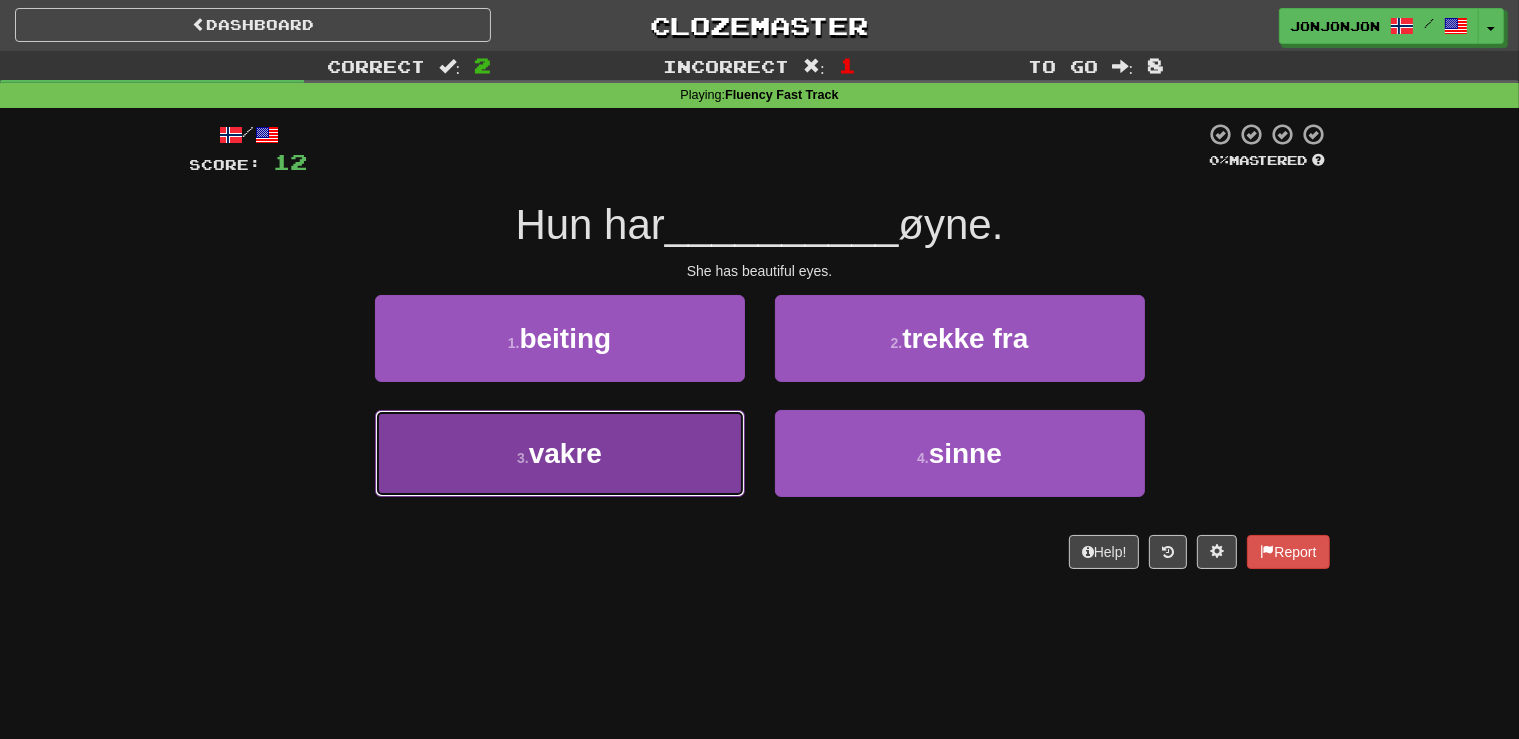 click on "3 .  vakre" at bounding box center [560, 453] 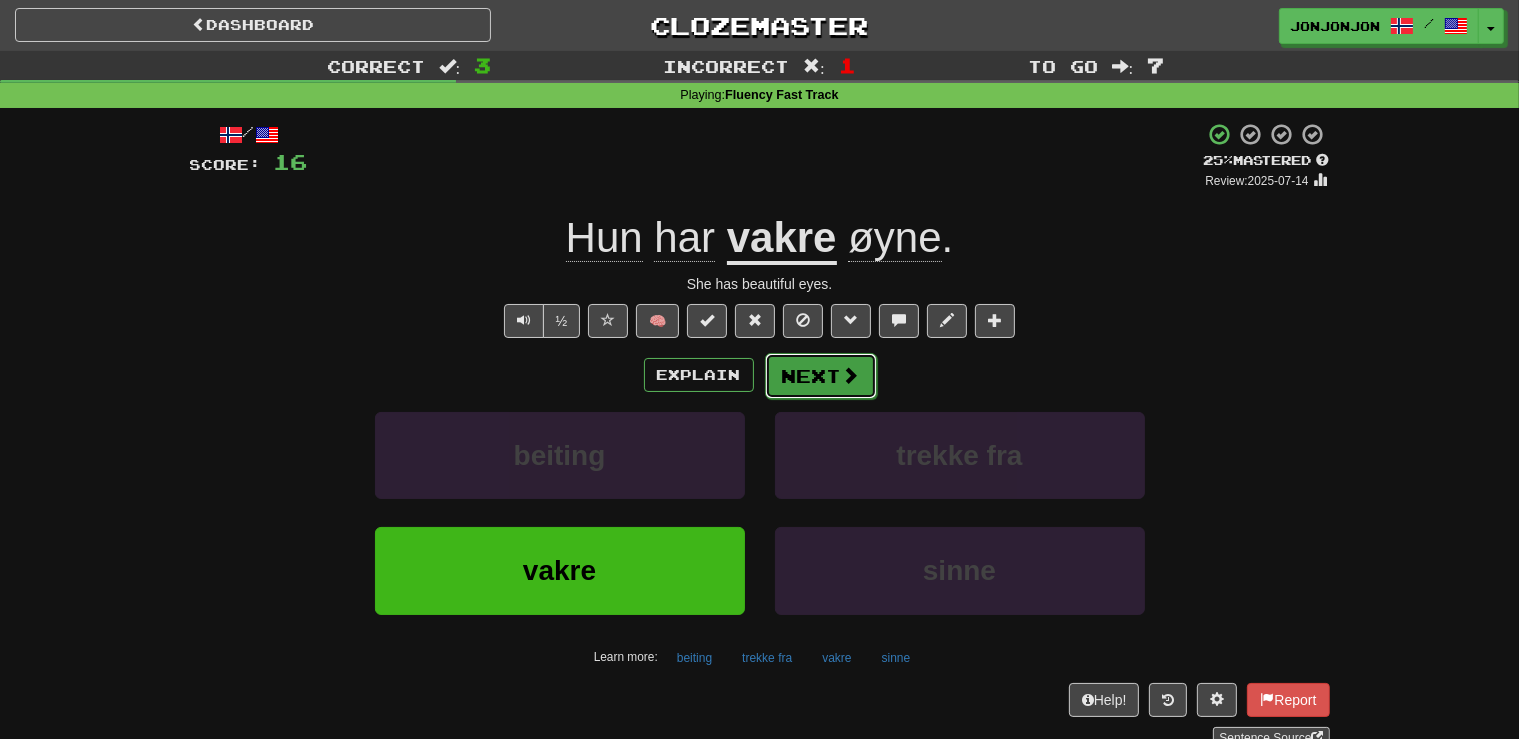 click on "Next" at bounding box center [821, 376] 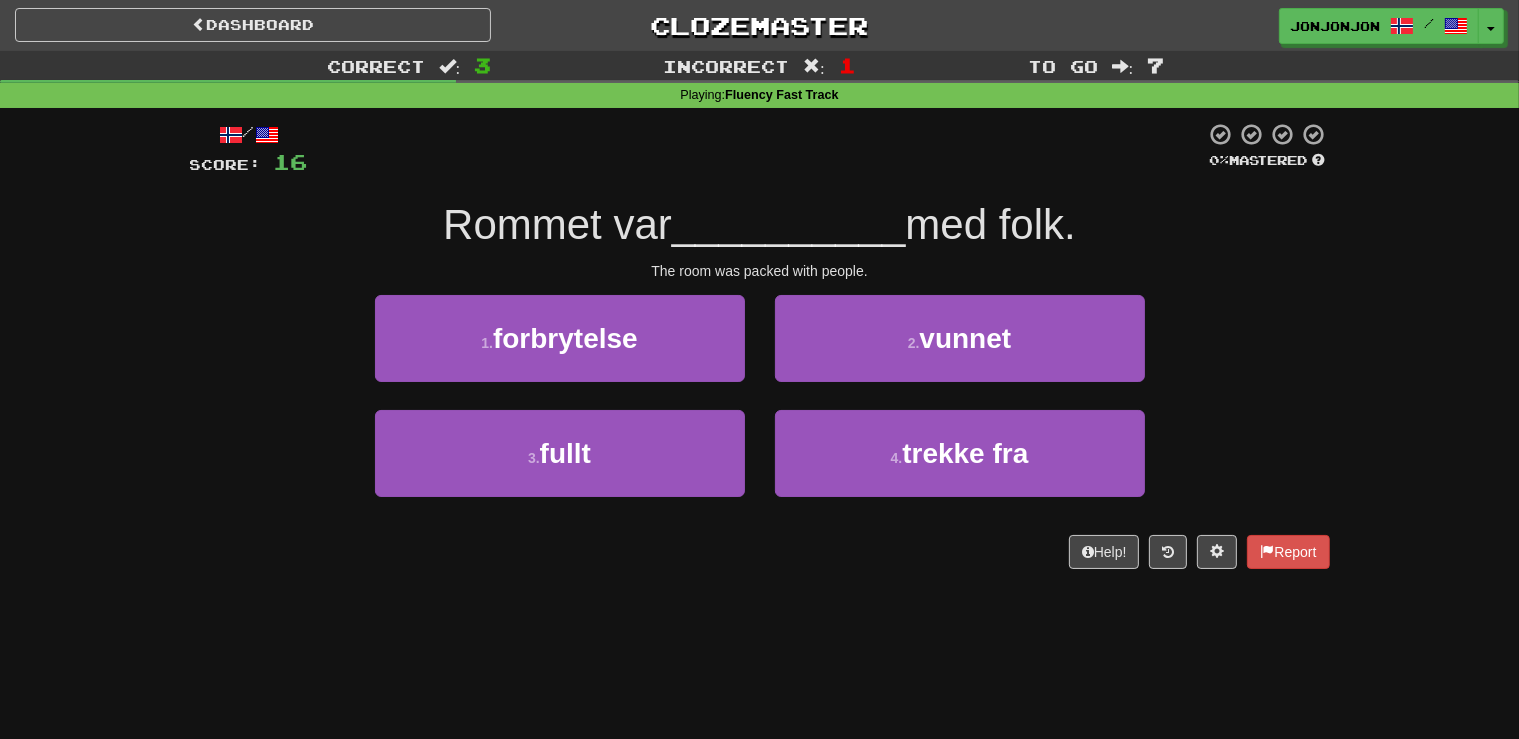 click on "3 .  fullt" at bounding box center (560, 467) 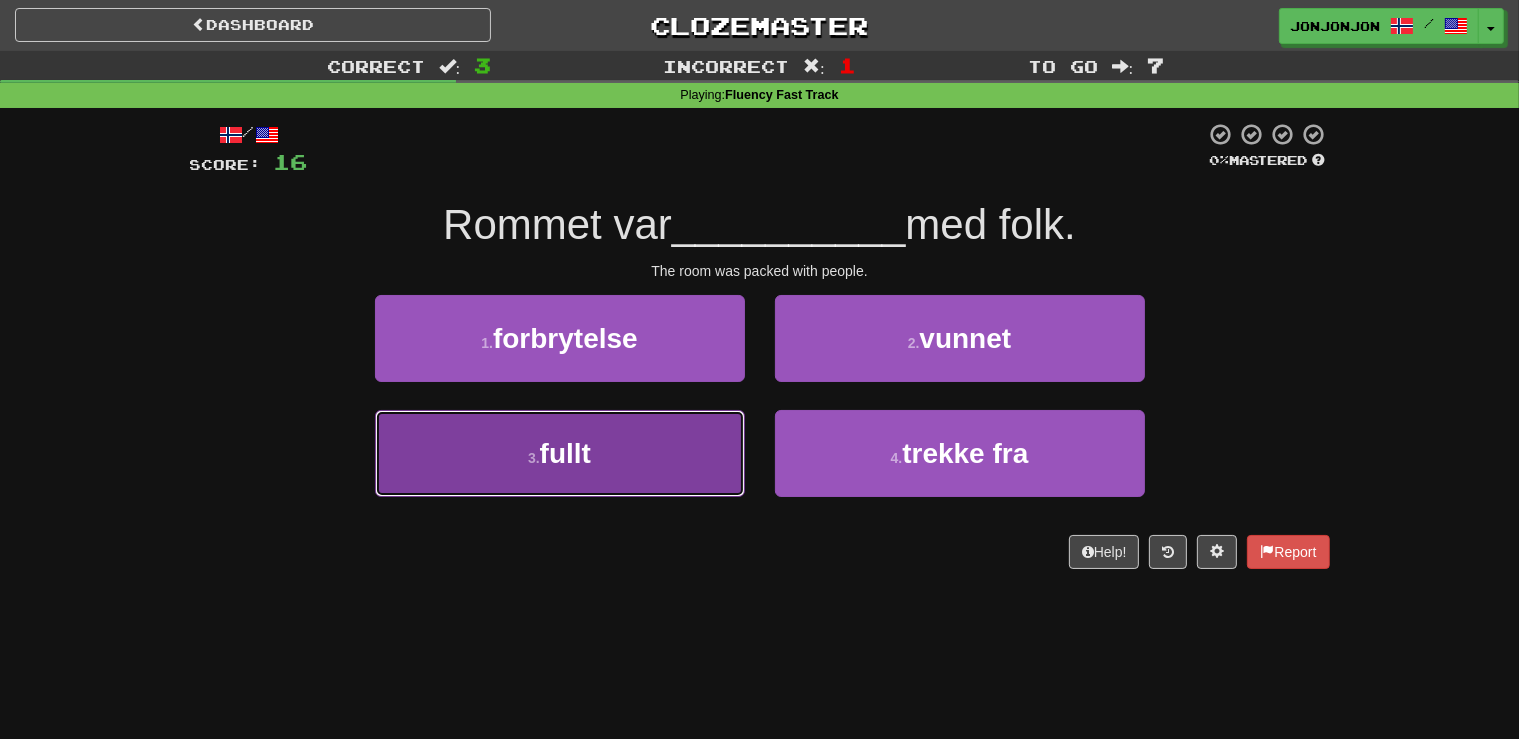 click on "3 .  fullt" at bounding box center (560, 453) 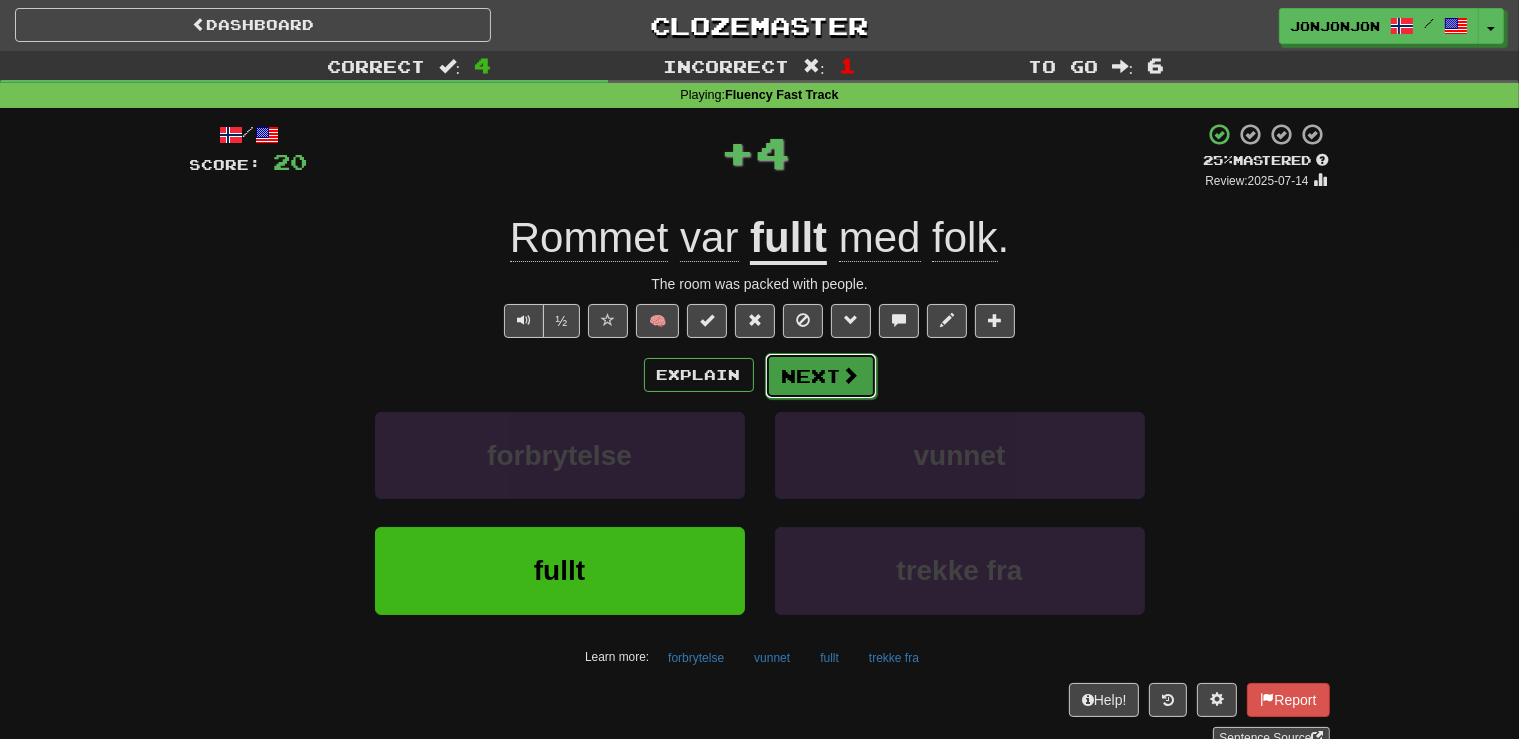 click on "Next" at bounding box center (821, 376) 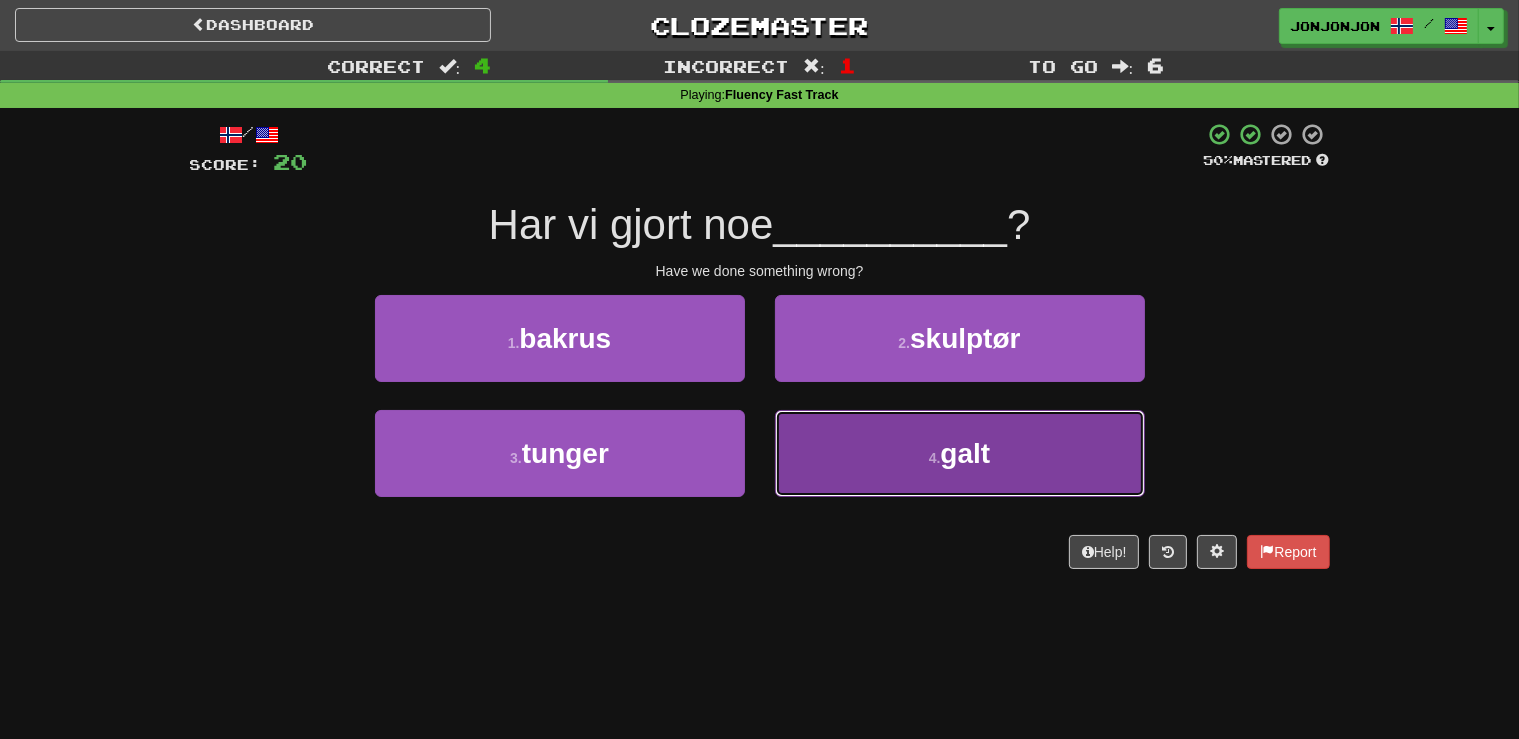 click on "4 .  galt" at bounding box center (960, 453) 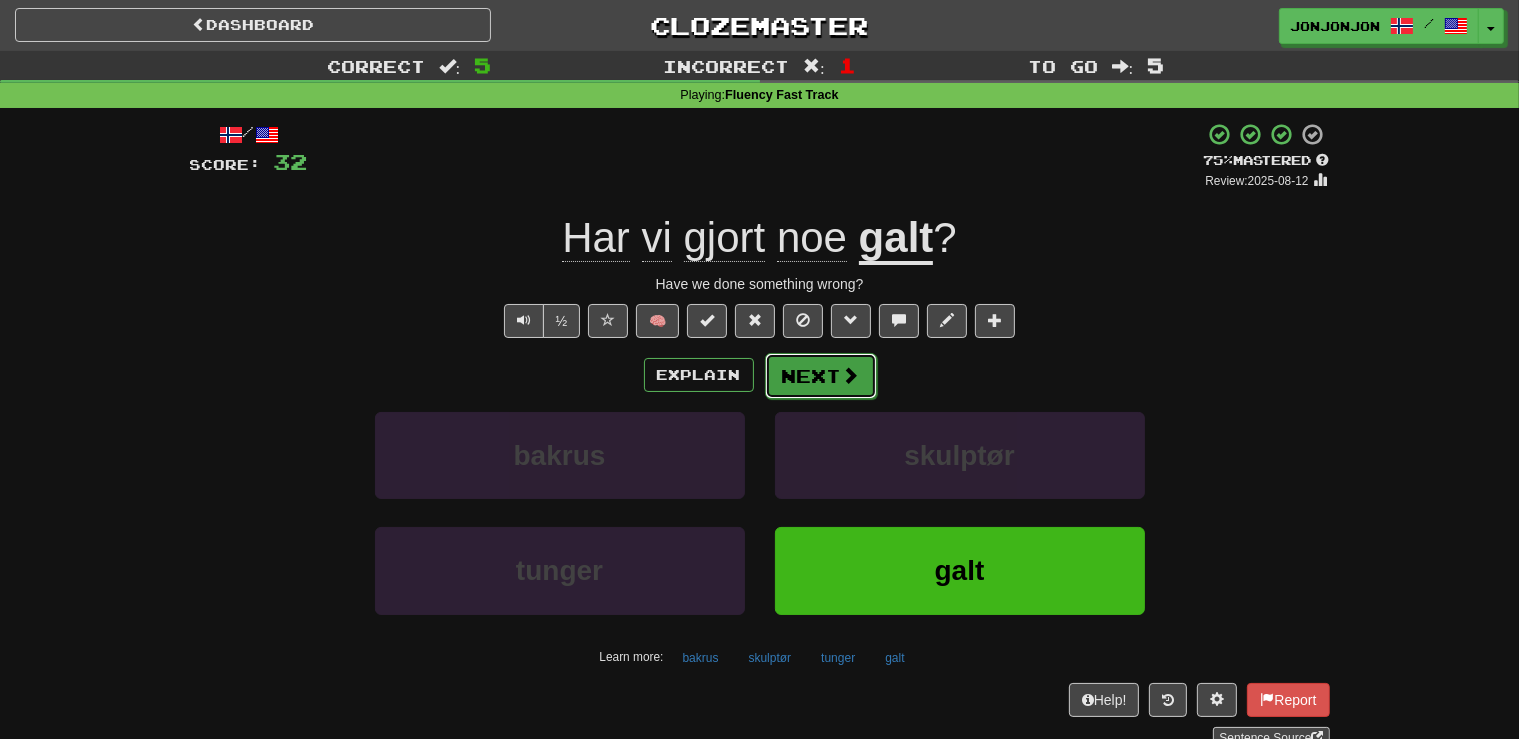 click on "Next" at bounding box center [821, 376] 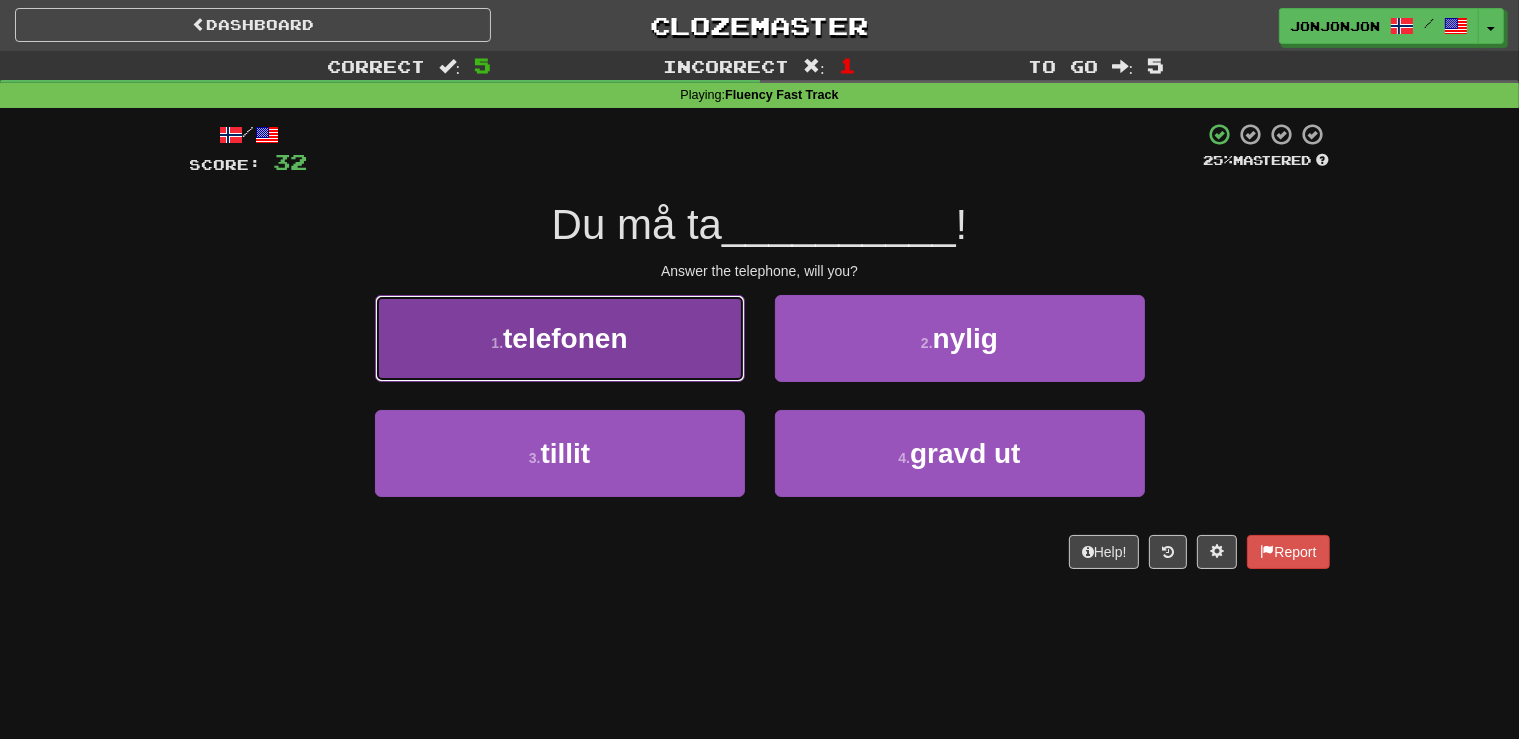 click on "1 .  telefonen" at bounding box center [560, 338] 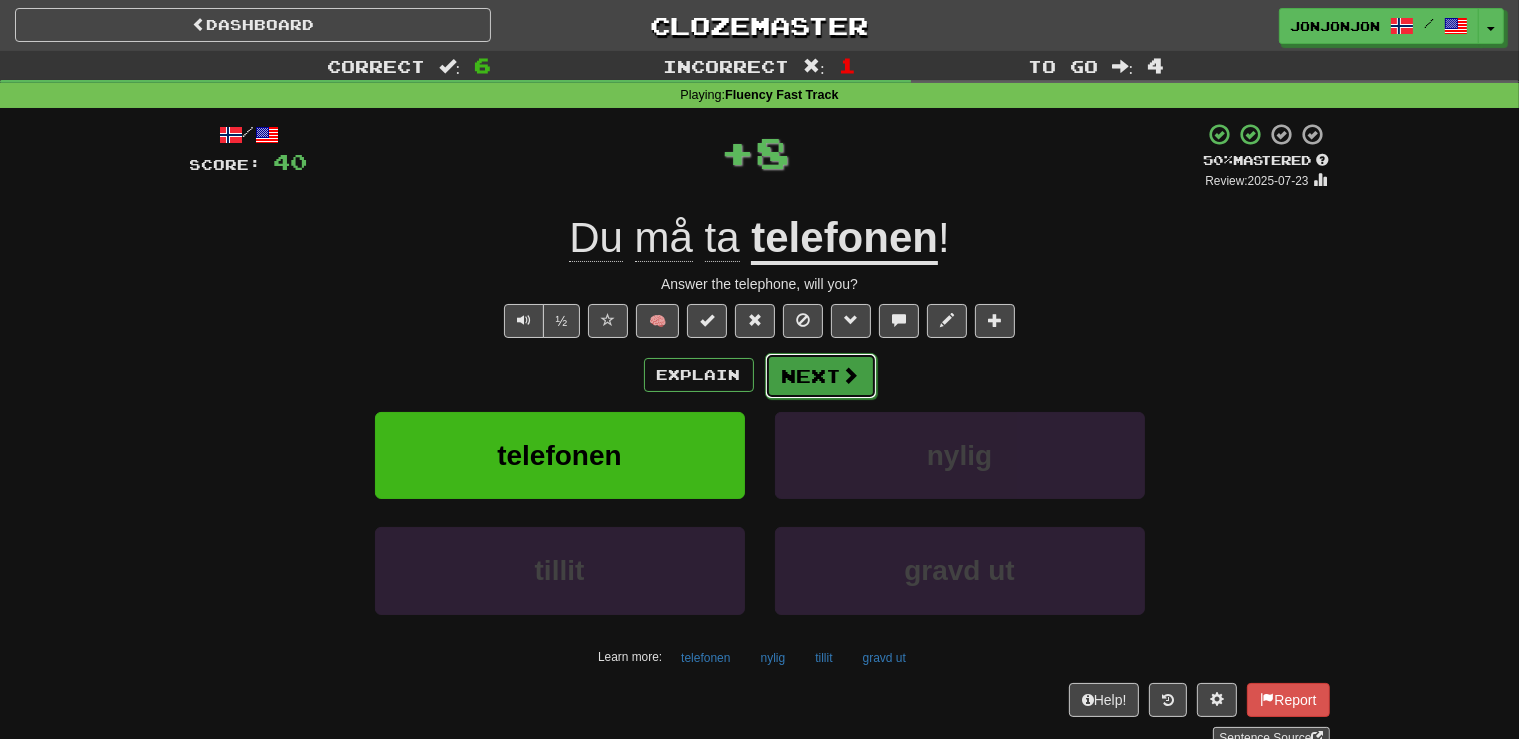 click at bounding box center [851, 375] 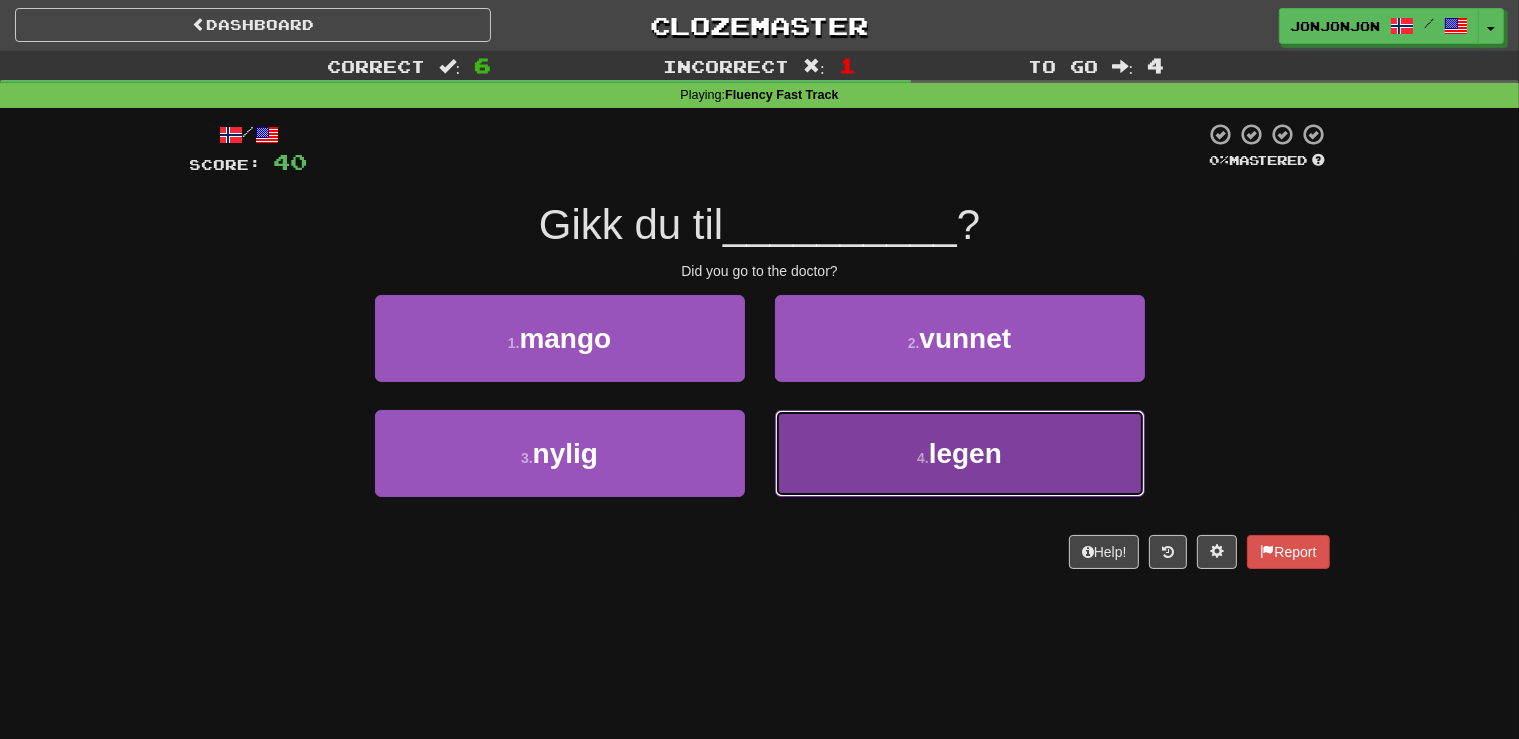 click on "4 .  legen" at bounding box center [960, 453] 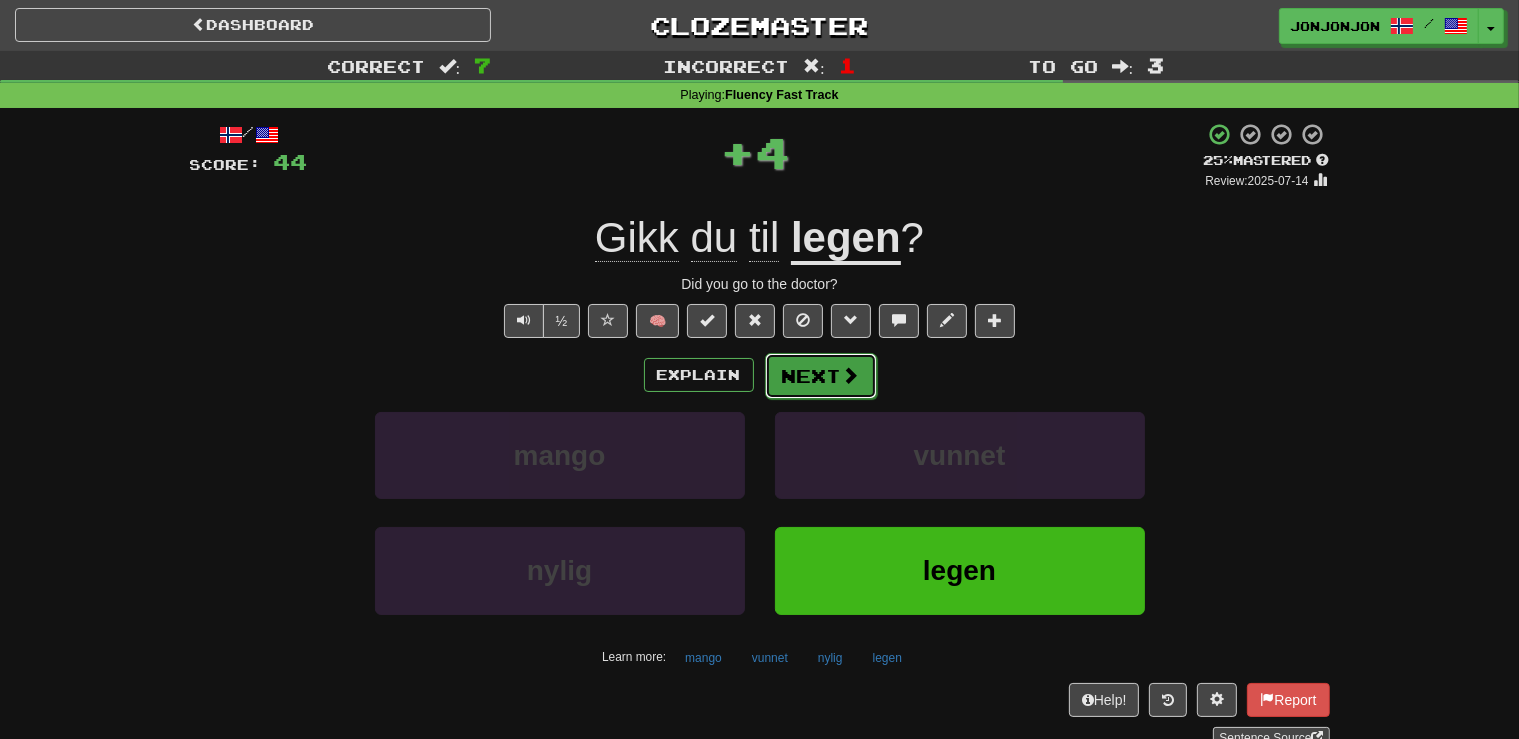 click on "Next" at bounding box center (821, 376) 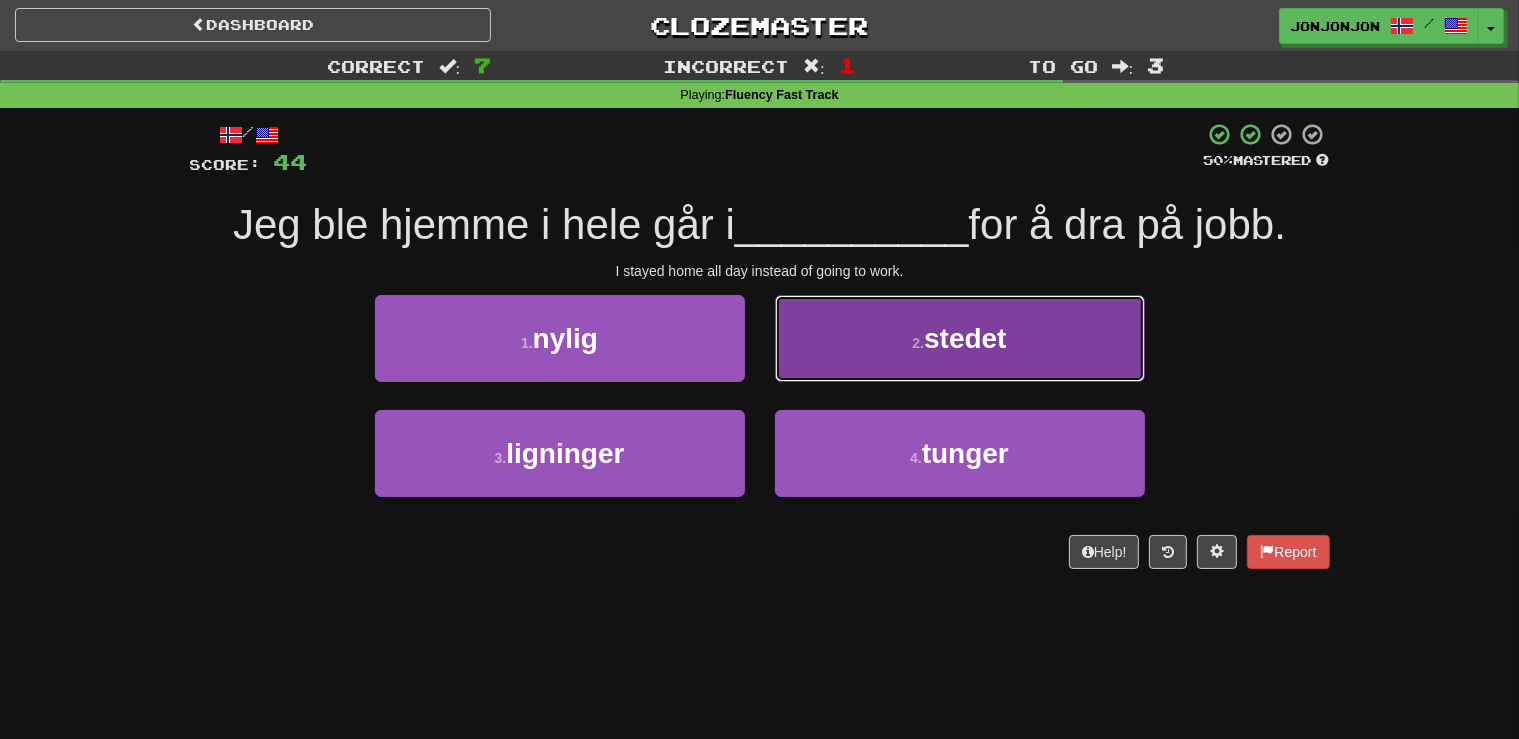 click on "2 .  stedet" at bounding box center [960, 338] 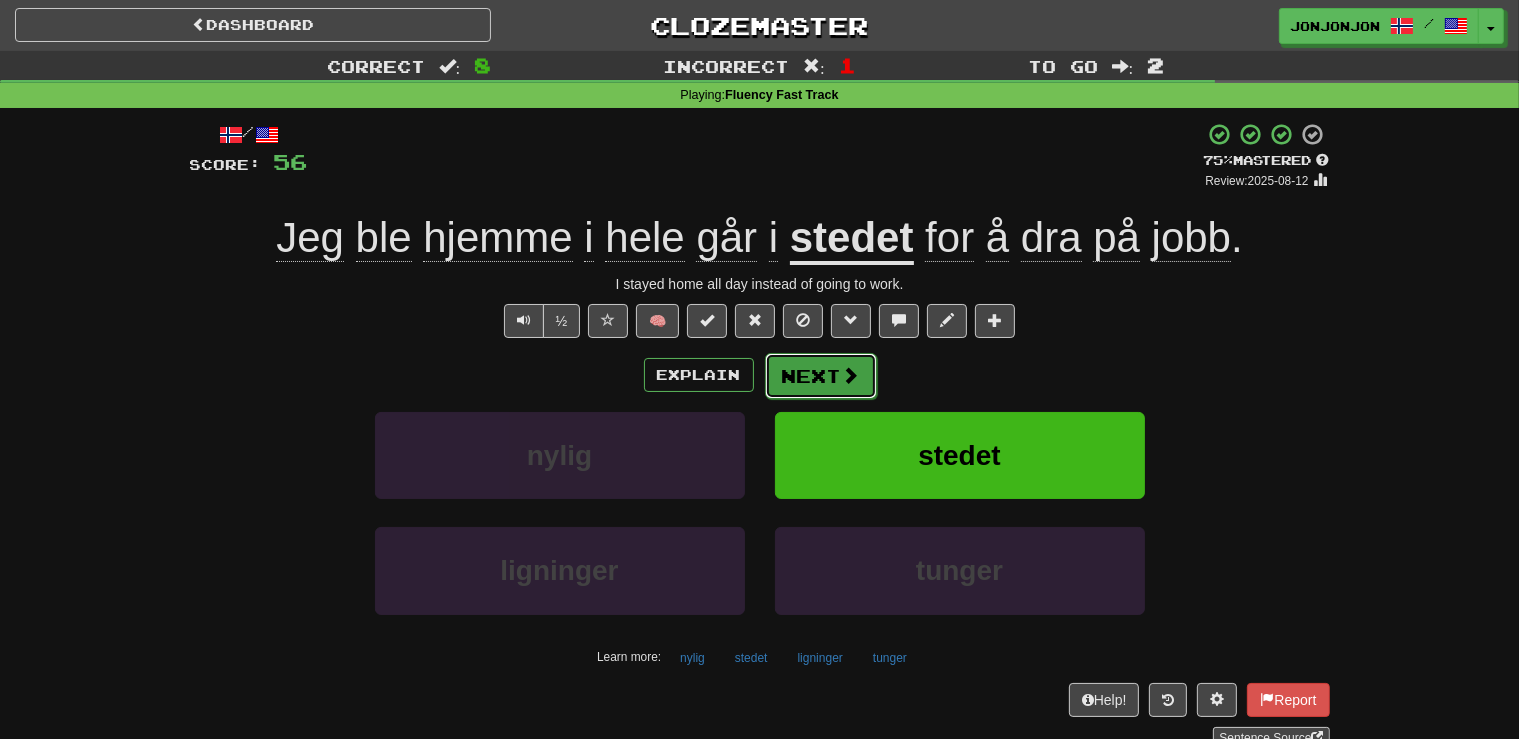 click on "Next" at bounding box center (821, 376) 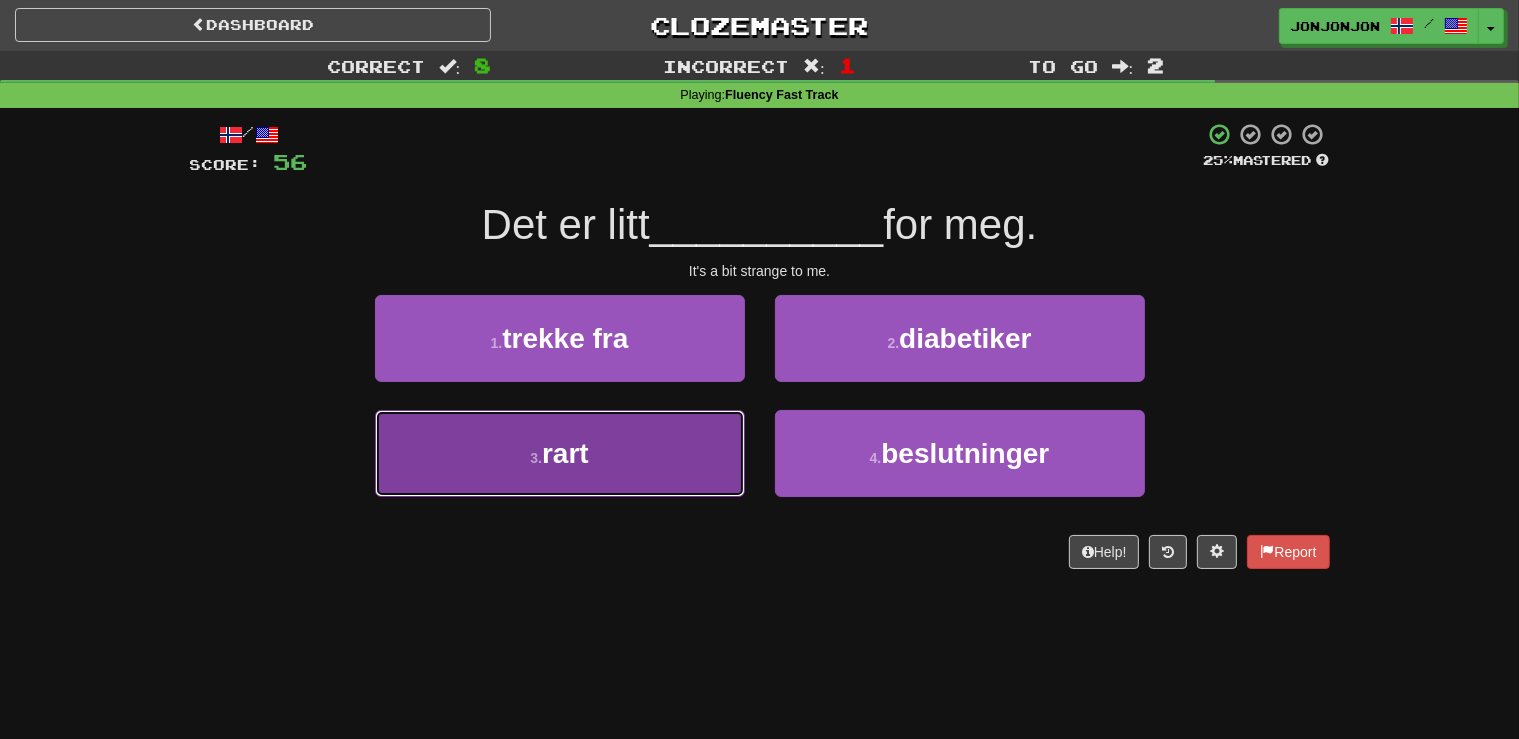 click on "3 .  rart" at bounding box center [560, 453] 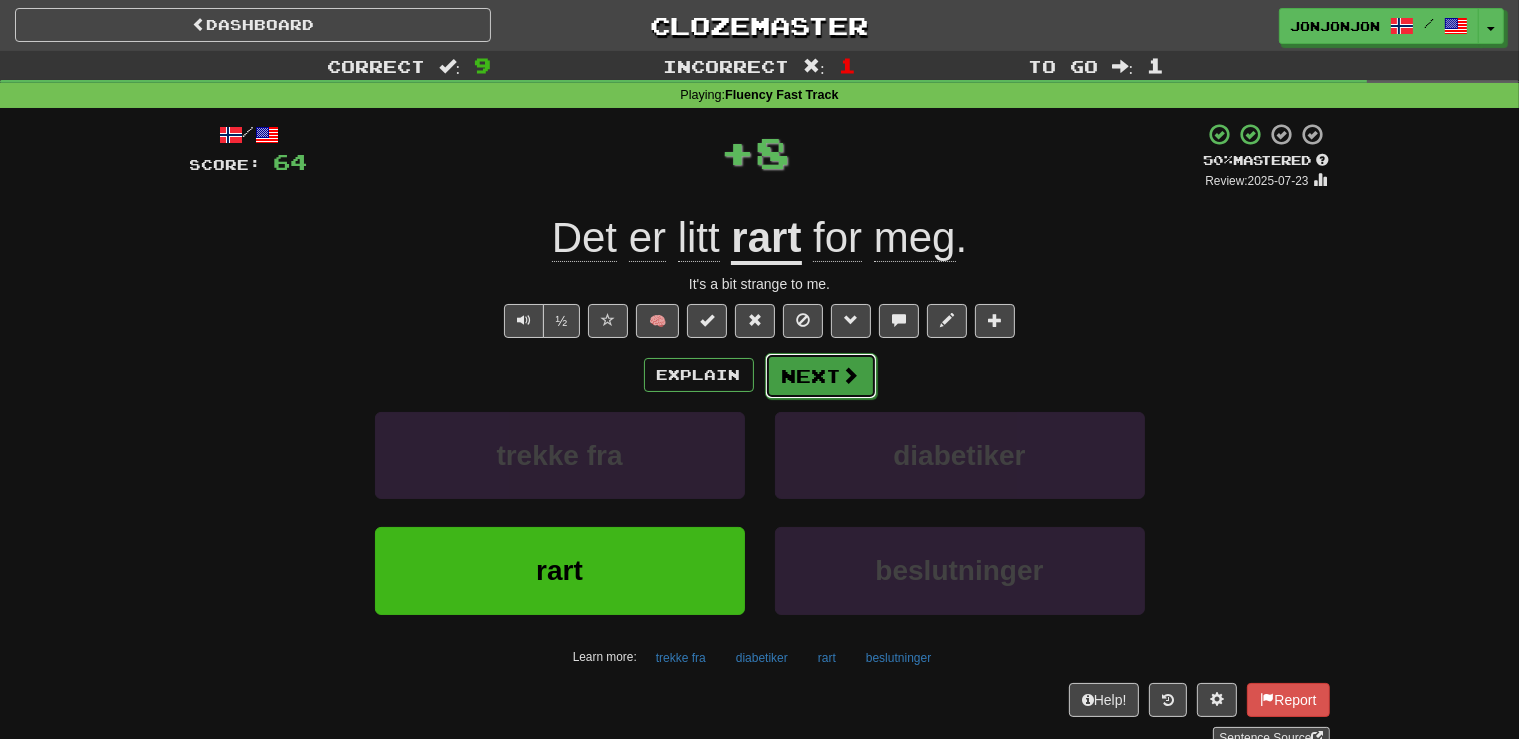 click on "Next" at bounding box center [821, 376] 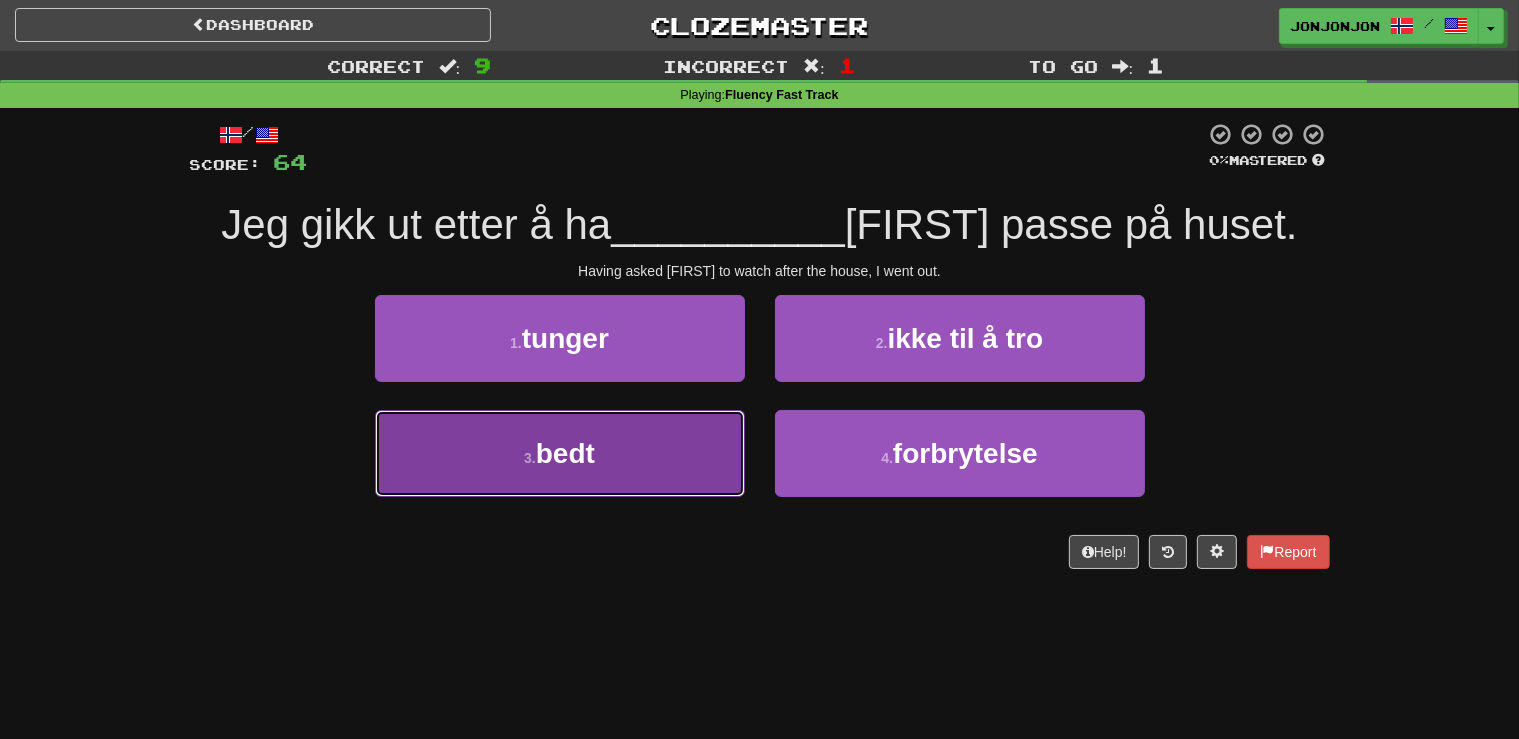 click on "3 .  bedt" at bounding box center (560, 453) 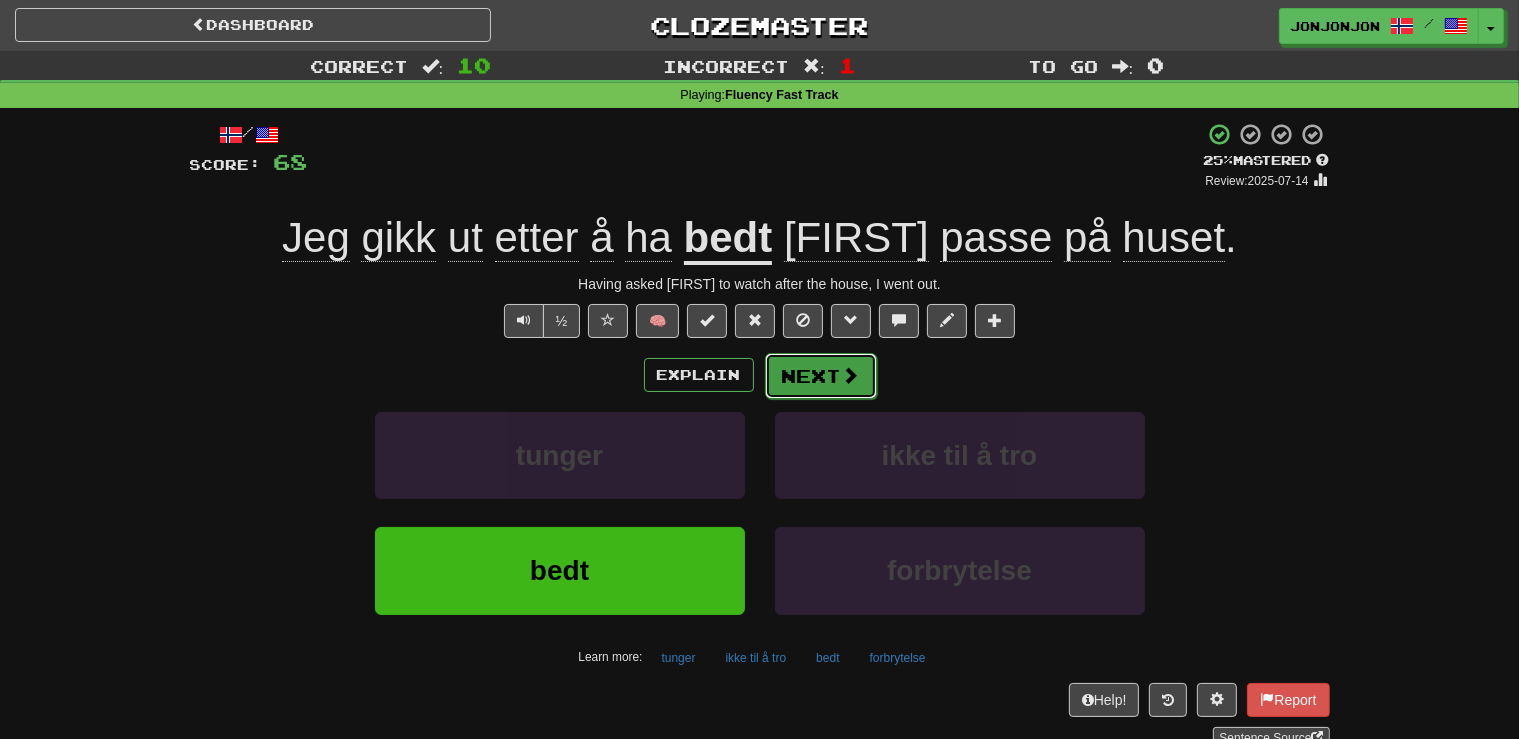 click on "Next" at bounding box center (821, 376) 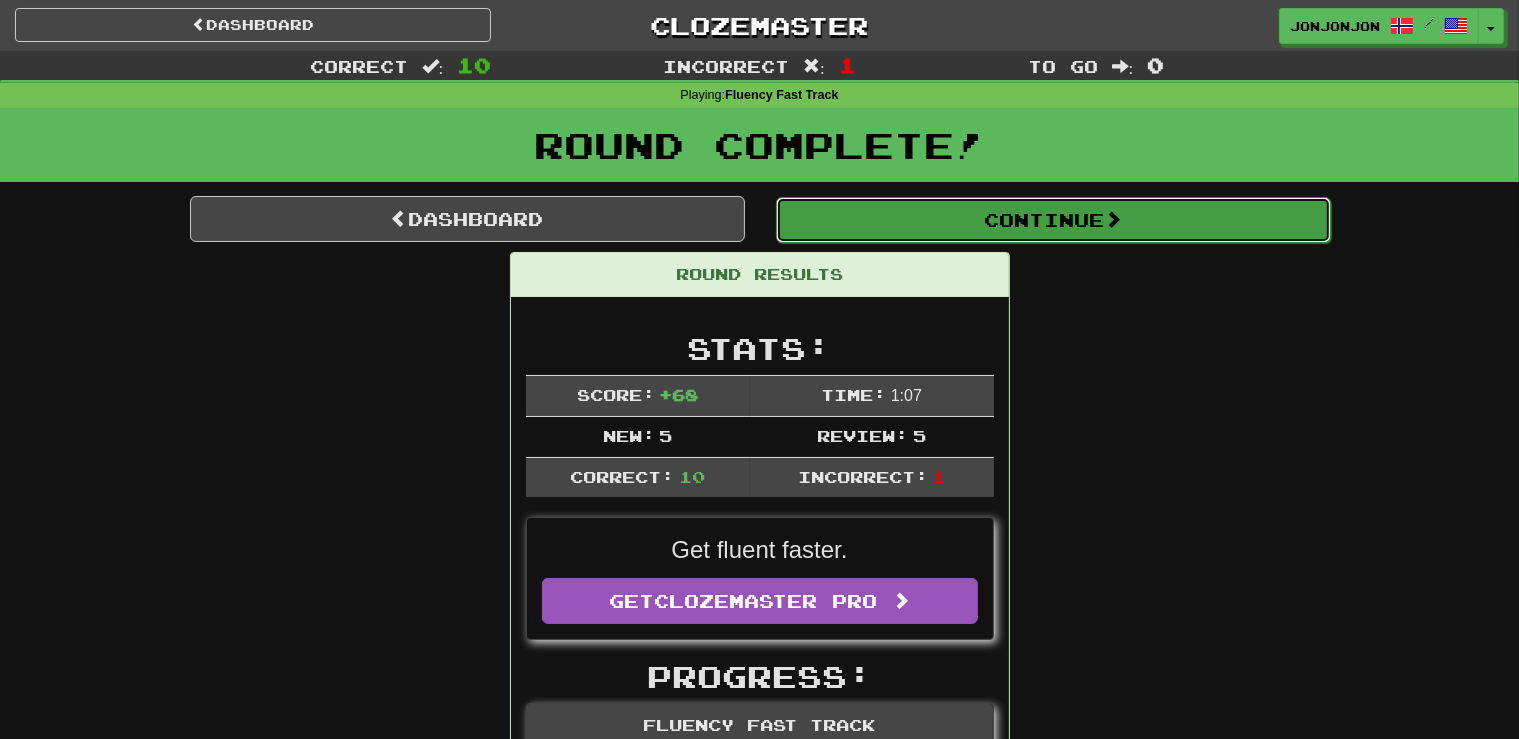 click on "Continue" at bounding box center (1053, 220) 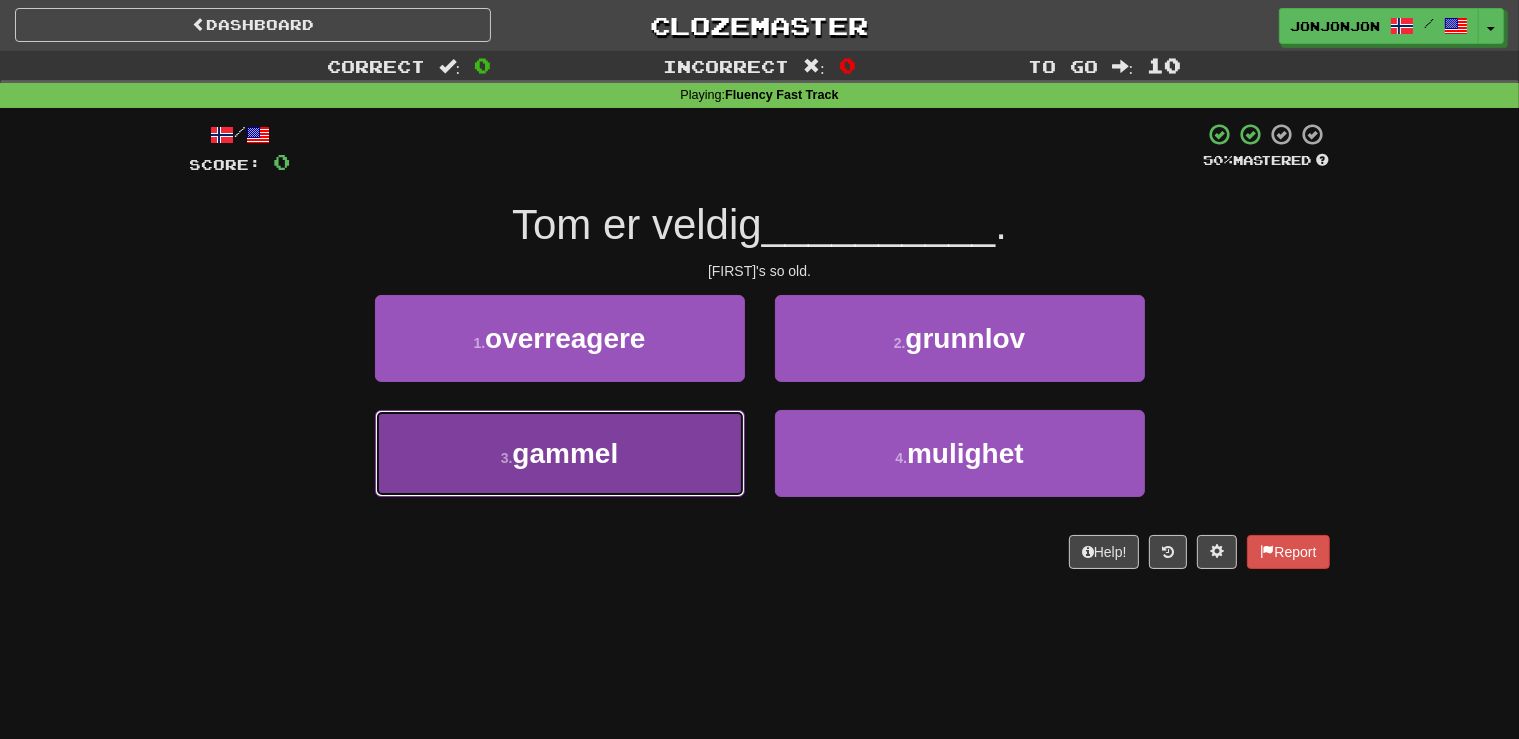 click on "3 .  gammel" at bounding box center (560, 453) 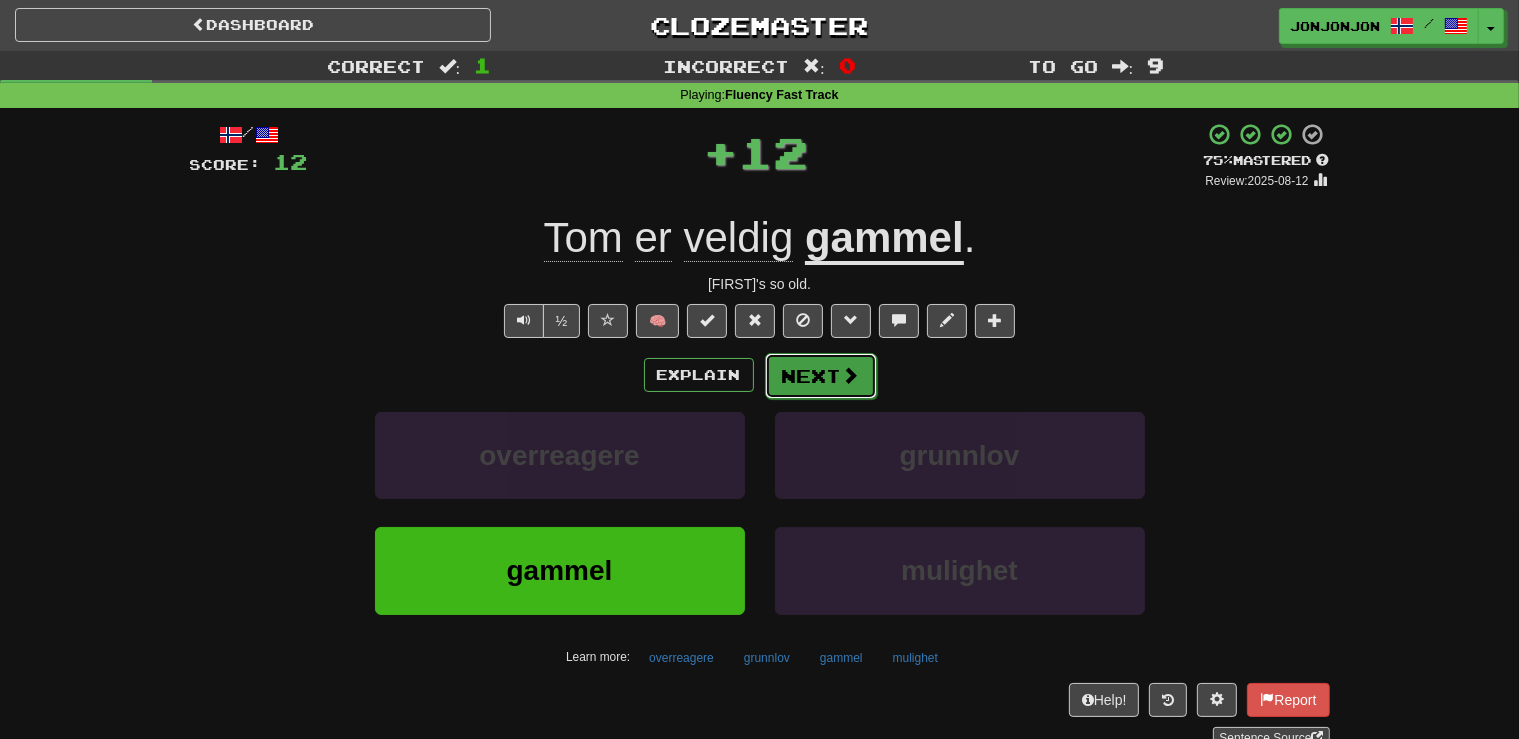 click on "Next" at bounding box center (821, 376) 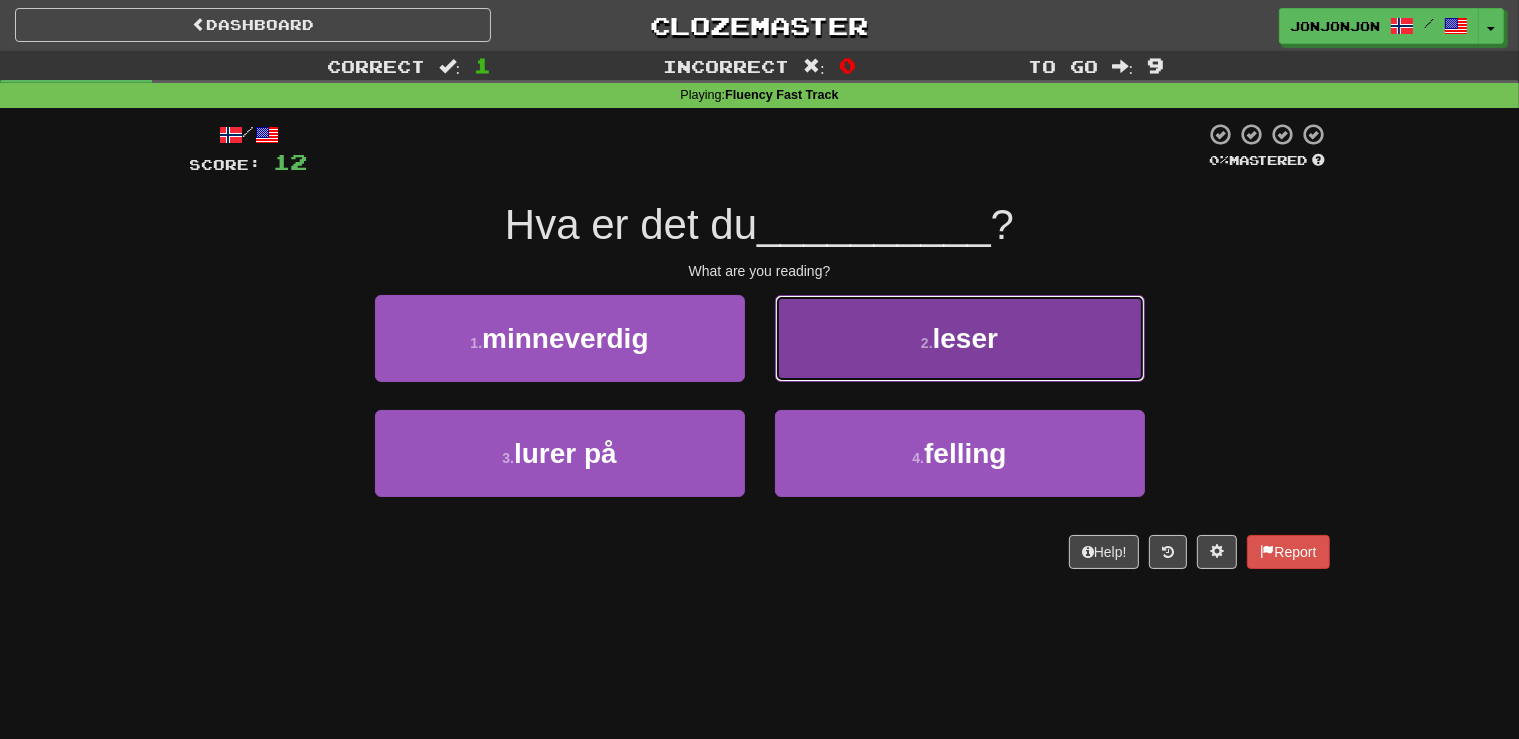 click on "leser" at bounding box center [965, 338] 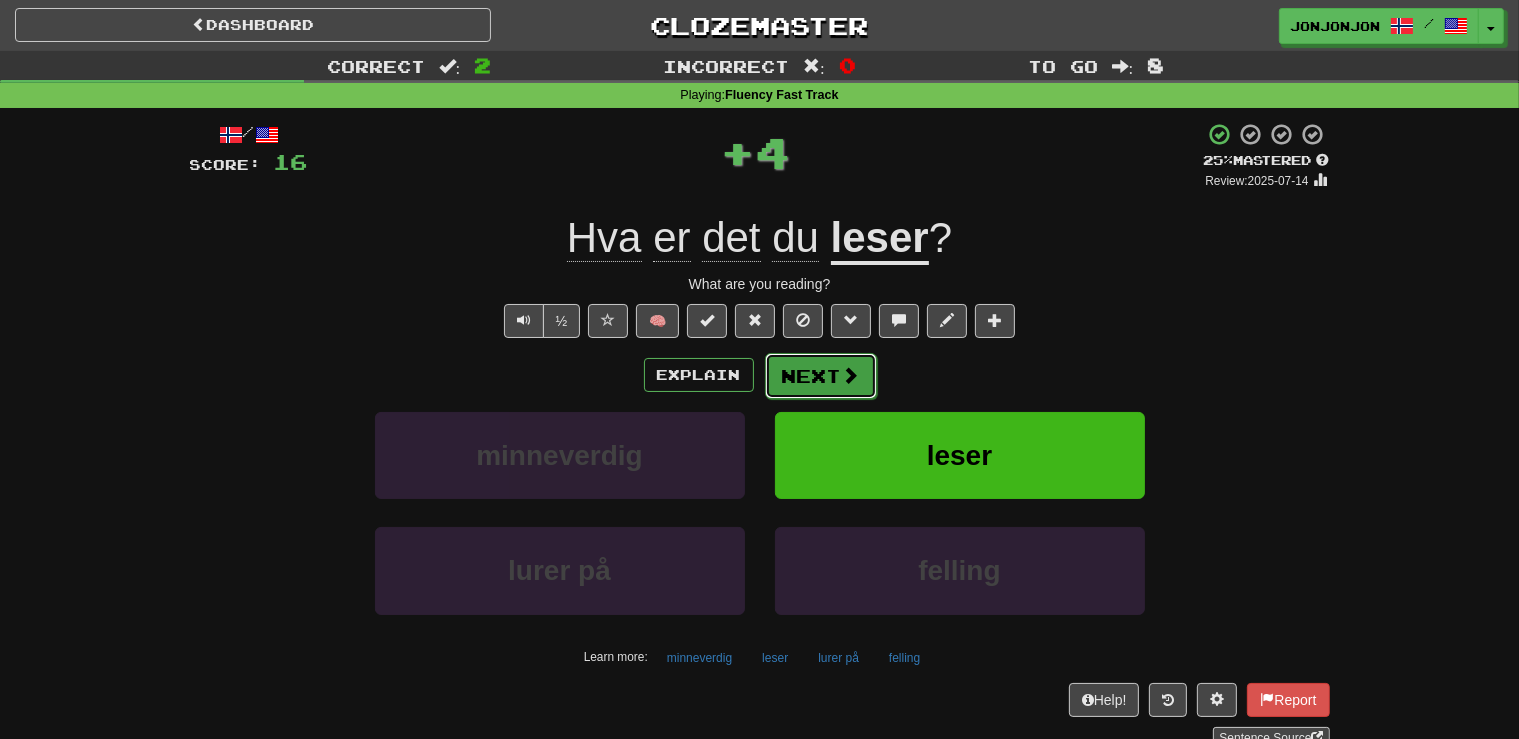 click on "Next" at bounding box center [821, 376] 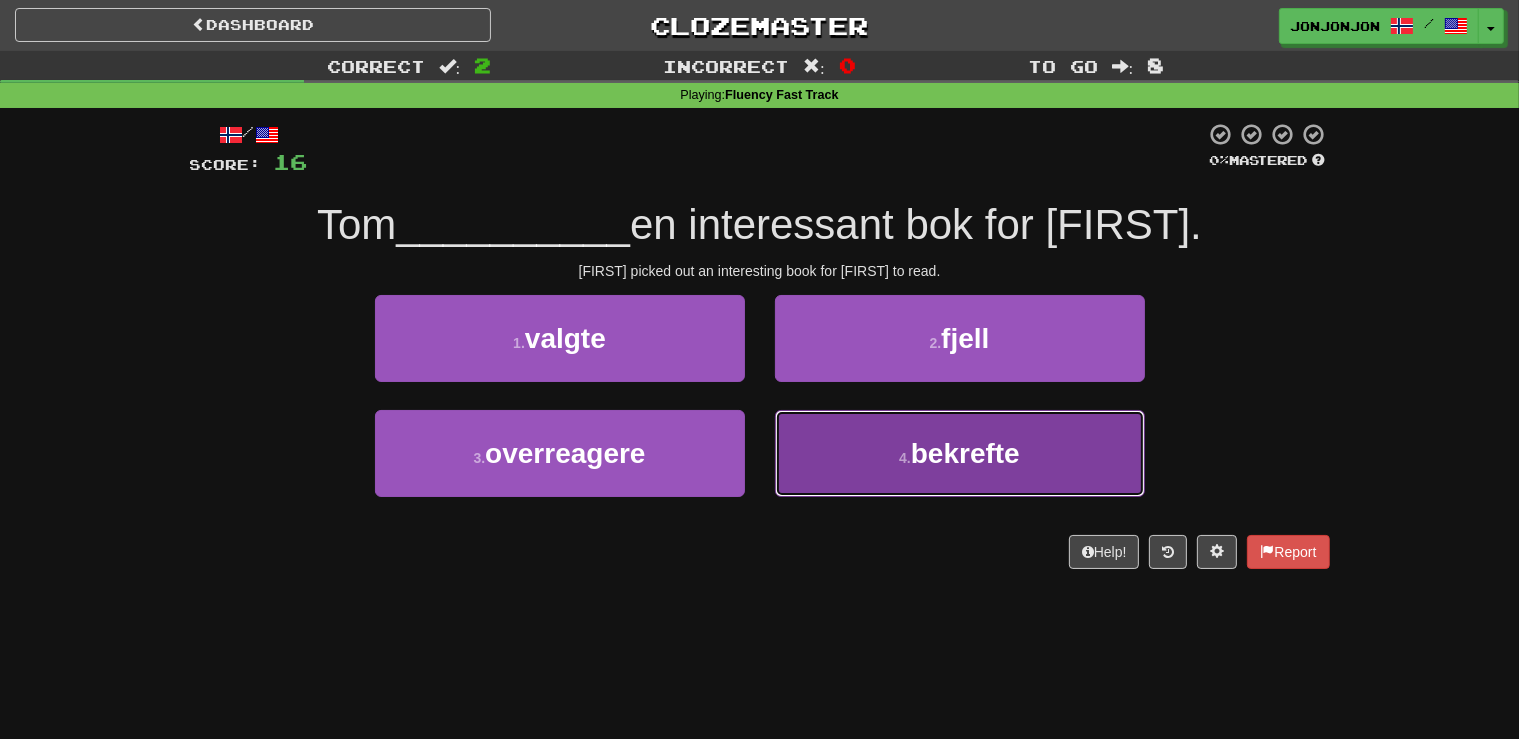 click on "bekrefte" at bounding box center [965, 453] 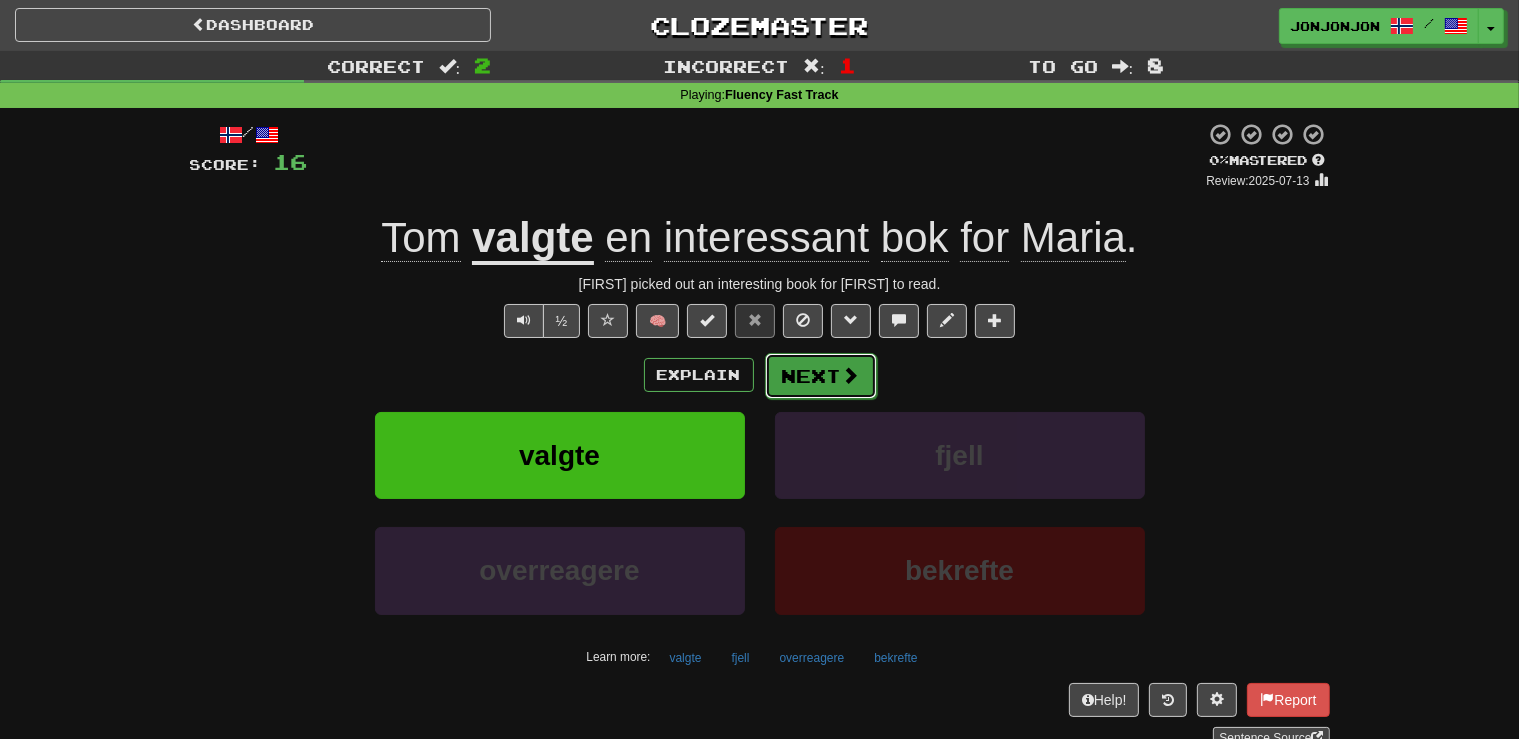 click on "Next" at bounding box center [821, 376] 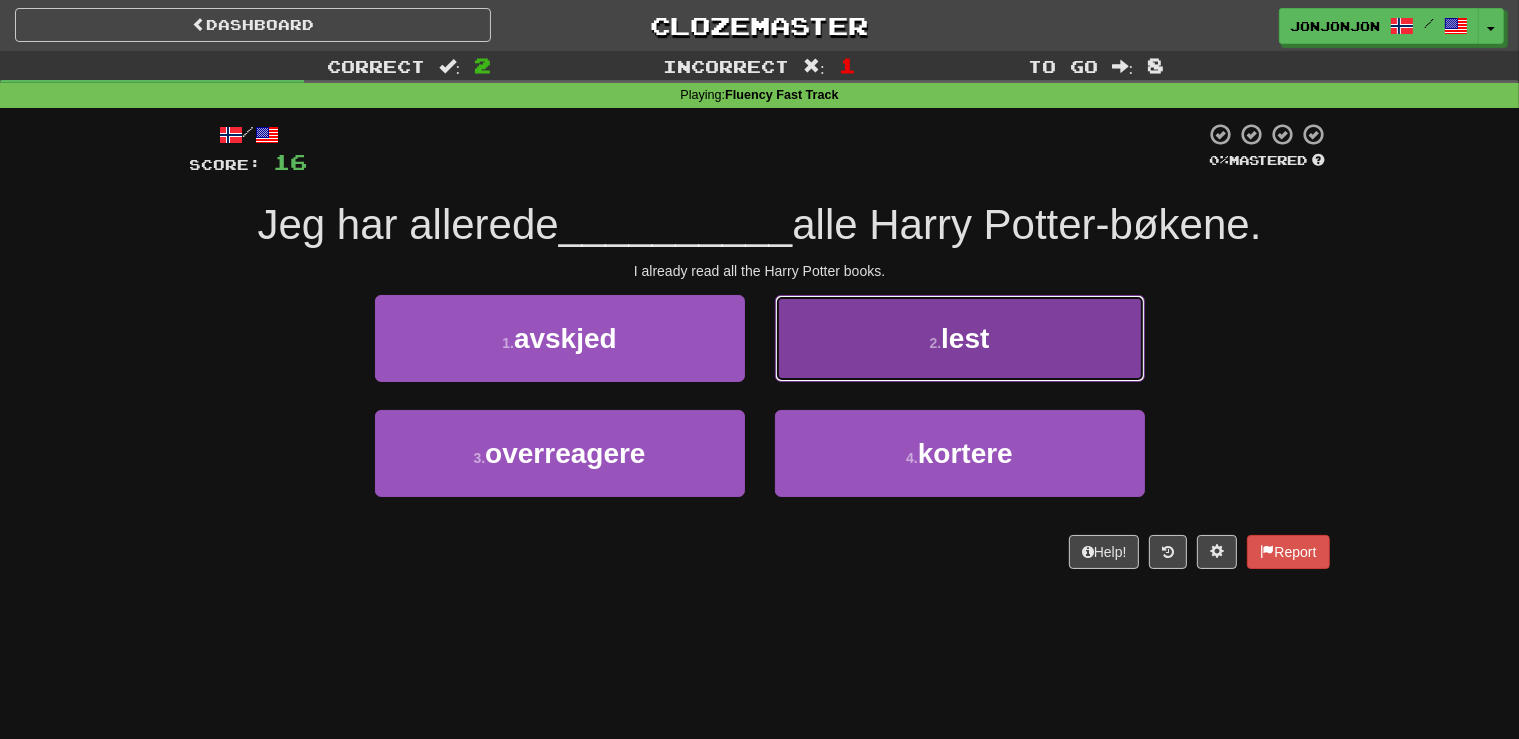 click on "2 .  lest" at bounding box center [960, 338] 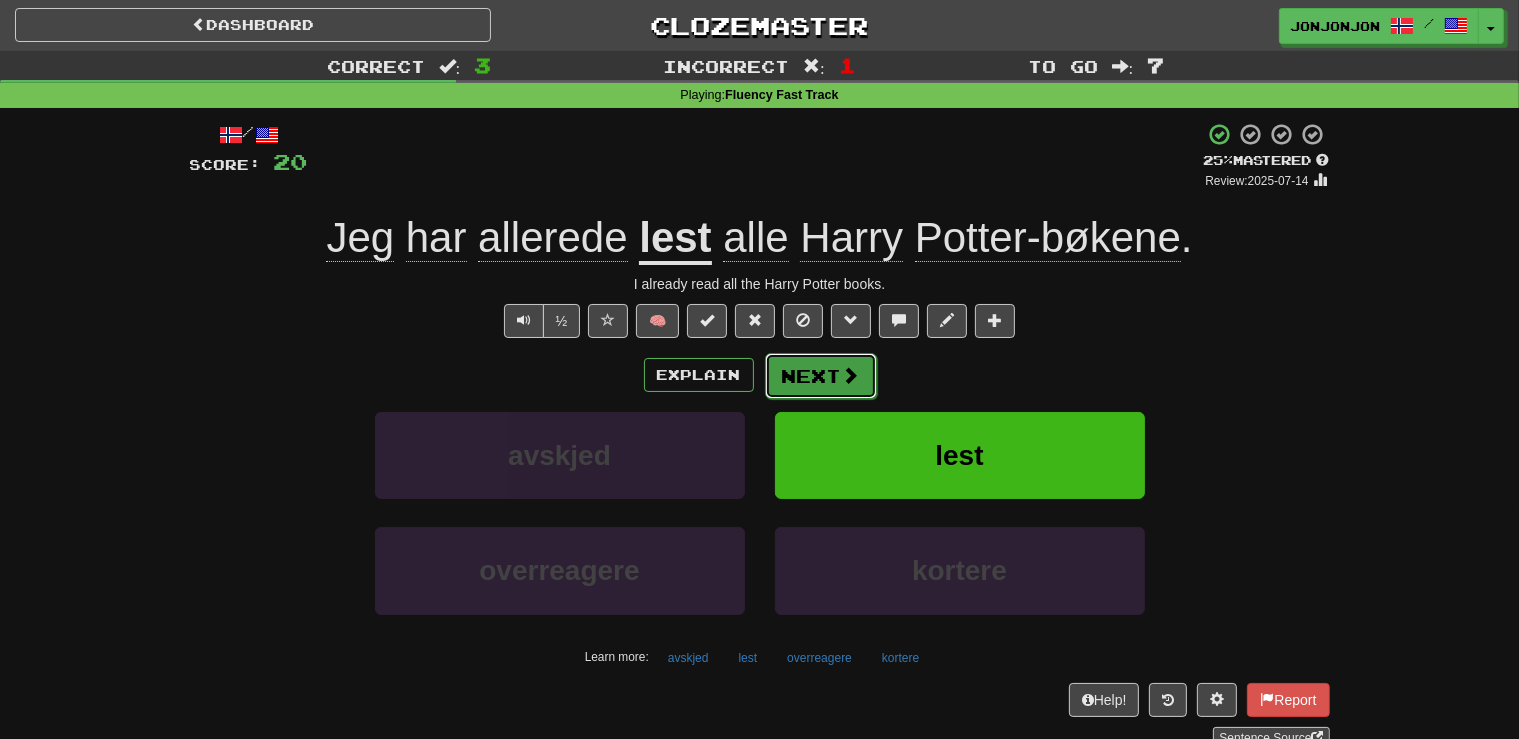 click on "Next" at bounding box center [821, 376] 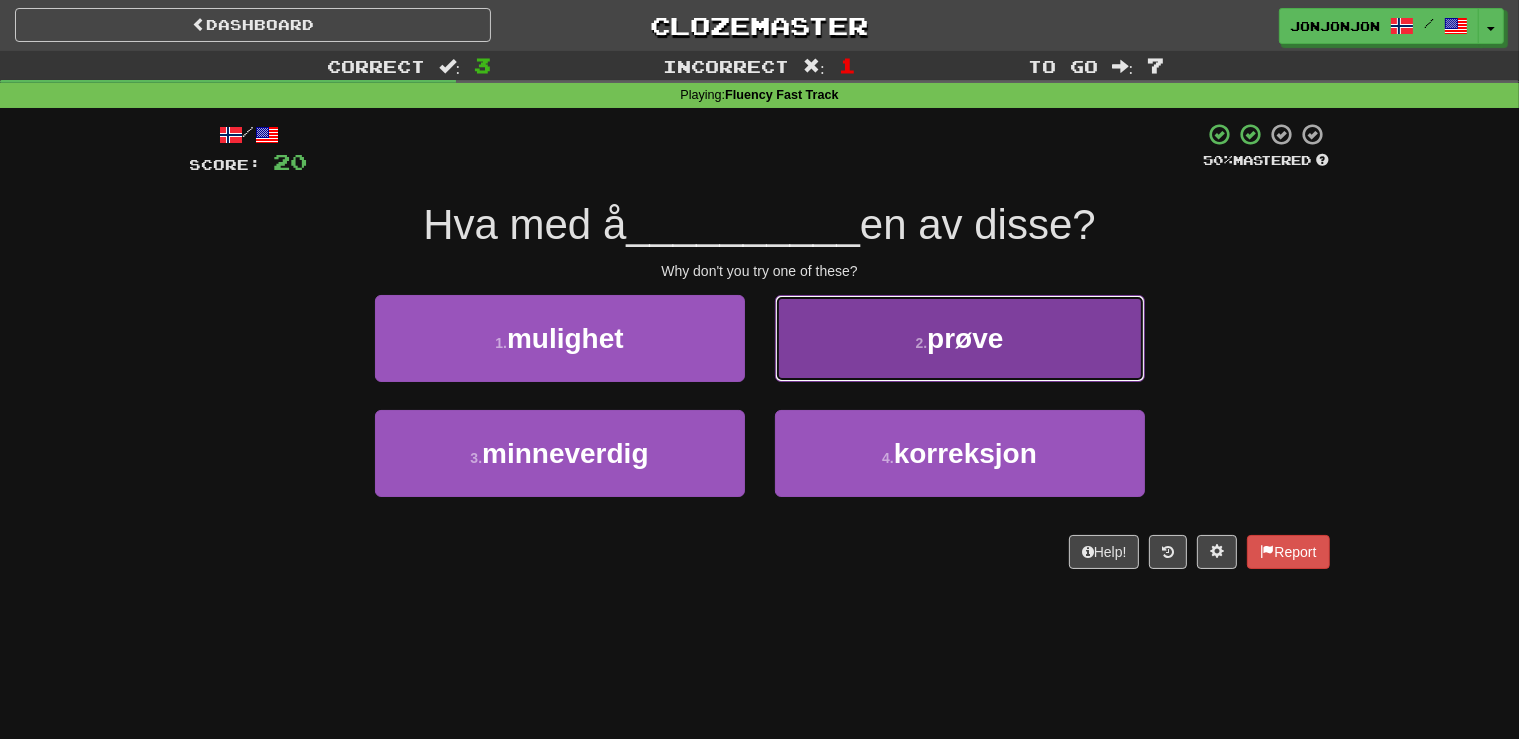 click on "2 .  prøve" at bounding box center (960, 338) 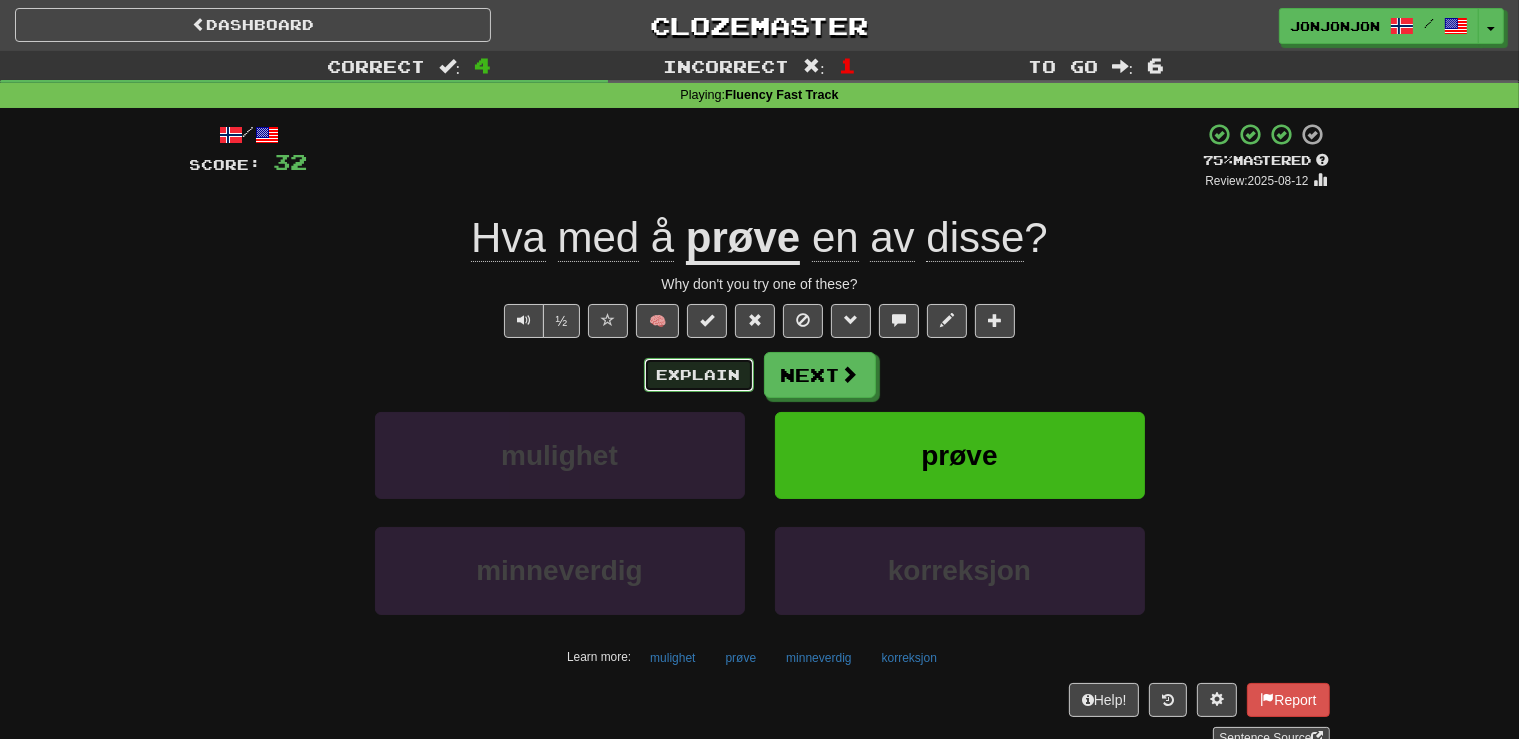click on "Explain" at bounding box center (699, 375) 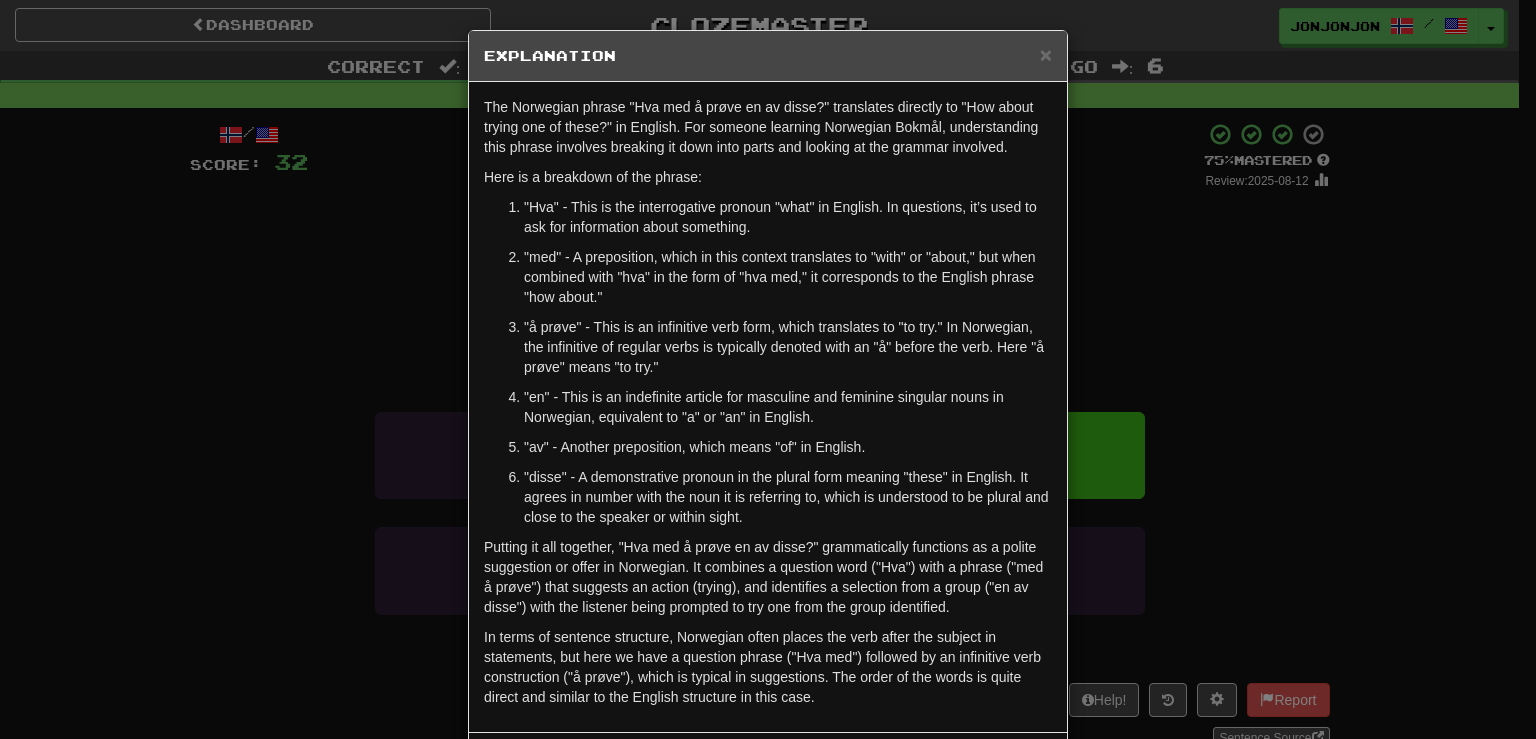 click on "× Explanation The Norwegian phrase "Hva med å prøve en av disse?" translates directly to "How about trying one of these?" in English. For someone learning Norwegian Bokmål, understanding this phrase involves breaking it down into parts and looking at the grammar involved.
Here is a breakdown of the phrase:
"Hva" - This is the interrogative pronoun "what" in English. In questions, it’s used to ask for information about something.
"med" - A preposition, which in this context translates to "with" or "about," but when combined with "hva" in the form of "hva med," it corresponds to the English phrase "how about."
"å prøve" - This is an infinitive verb form, which translates to "to try." In Norwegian, the infinitive of regular verbs is typically denoted with an "å" before the verb. Here "å prøve" means "to try."
"en" - This is an indefinite article for masculine and feminine singular nouns in Norwegian, equivalent to "a" or "an" in English.
Let us know !" at bounding box center [768, 369] 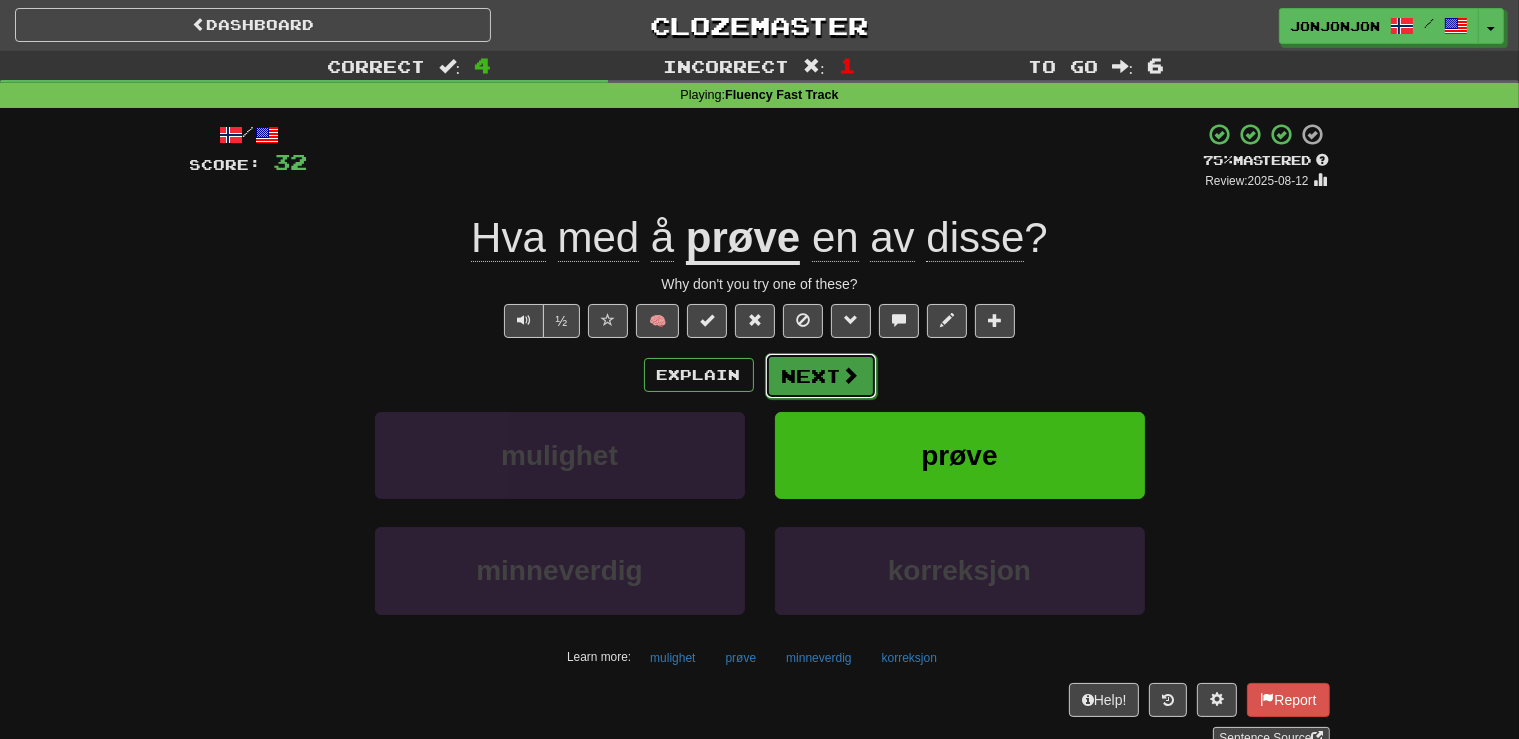 click at bounding box center (851, 375) 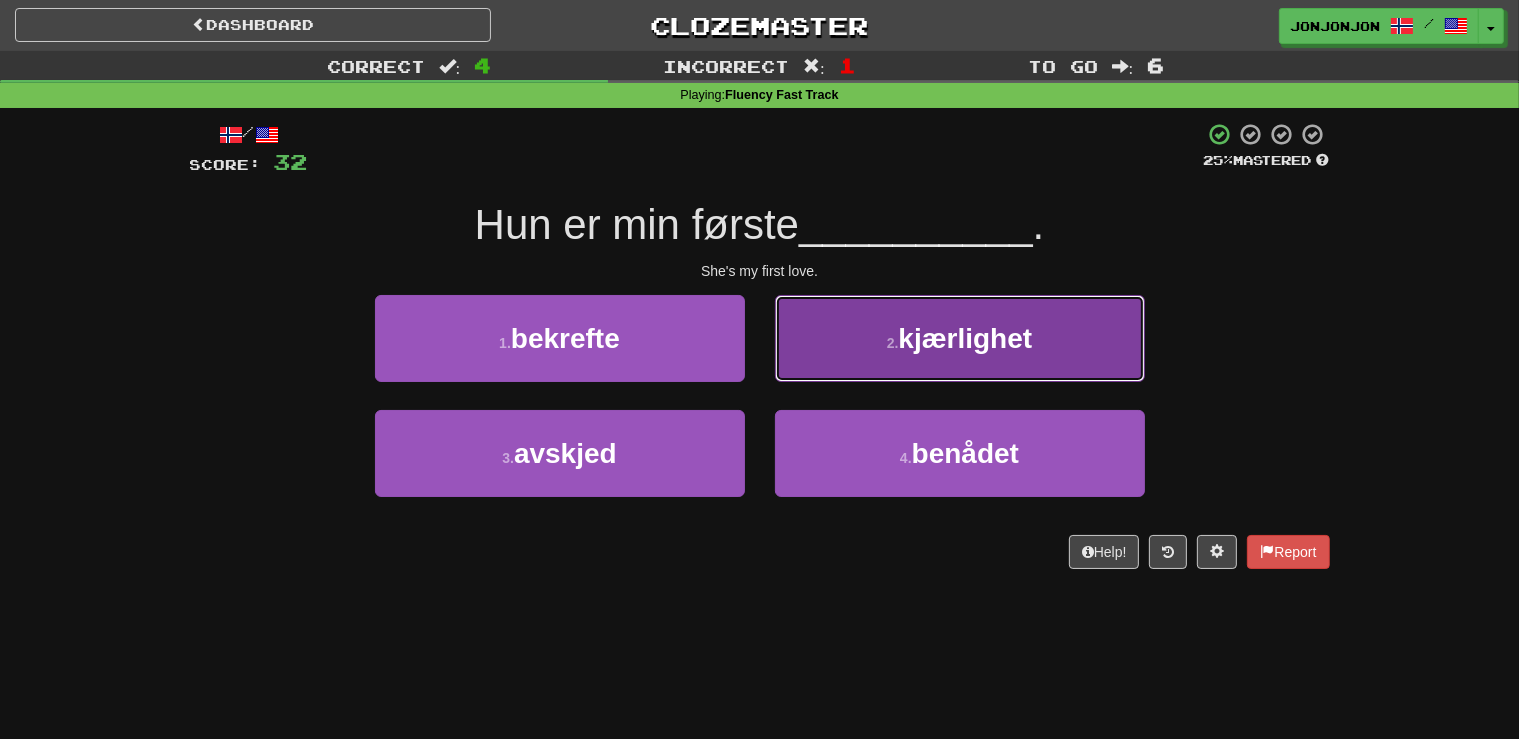 click on "2 .  kjærlighet" at bounding box center [960, 338] 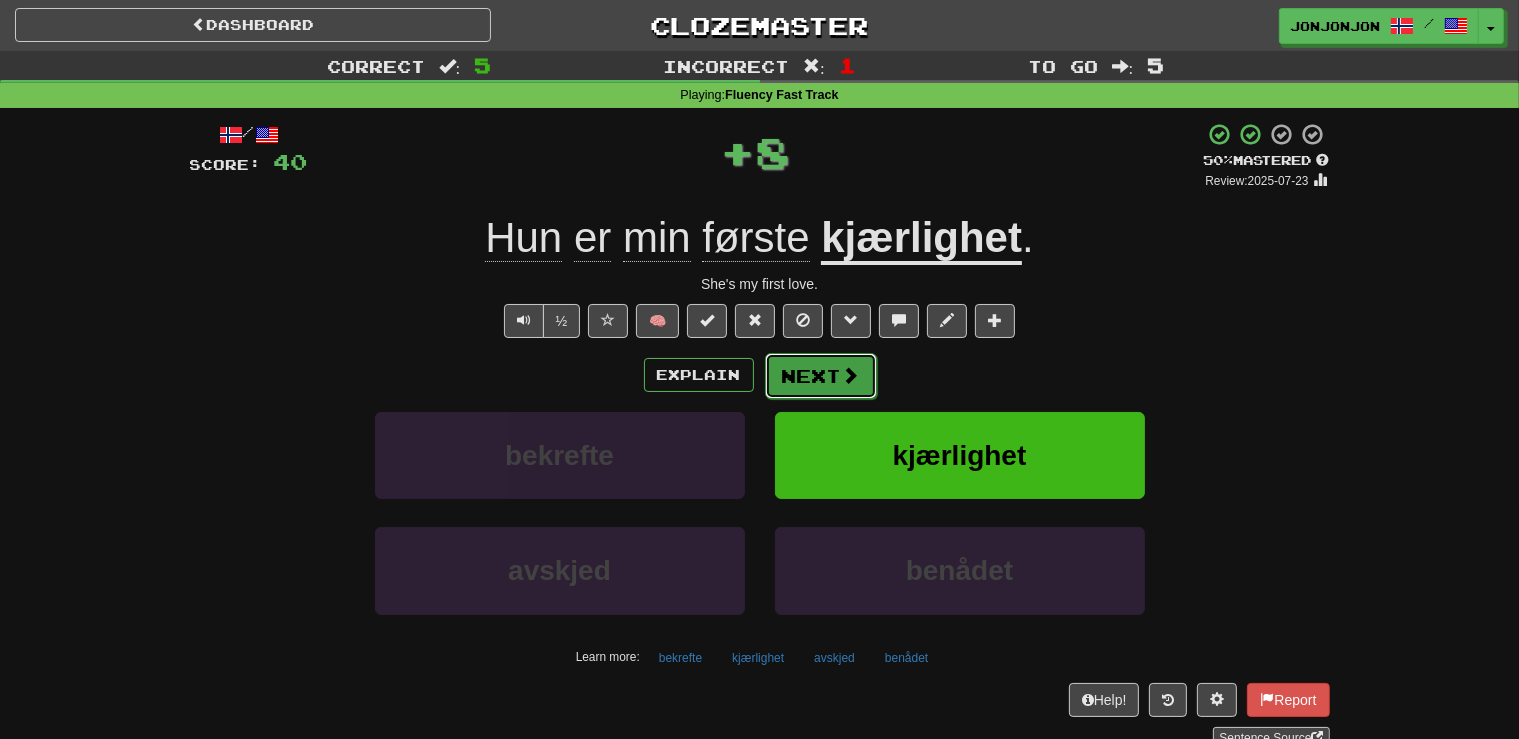 click on "Next" at bounding box center (821, 376) 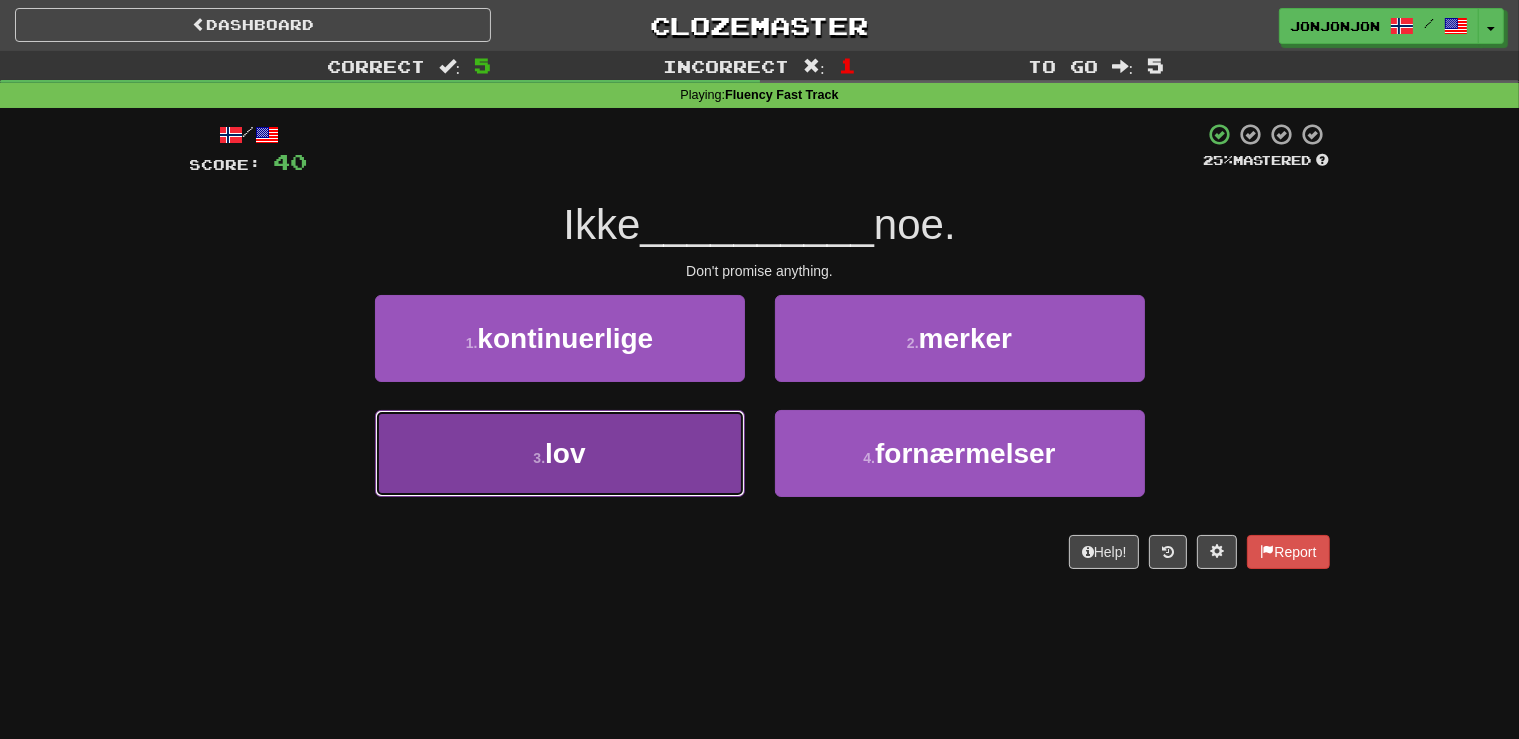 click on "3 .  lov" at bounding box center (560, 453) 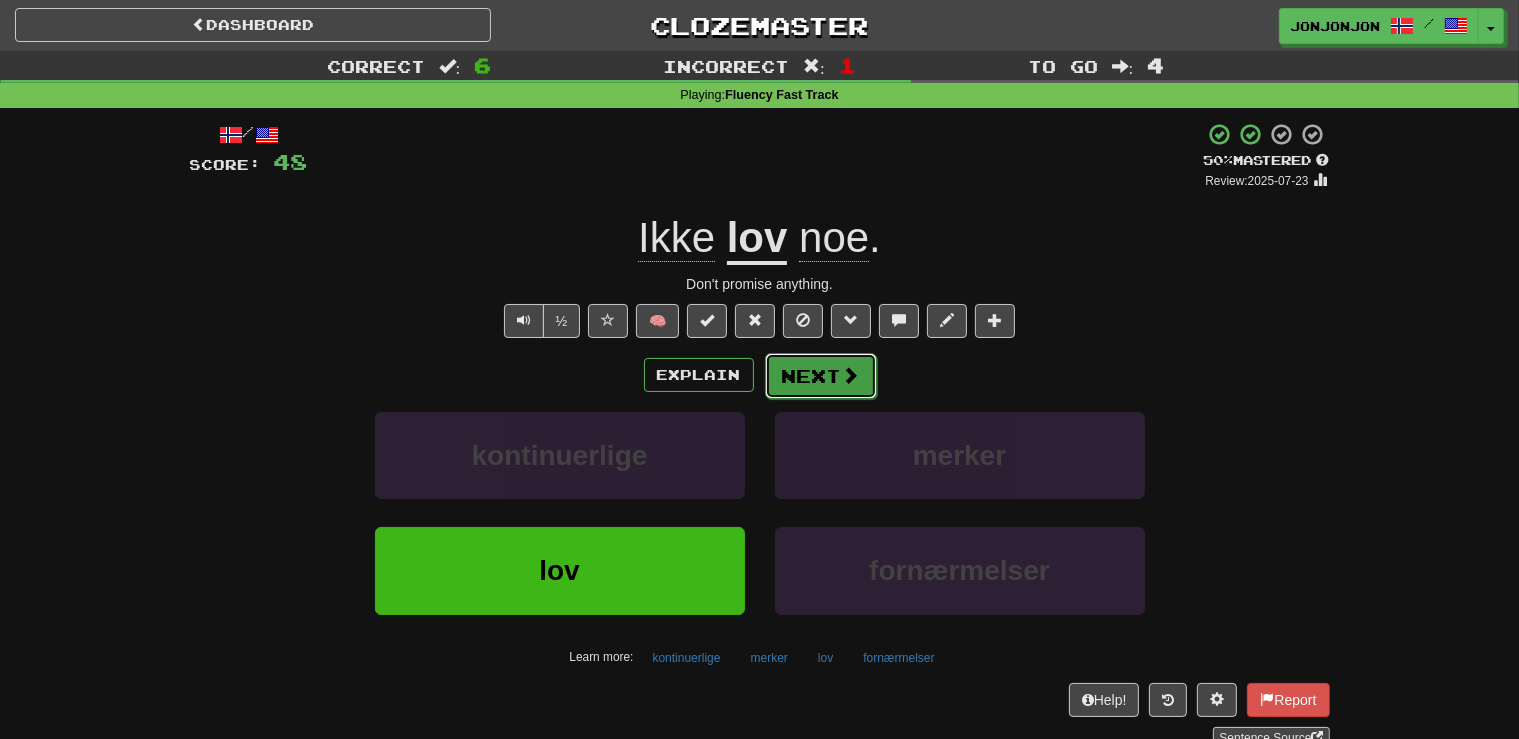click on "Next" at bounding box center [821, 376] 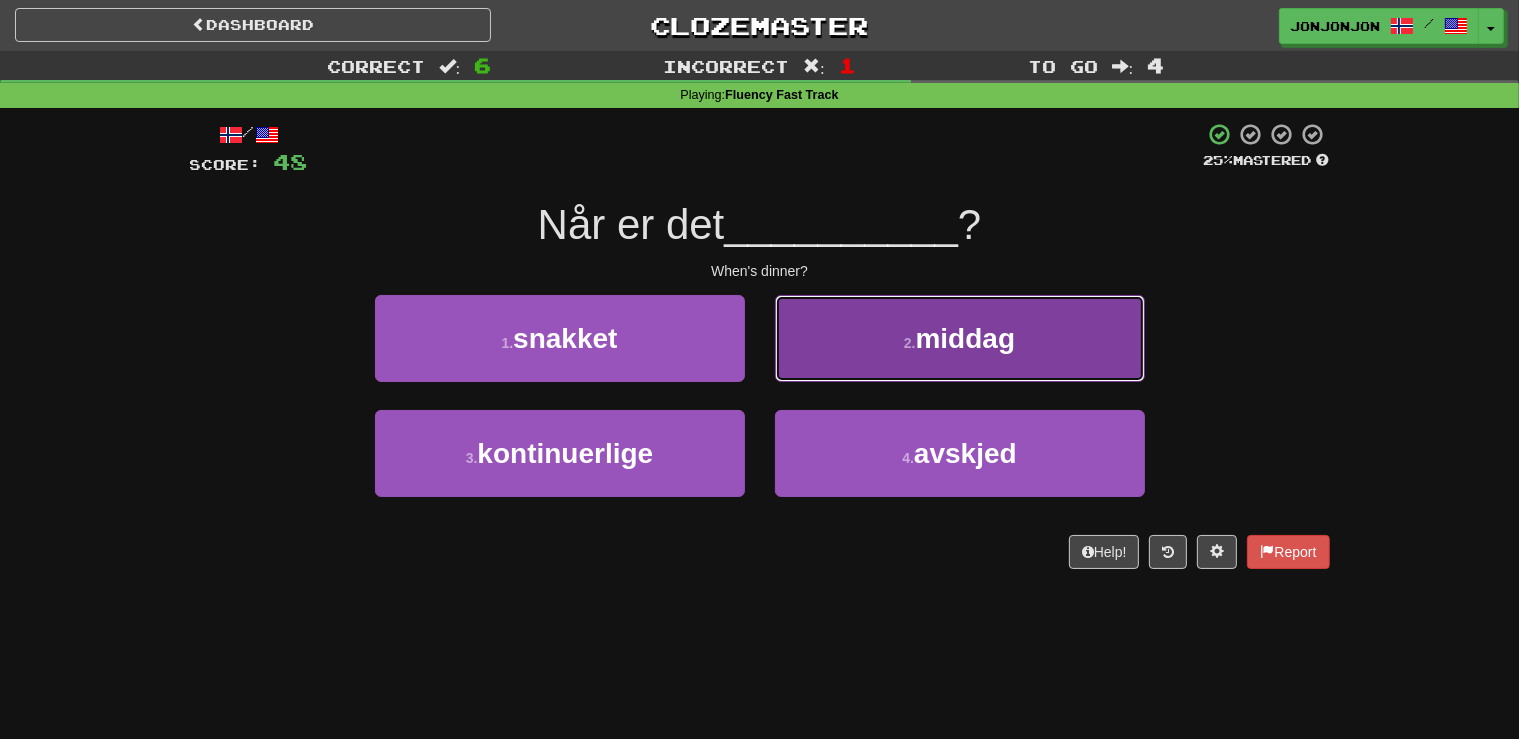 click on "2 .  middag" at bounding box center (960, 338) 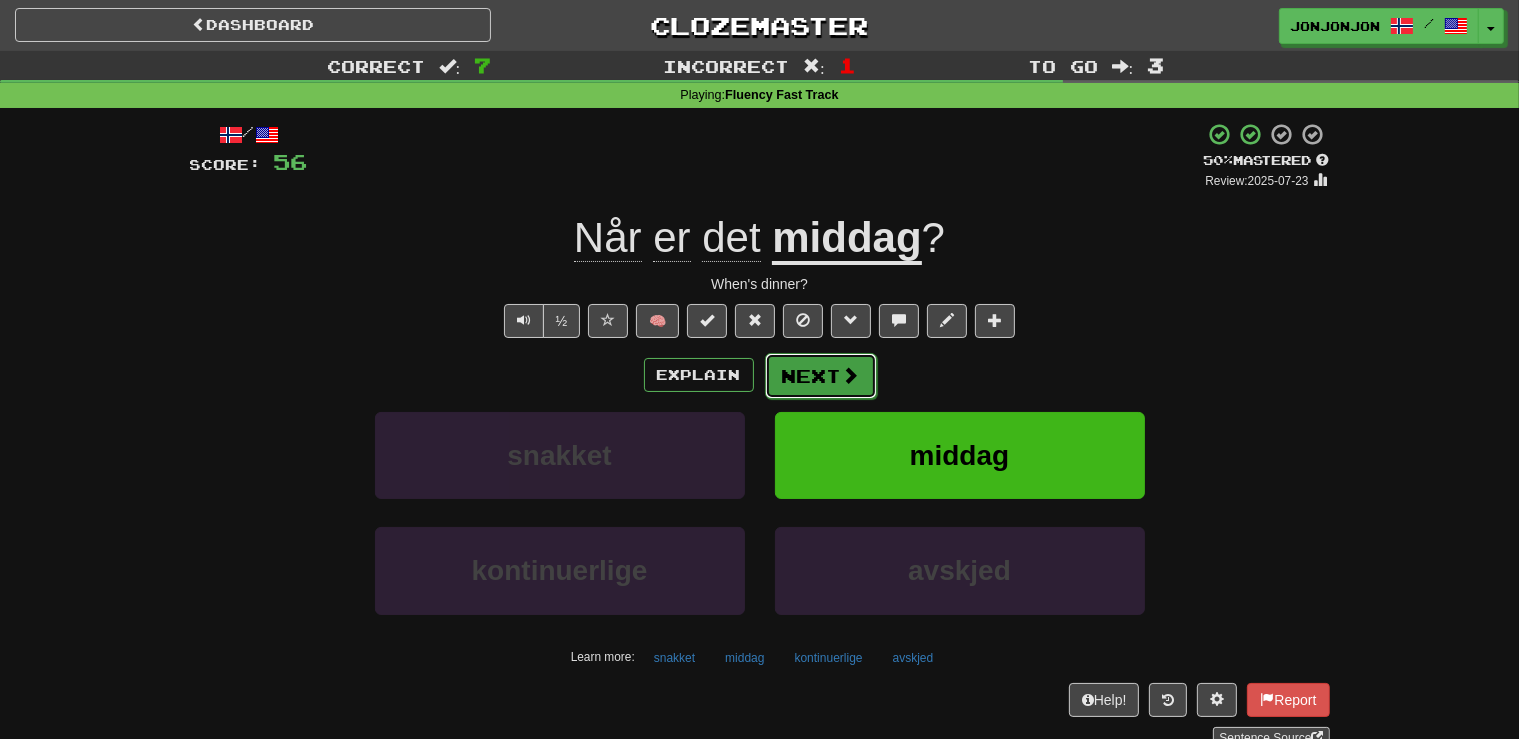 click at bounding box center [851, 375] 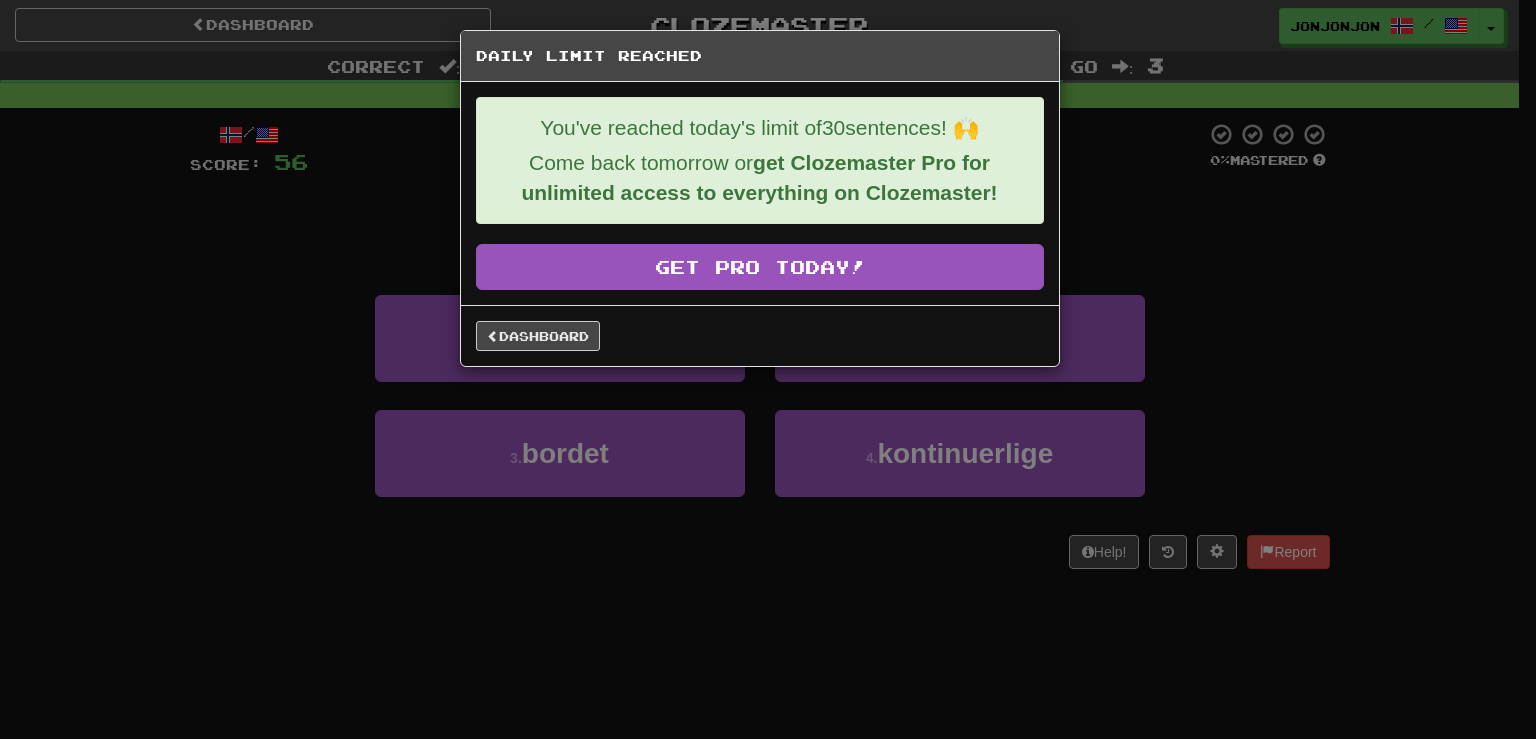 click on "Daily Limit Reached You've reached today's limit of  30  sentences! 🙌  Come back tomorrow or  get Clozemaster Pro for unlimited access to everything on Clozemaster! Get Pro Today! Dashboard" at bounding box center (768, 369) 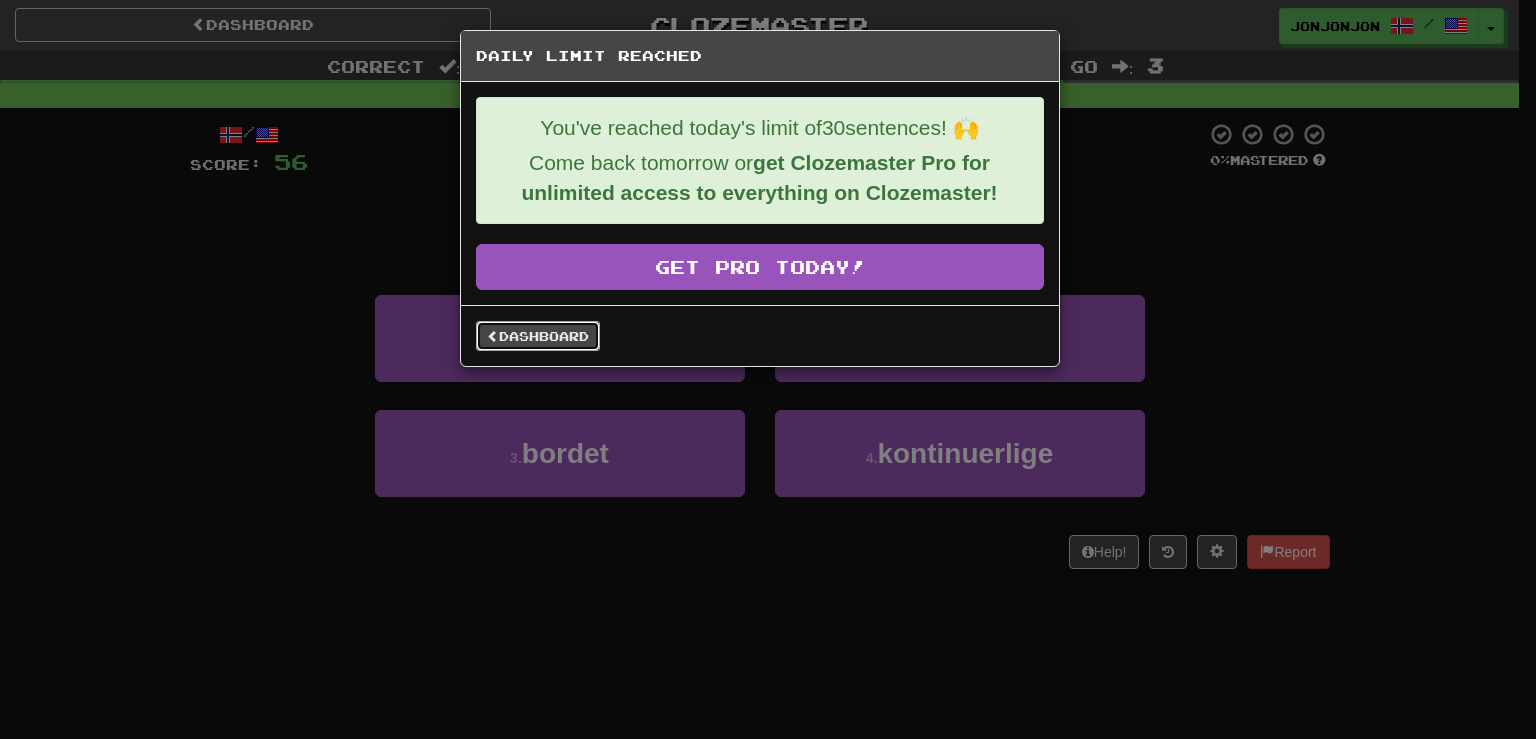 click on "Dashboard" at bounding box center (538, 336) 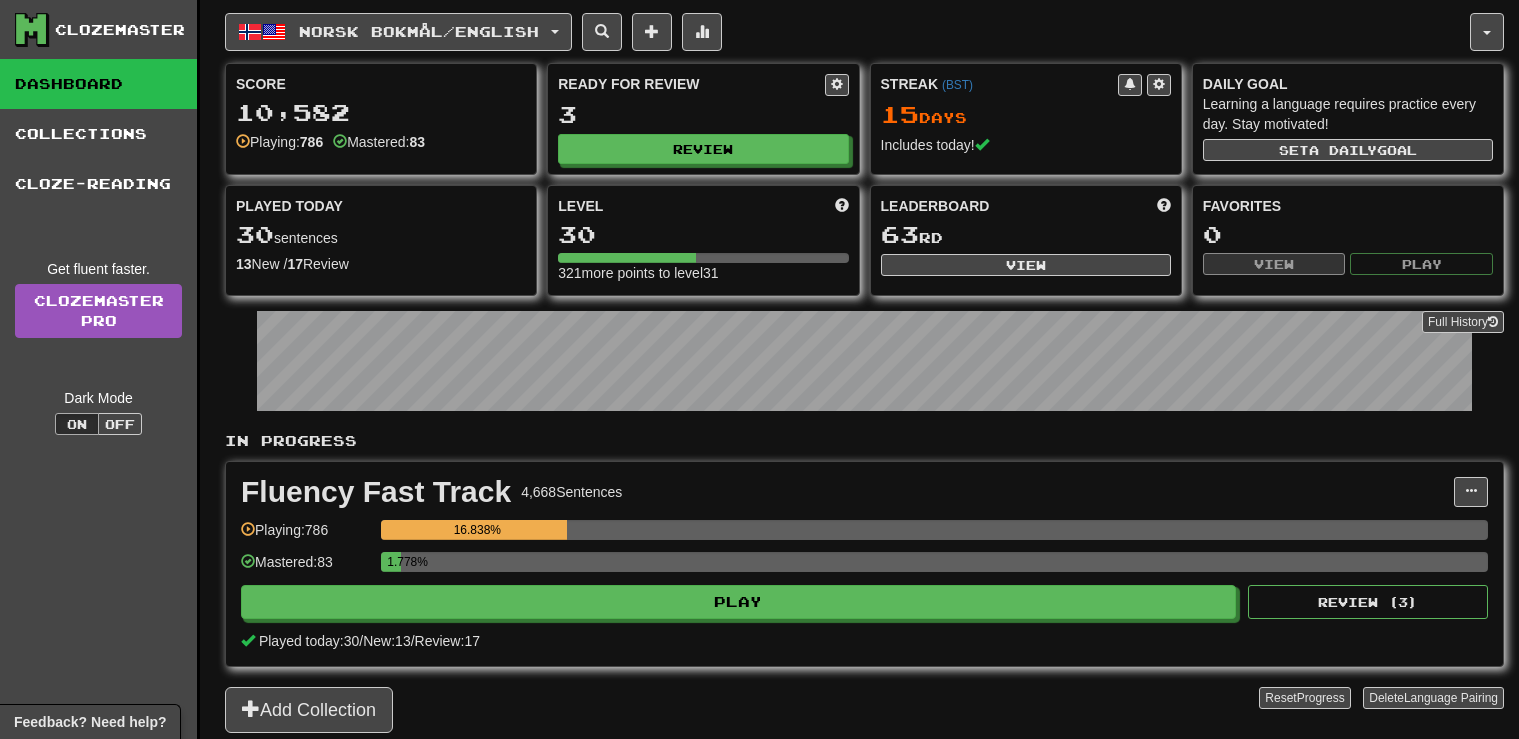 scroll, scrollTop: 0, scrollLeft: 0, axis: both 